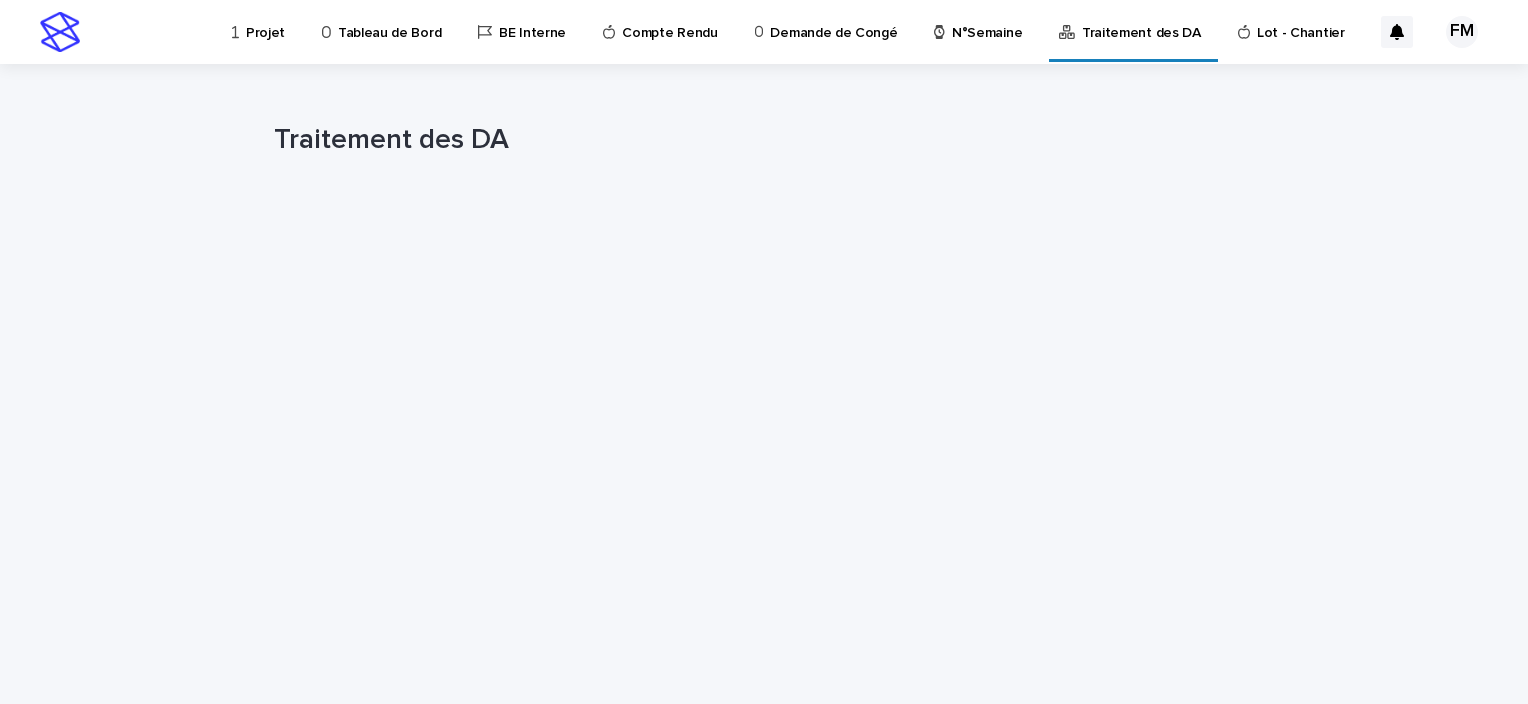 scroll, scrollTop: 0, scrollLeft: 0, axis: both 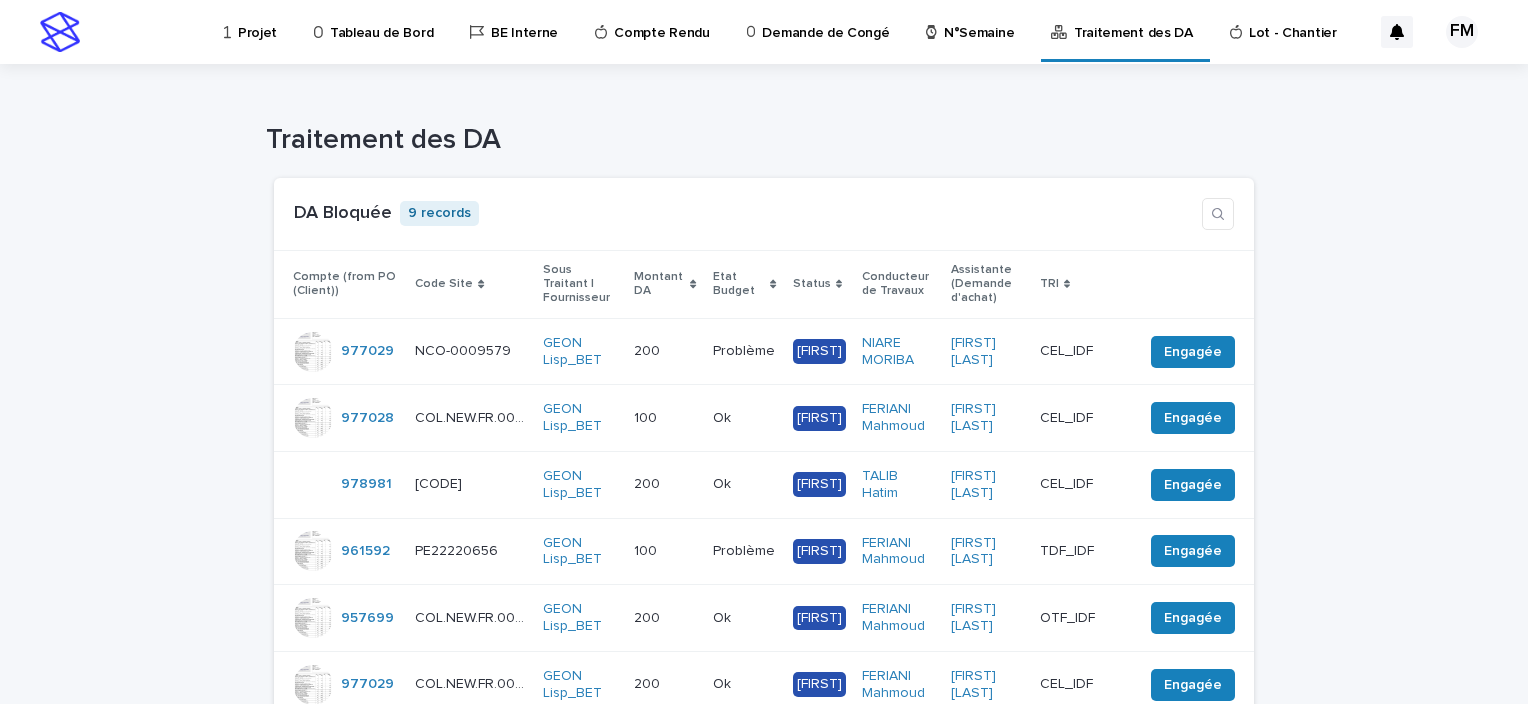 click on "Tableau de Bord" at bounding box center [381, 21] 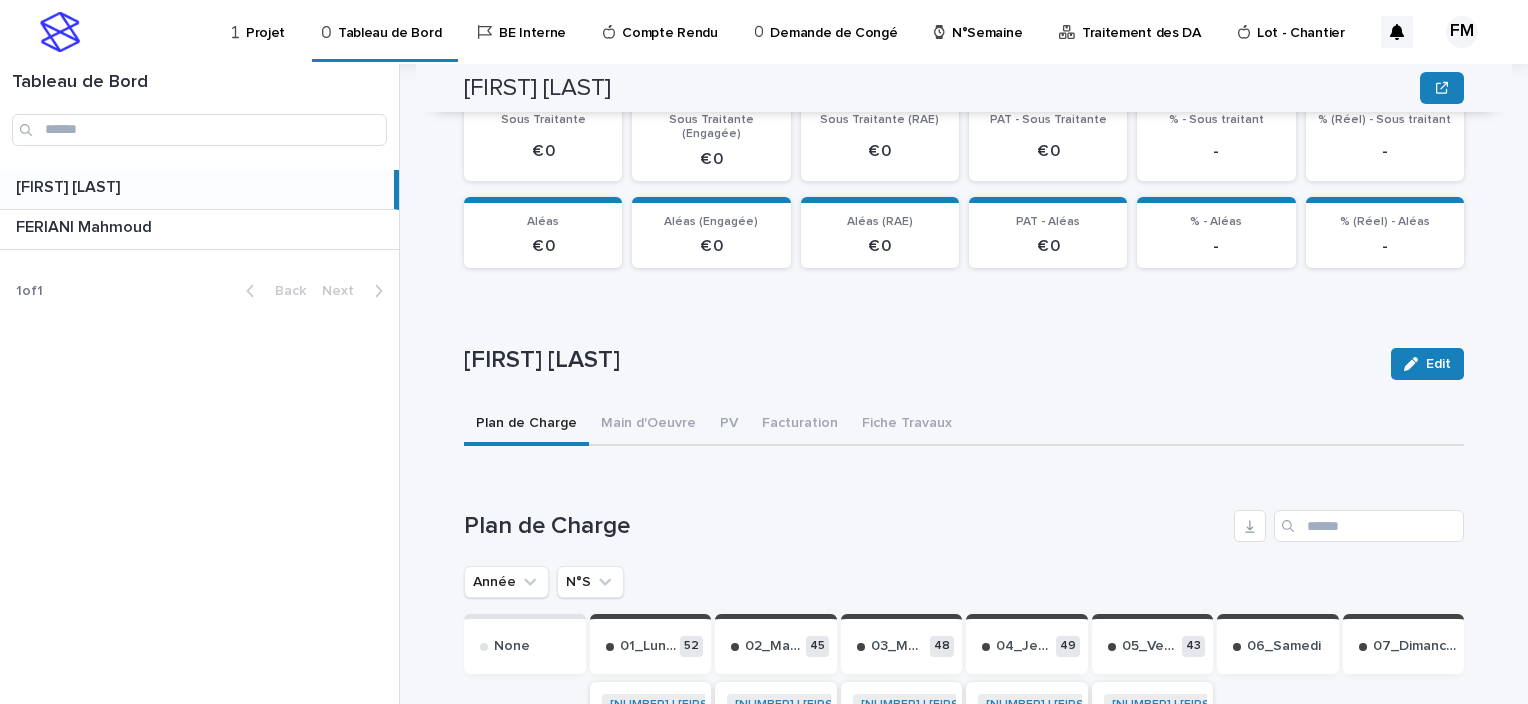 scroll, scrollTop: 0, scrollLeft: 0, axis: both 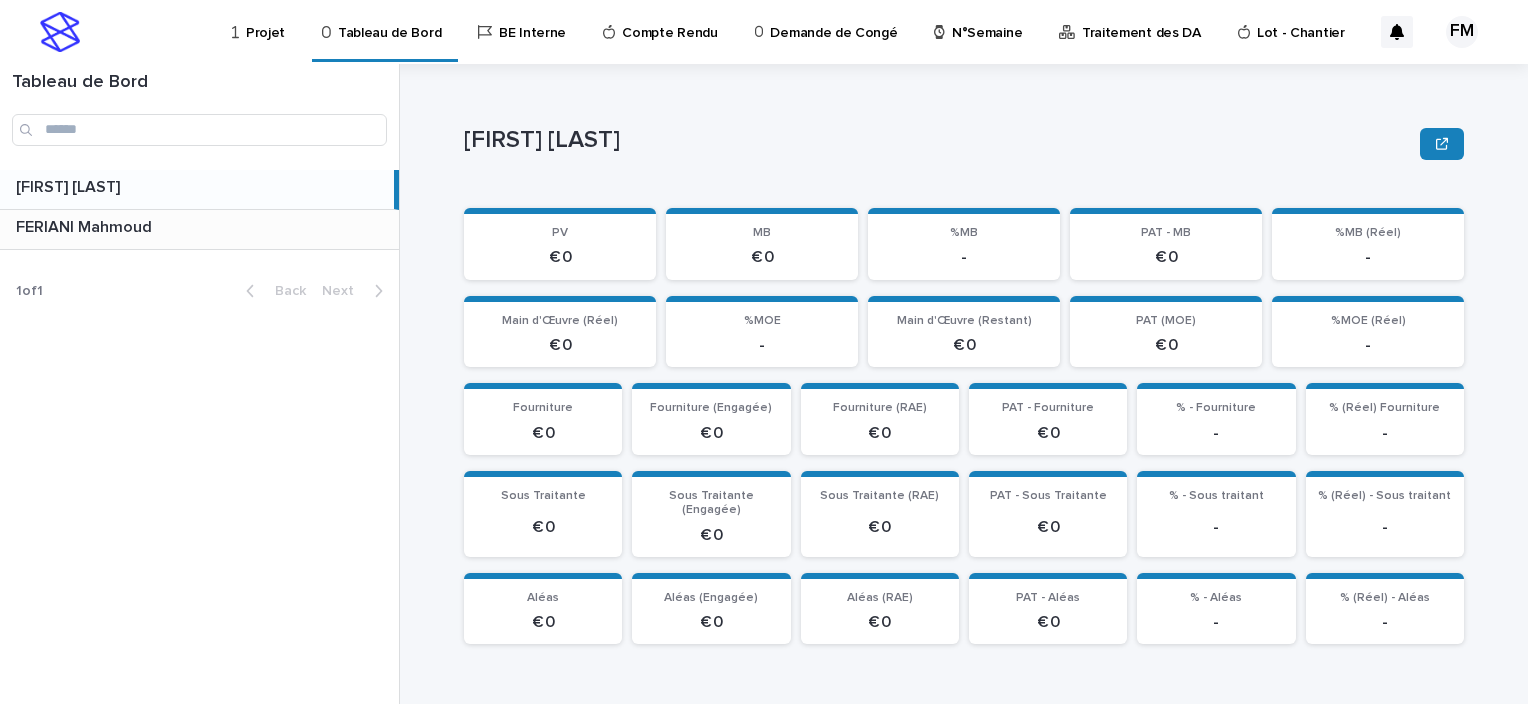 click on "[FIRST] [LAST] [FIRST] [LAST]" at bounding box center (199, 229) 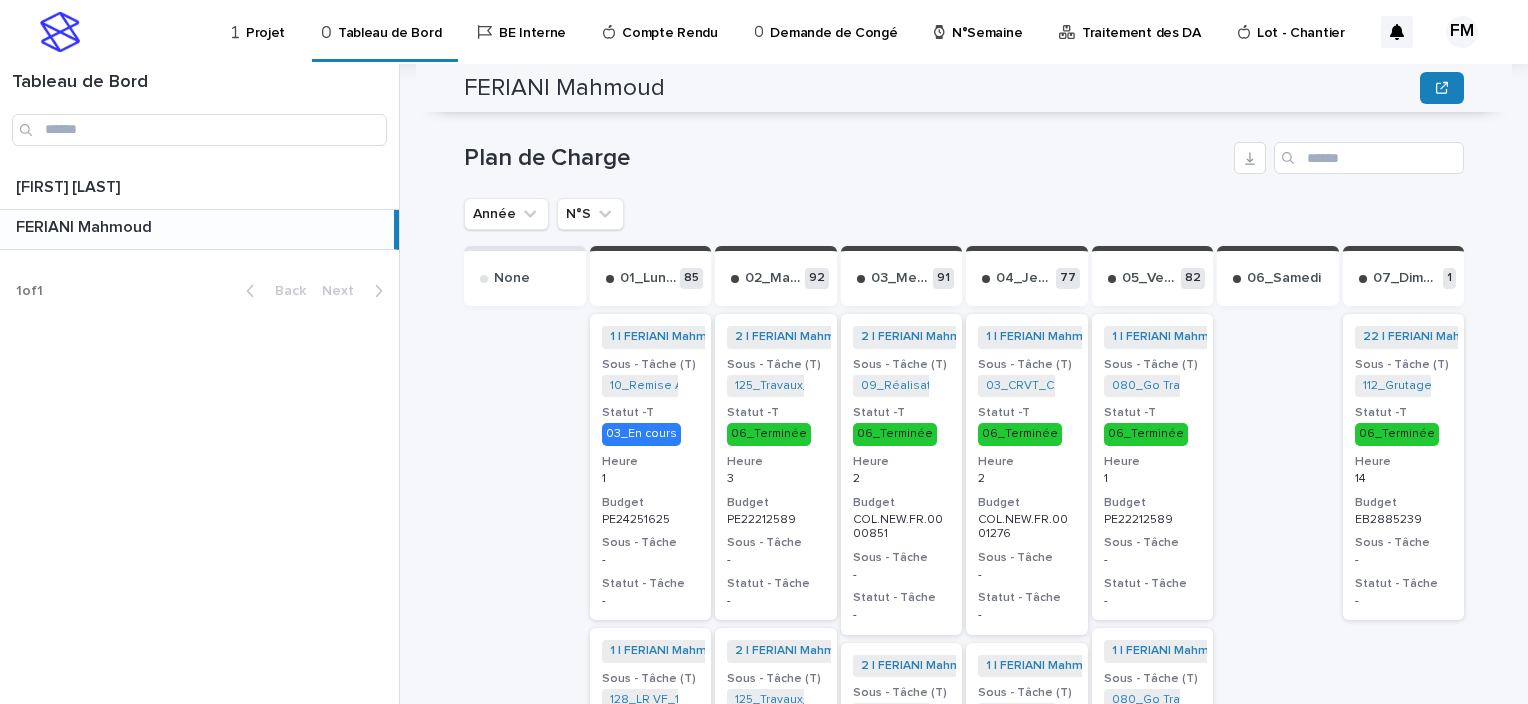scroll, scrollTop: 644, scrollLeft: 0, axis: vertical 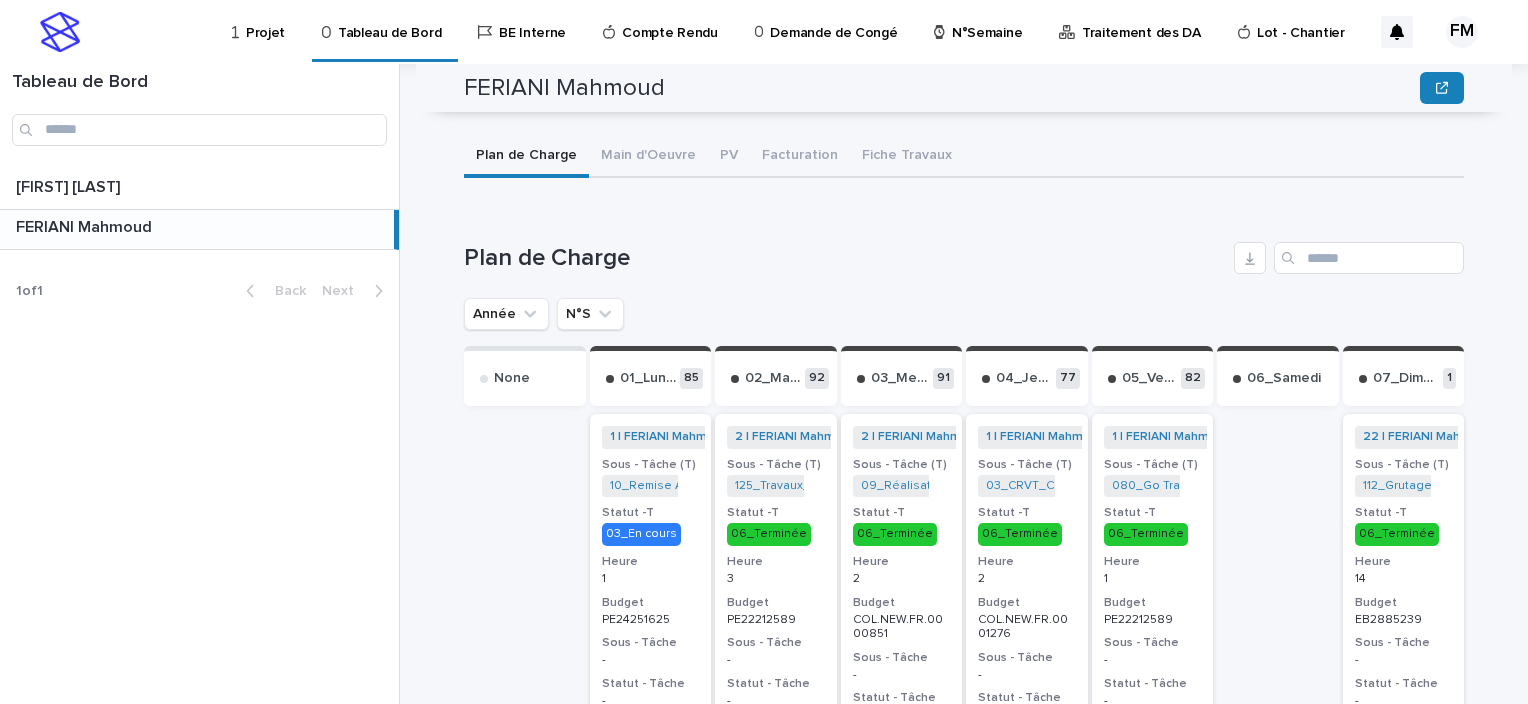 click on "Année N°S" at bounding box center (544, 314) 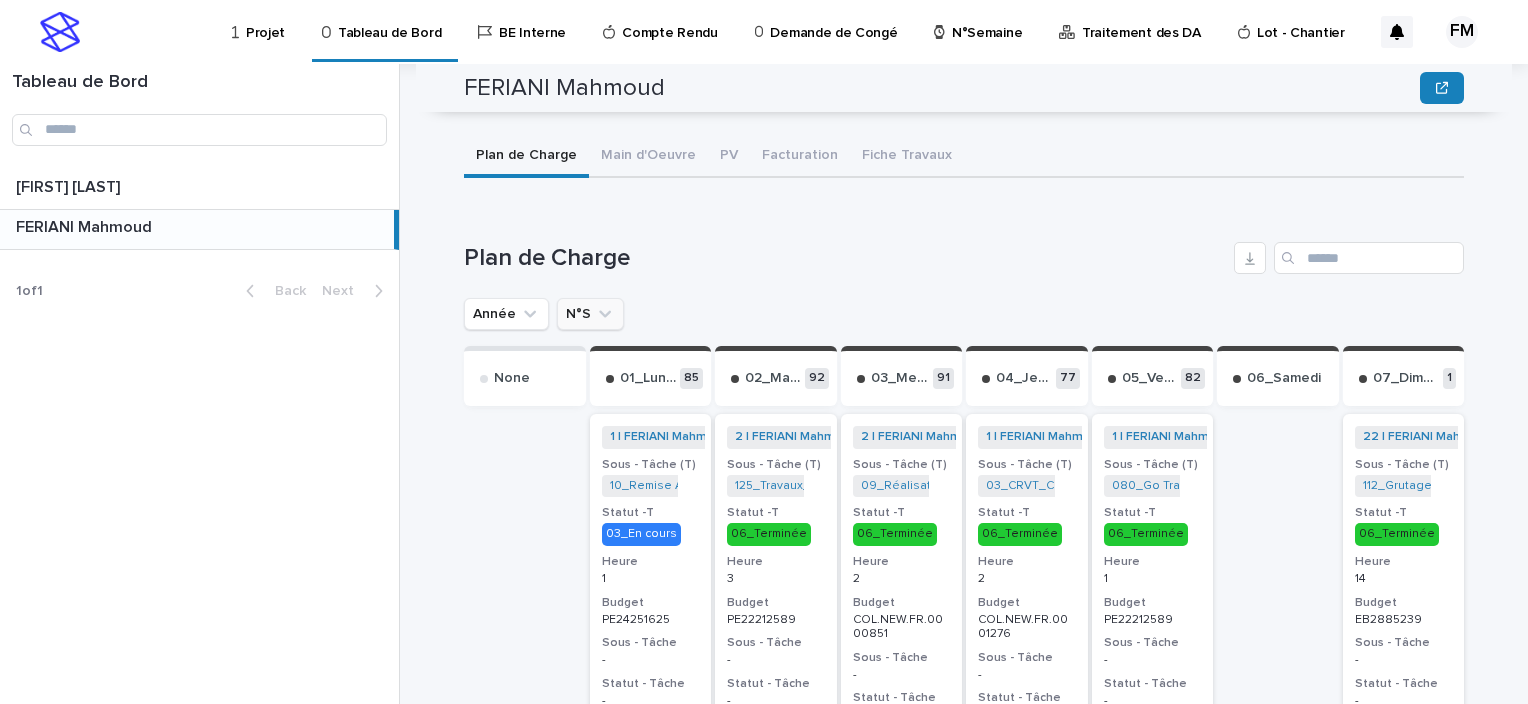 click on "N°S" at bounding box center (590, 314) 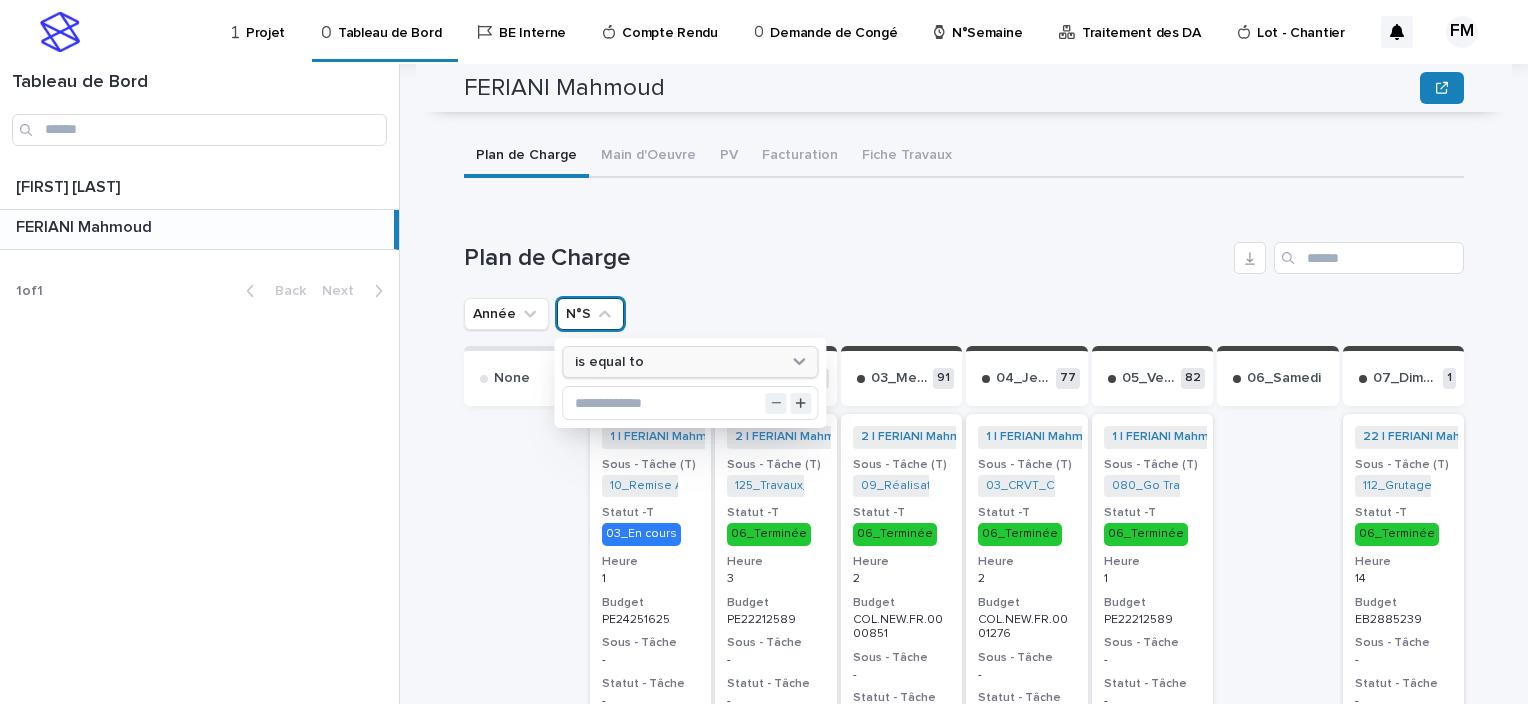 click on "is equal to" at bounding box center [690, 383] 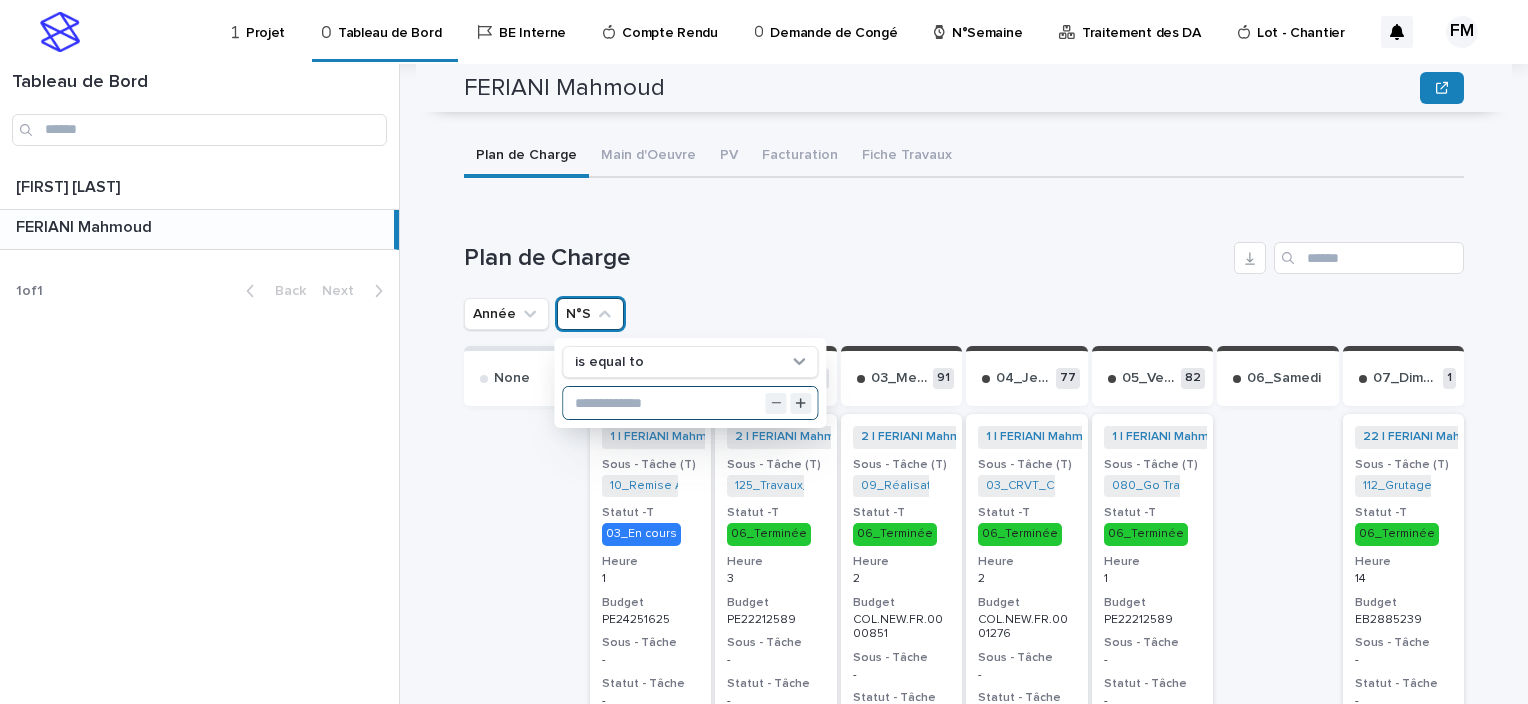 click at bounding box center (690, 403) 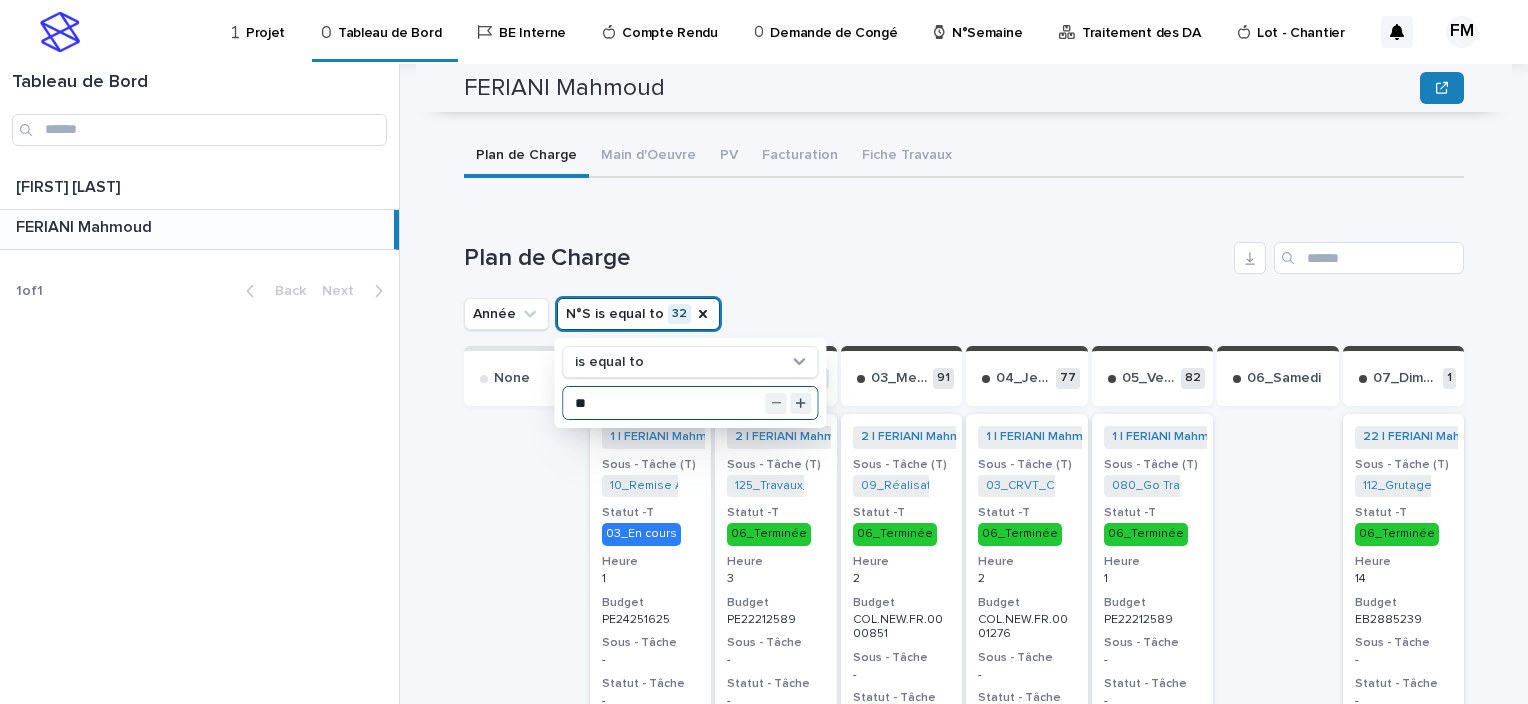 type on "**" 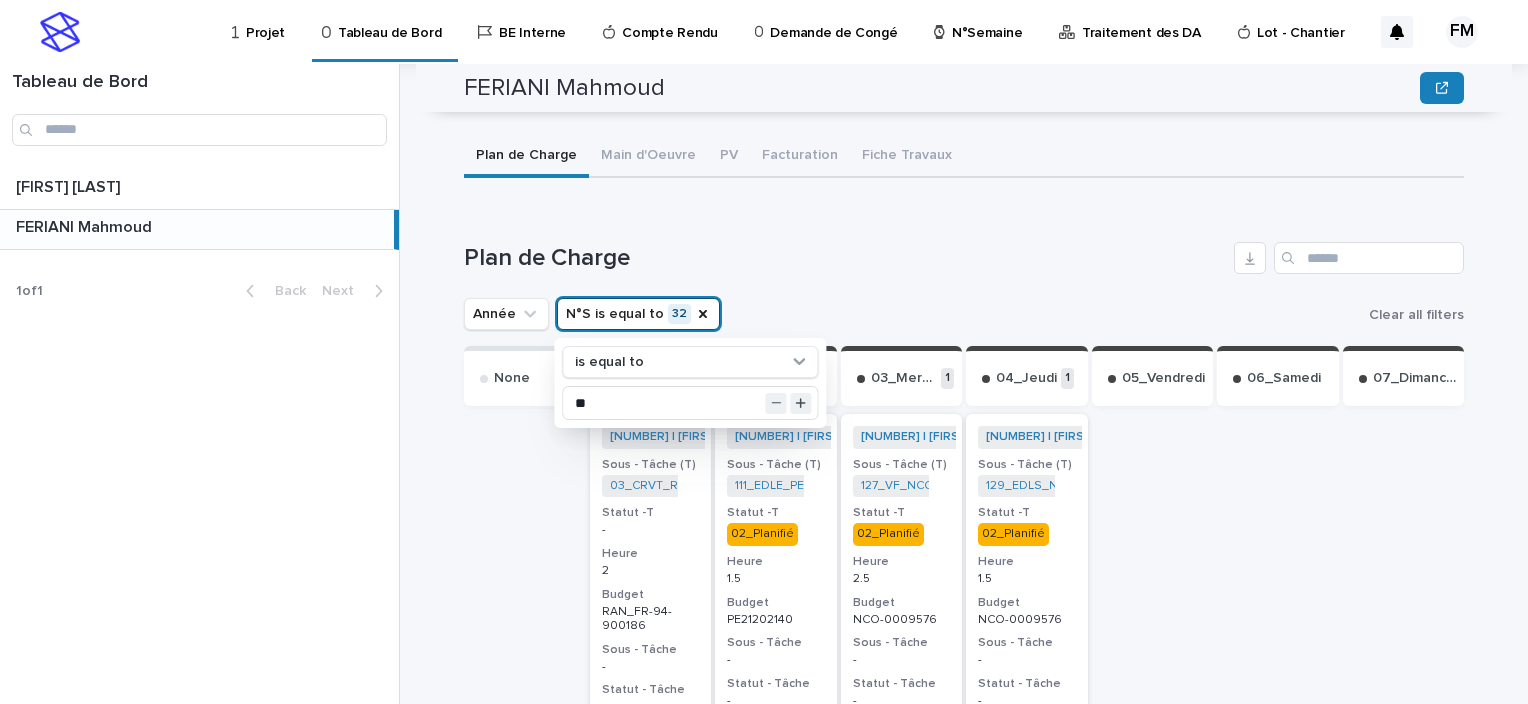 click at bounding box center (1153, 939) 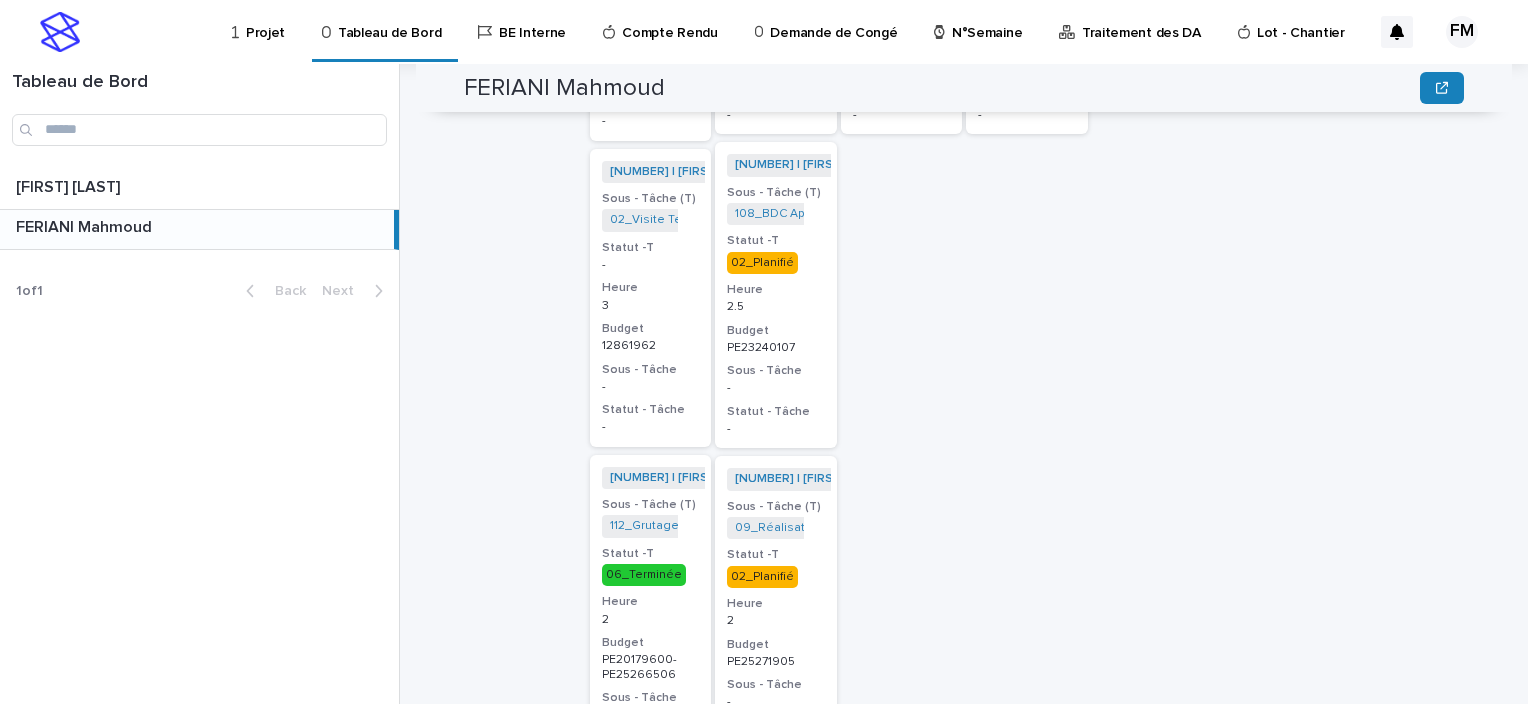 scroll, scrollTop: 1144, scrollLeft: 0, axis: vertical 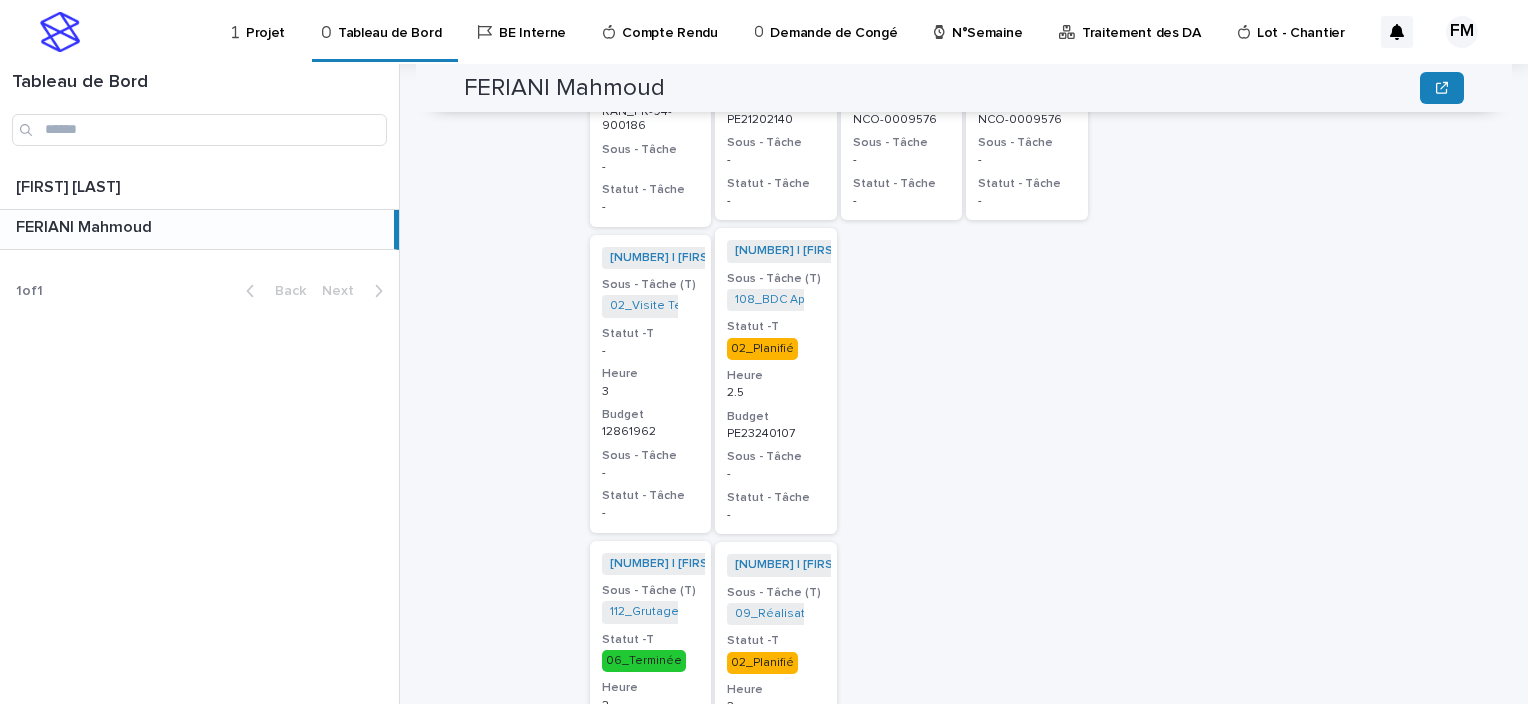 click on "-" at bounding box center (776, 472) 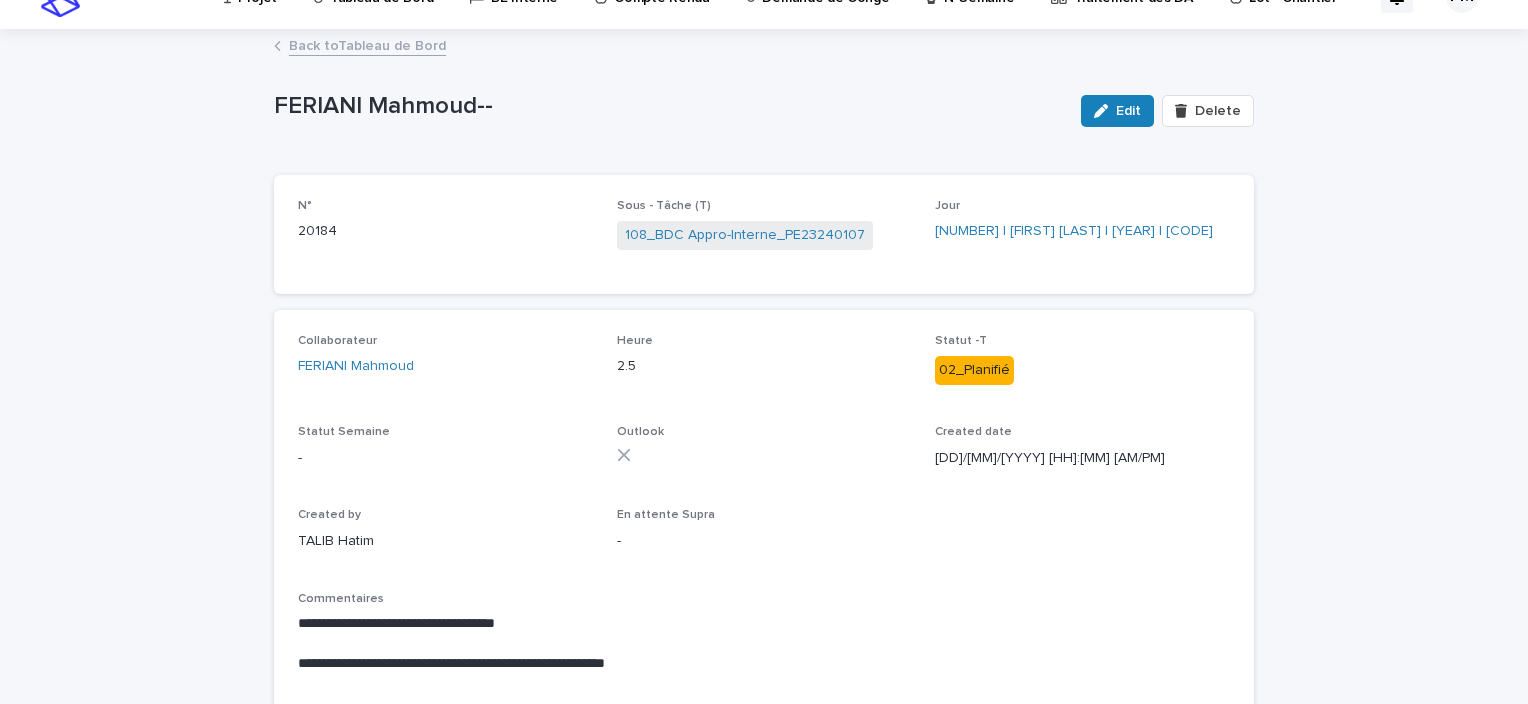 scroll, scrollTop: 0, scrollLeft: 0, axis: both 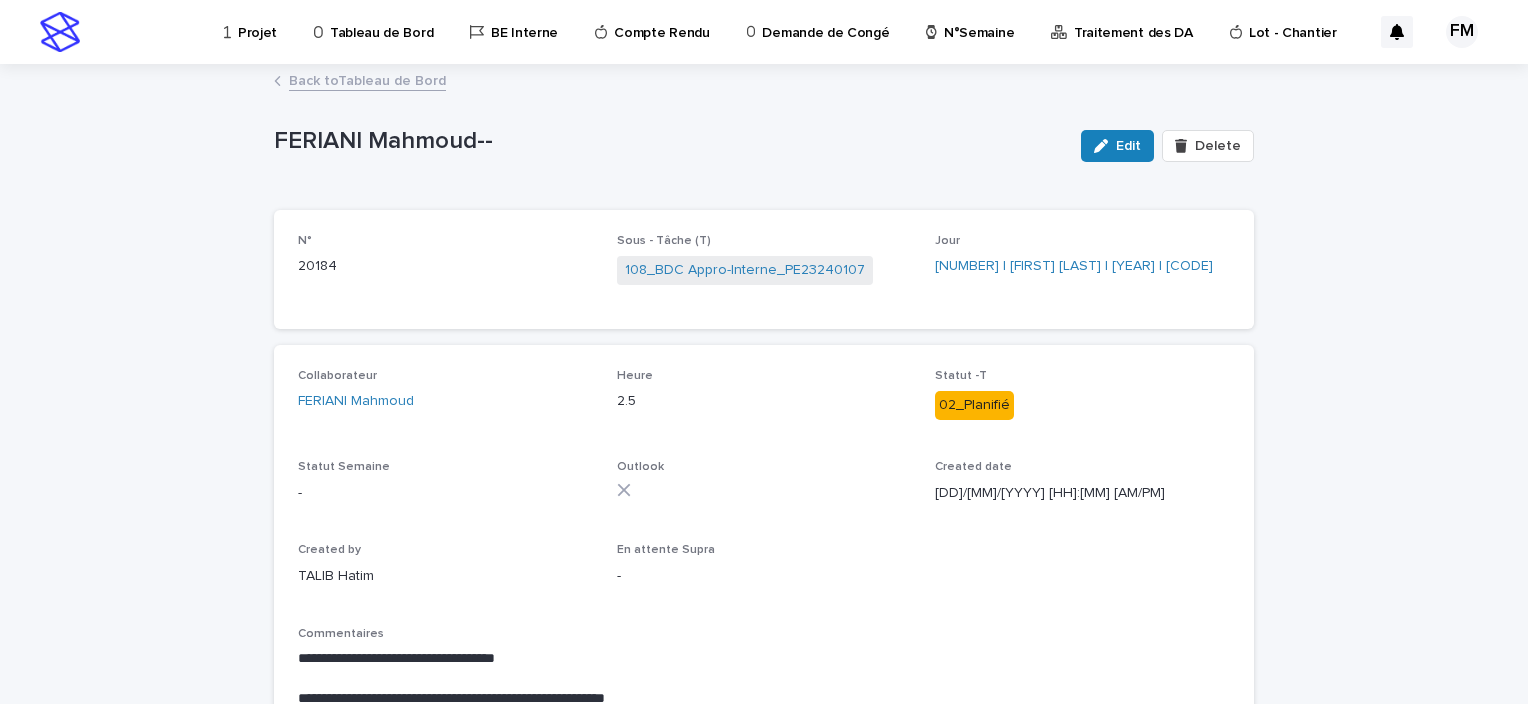 click on "Back to  Tableau de Bord" at bounding box center [764, 82] 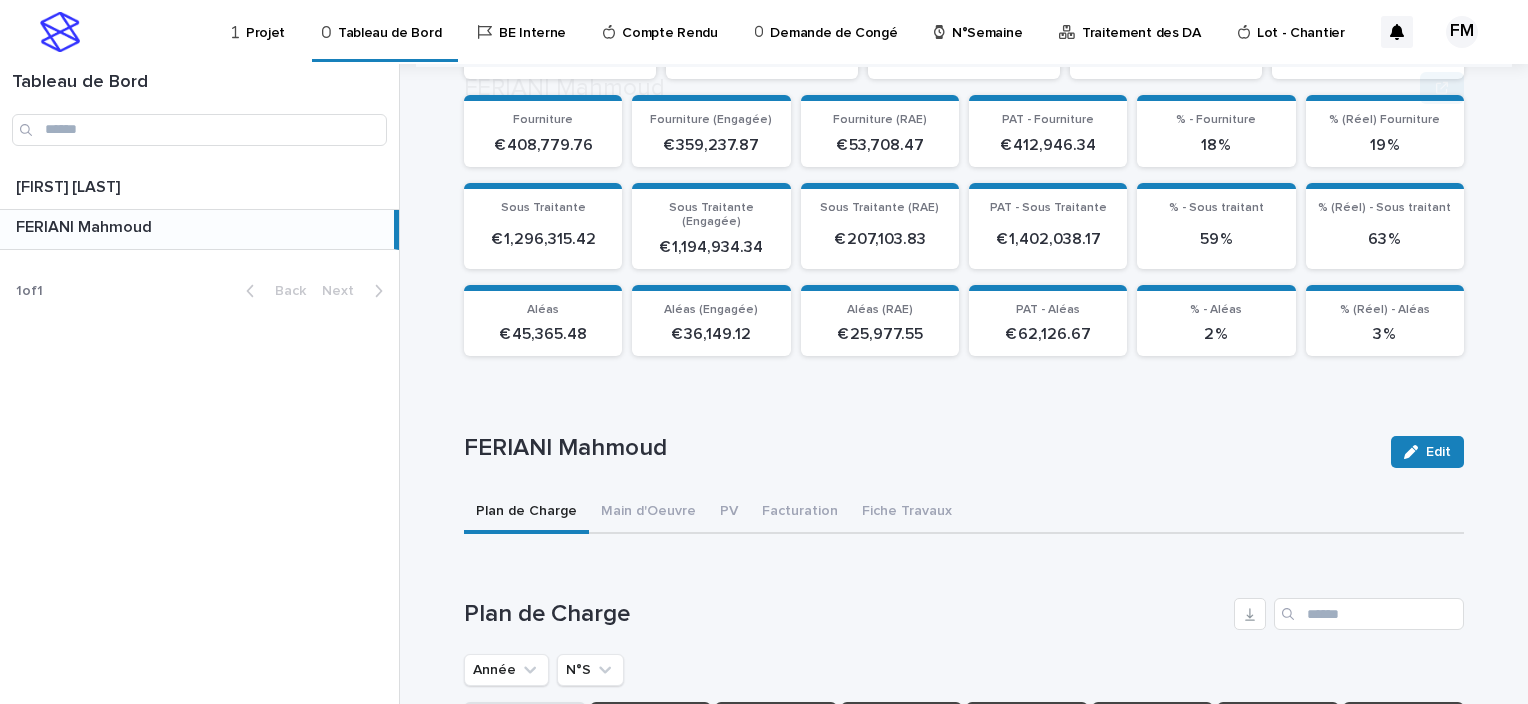 scroll, scrollTop: 400, scrollLeft: 0, axis: vertical 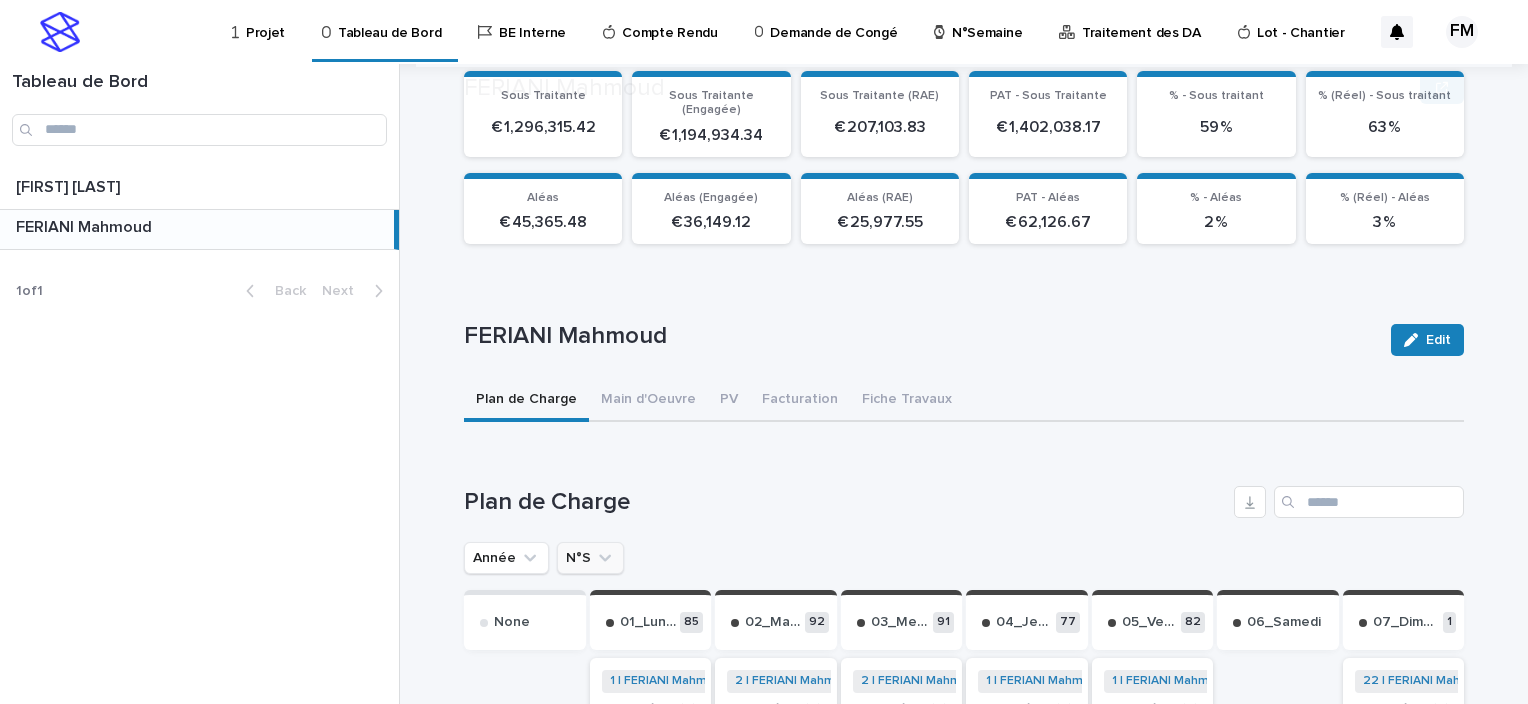 click 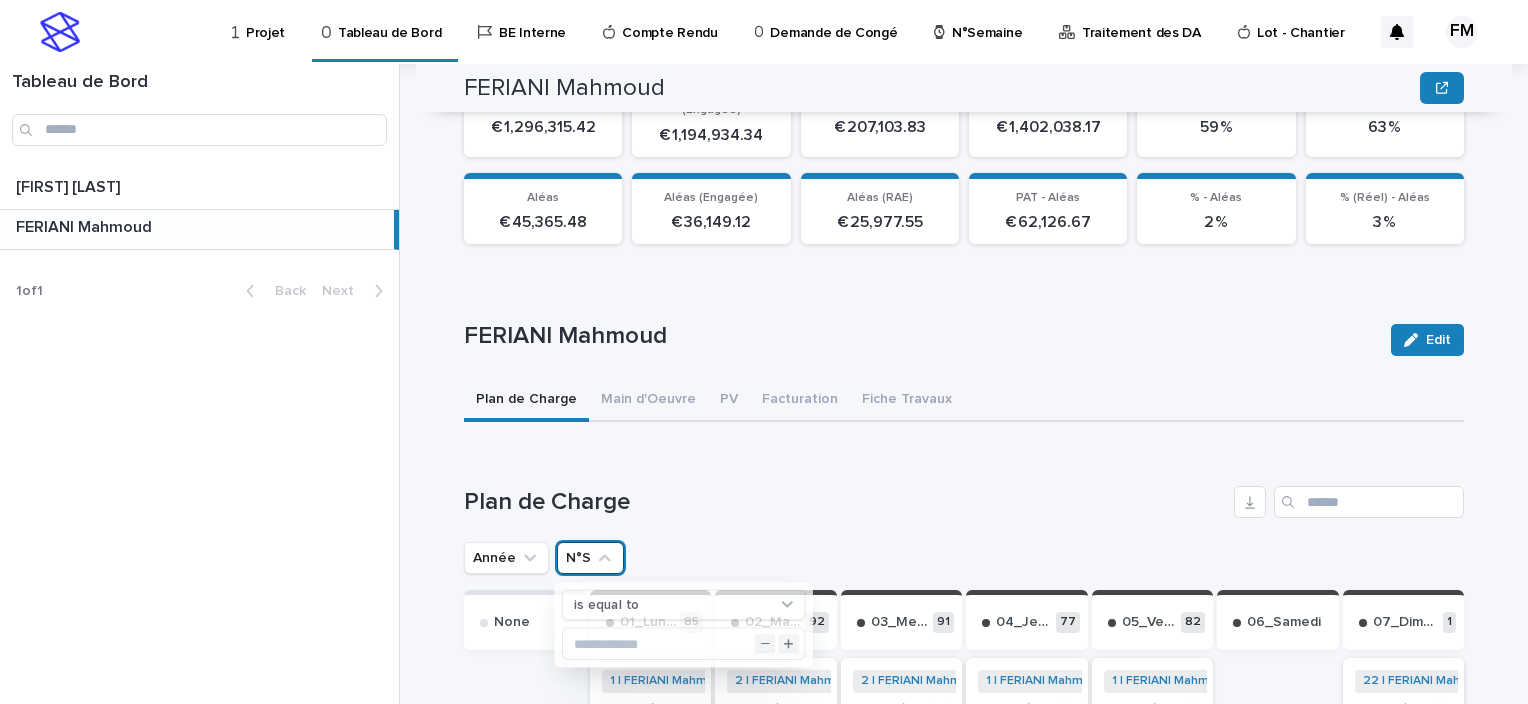 click 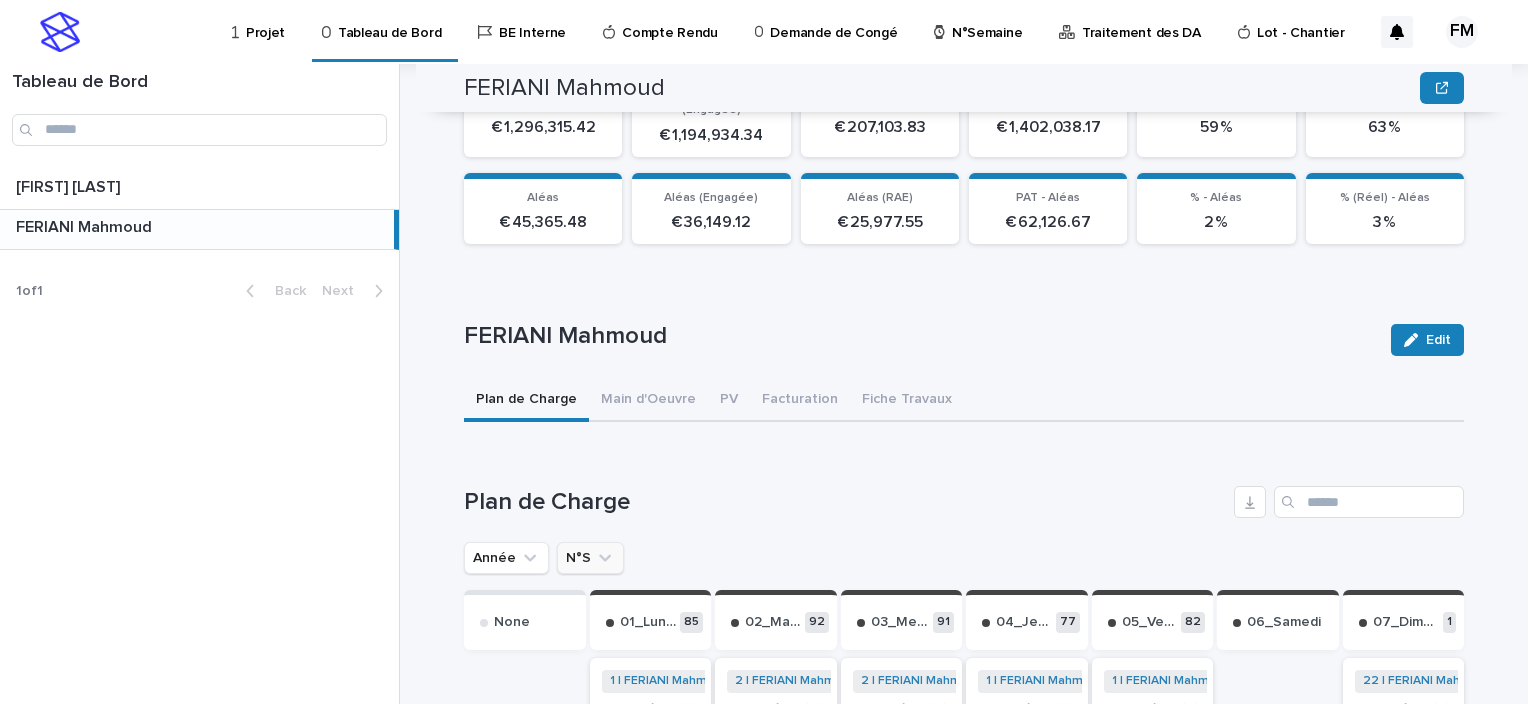 click 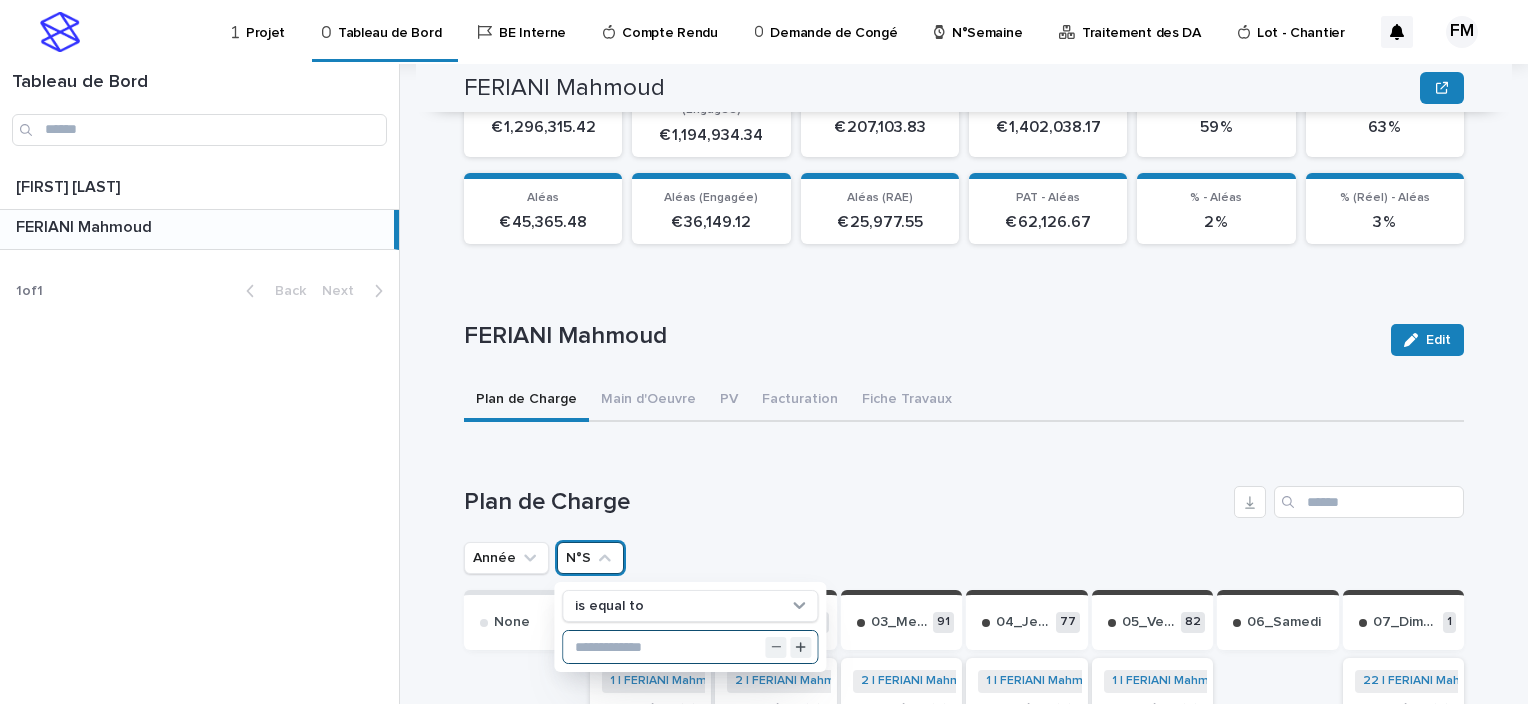 click at bounding box center (690, 647) 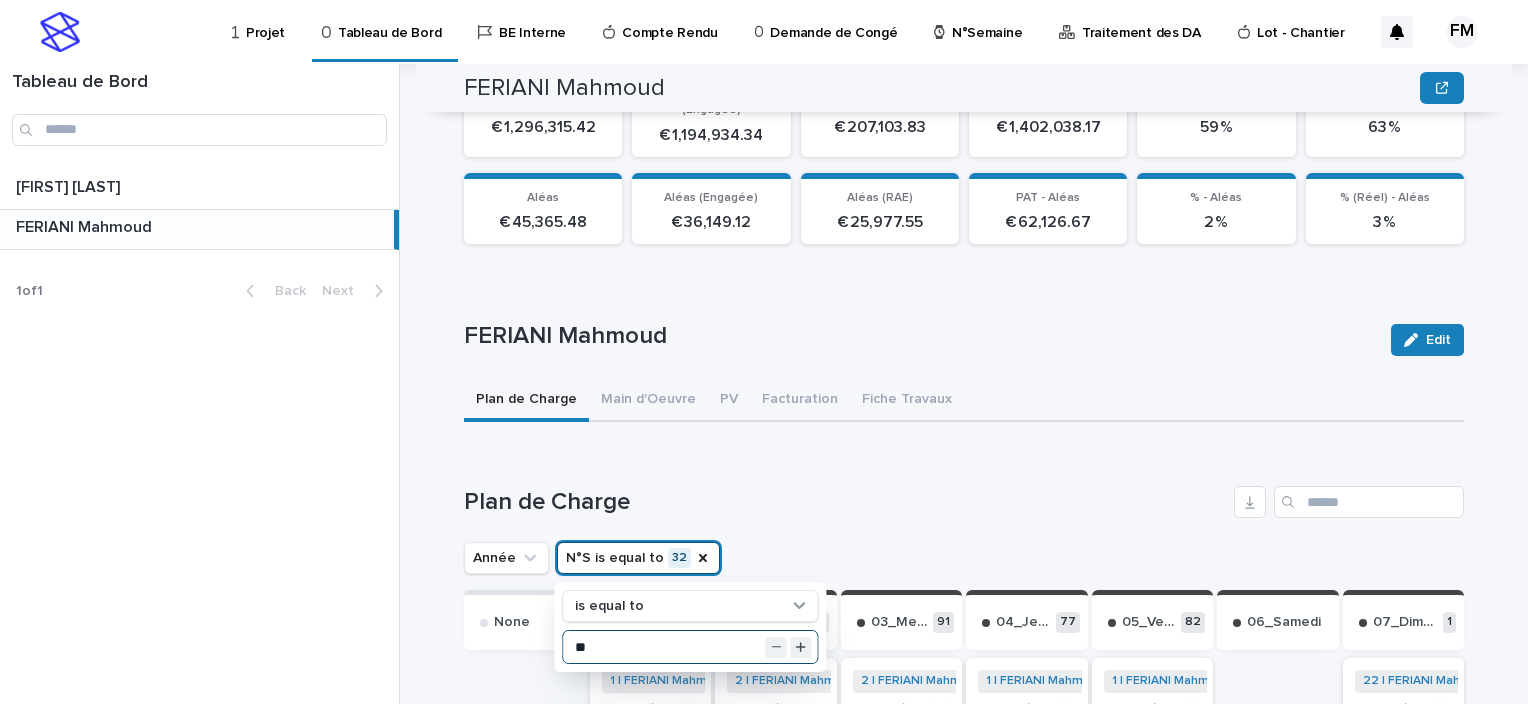 type on "**" 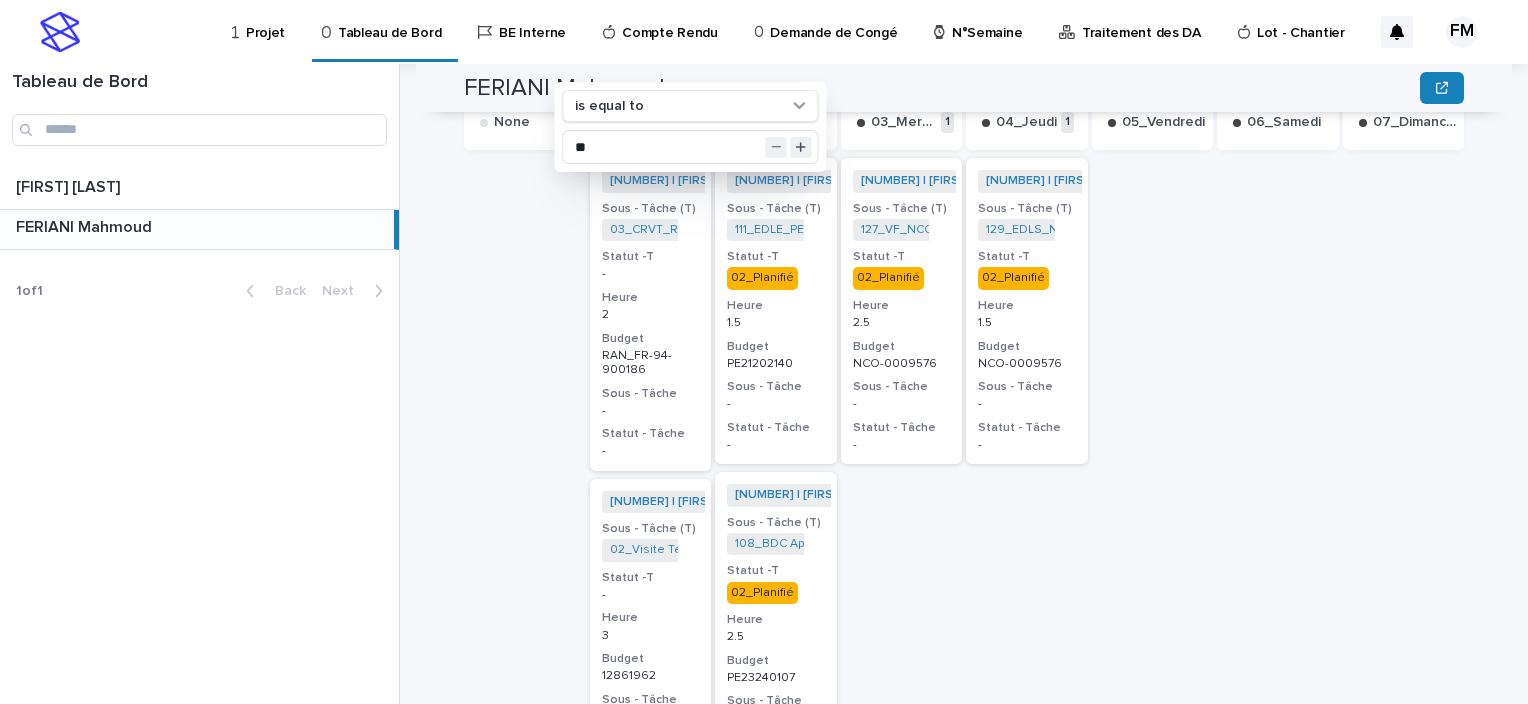 click at bounding box center [1278, 683] 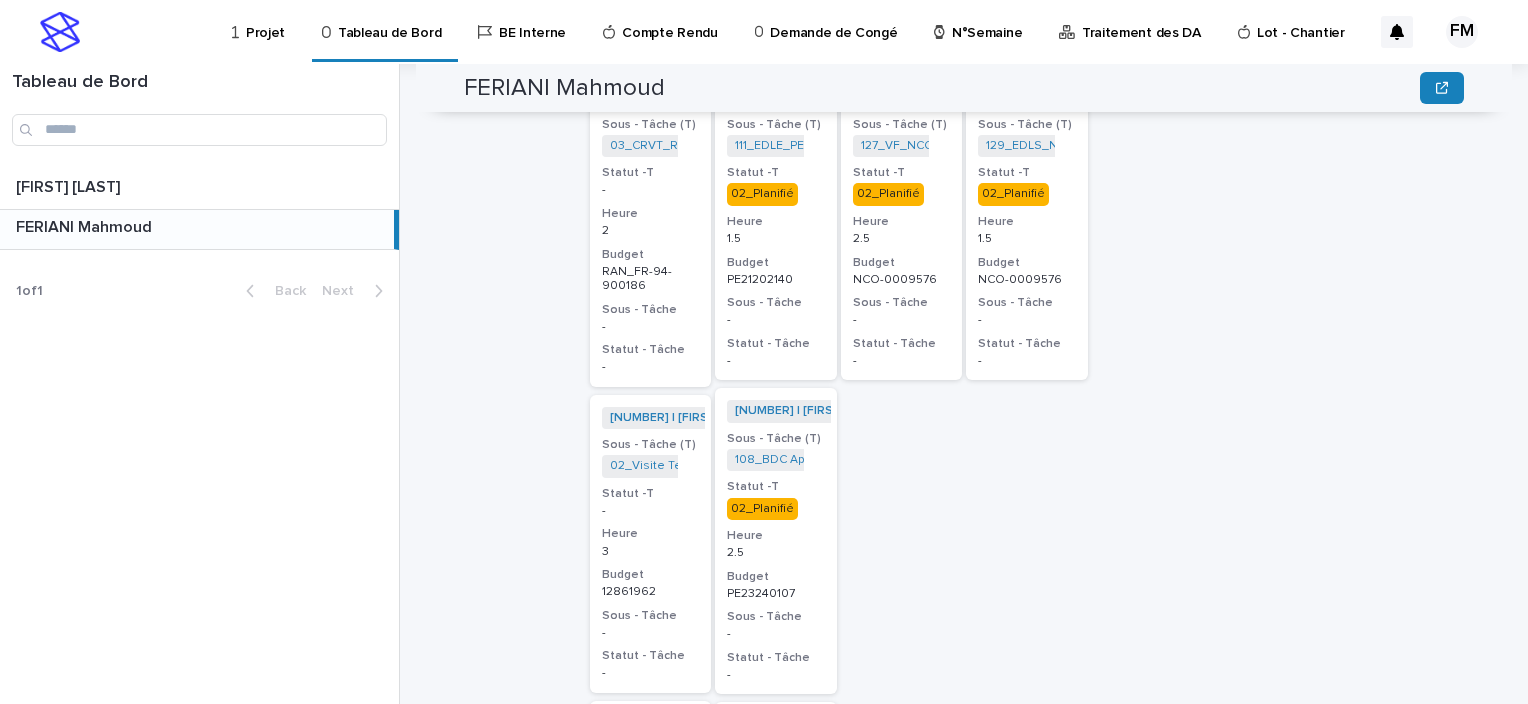 scroll, scrollTop: 900, scrollLeft: 0, axis: vertical 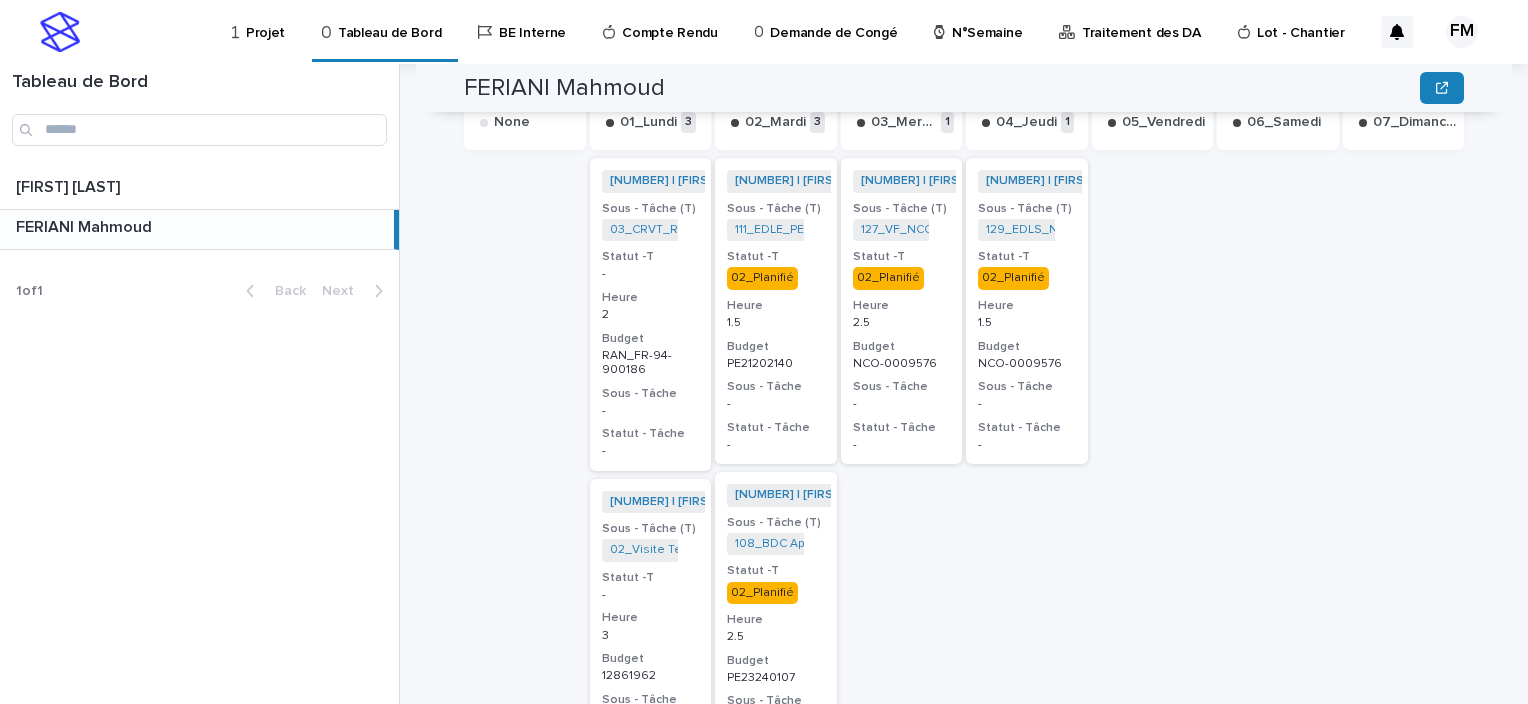 click on "32 | FERIANI Mahmoud | 2025   + 0 Sous - Tâche (T) 03_CRVT_RAN_FR-94-900186   + 0 Statut -T - Heure 2 Budget RAN_FR-94-900186 Sous - Tâche - Statut - Tâche -" at bounding box center [651, 314] 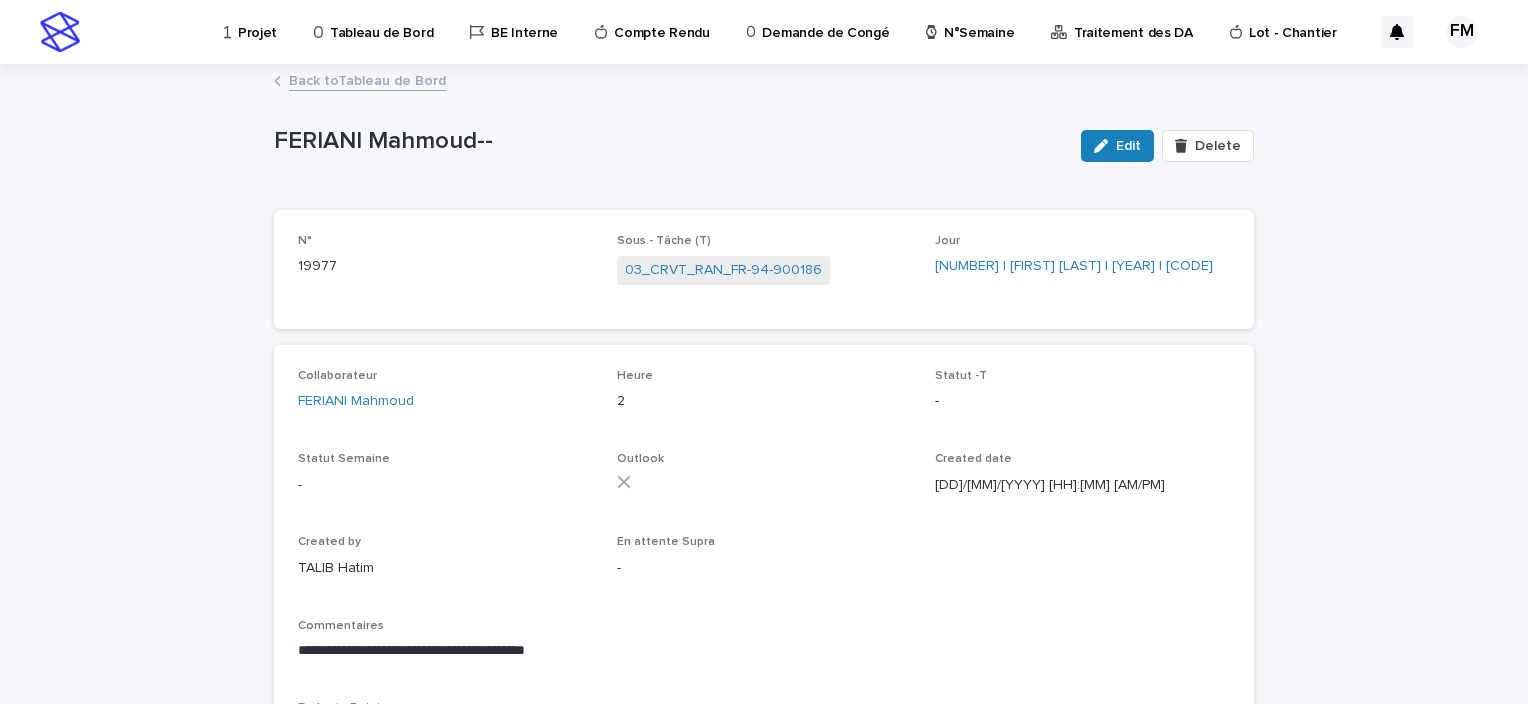 click on "**********" at bounding box center (764, 483) 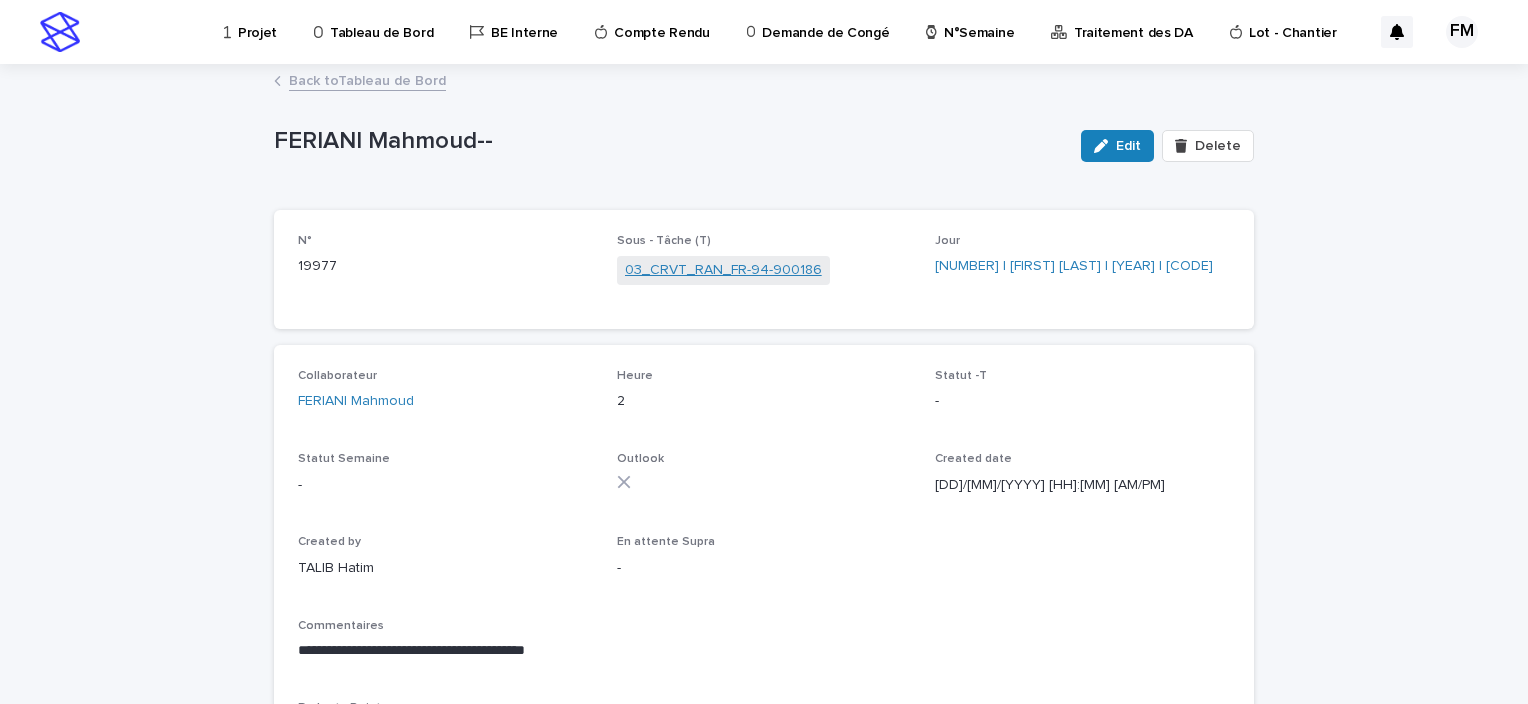 click on "03_CRVT_RAN_FR-94-900186" at bounding box center [723, 270] 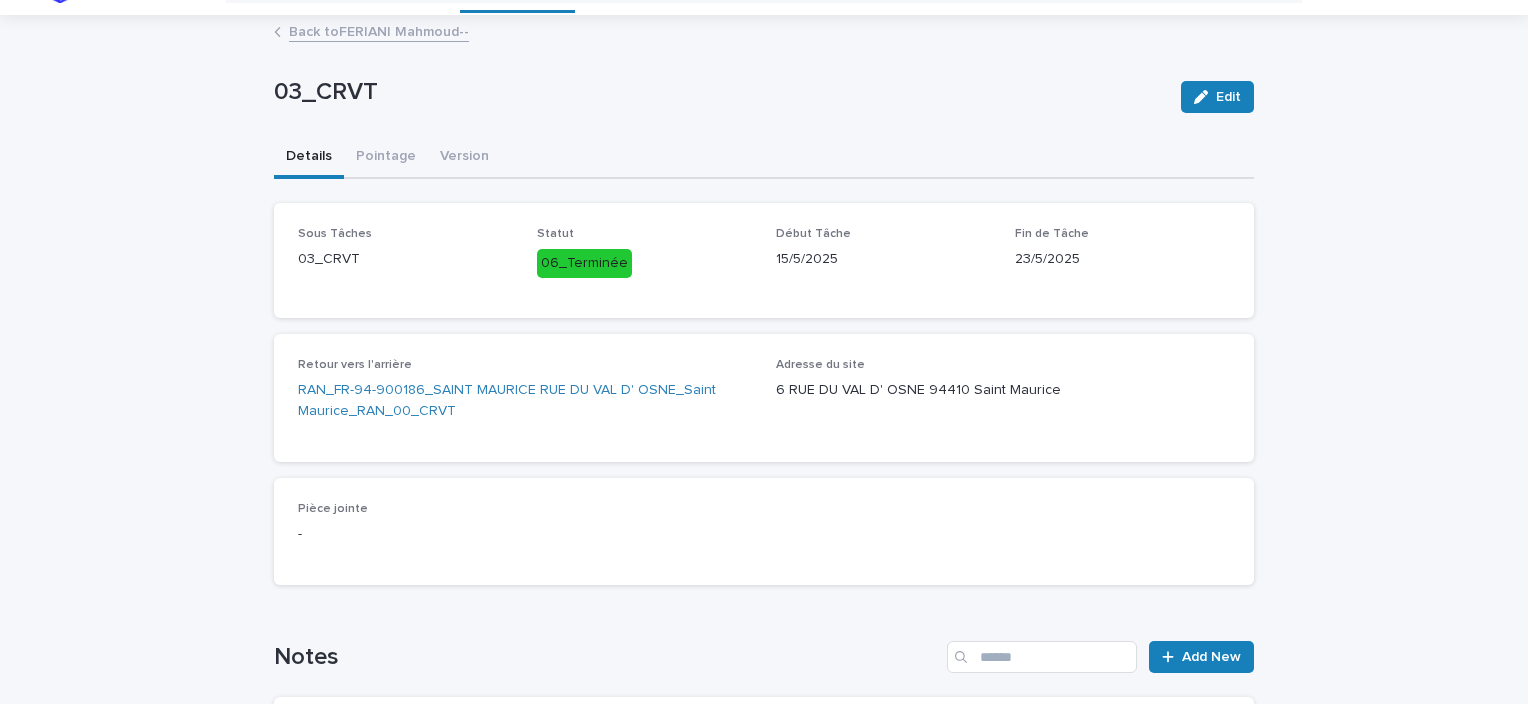 scroll, scrollTop: 0, scrollLeft: 0, axis: both 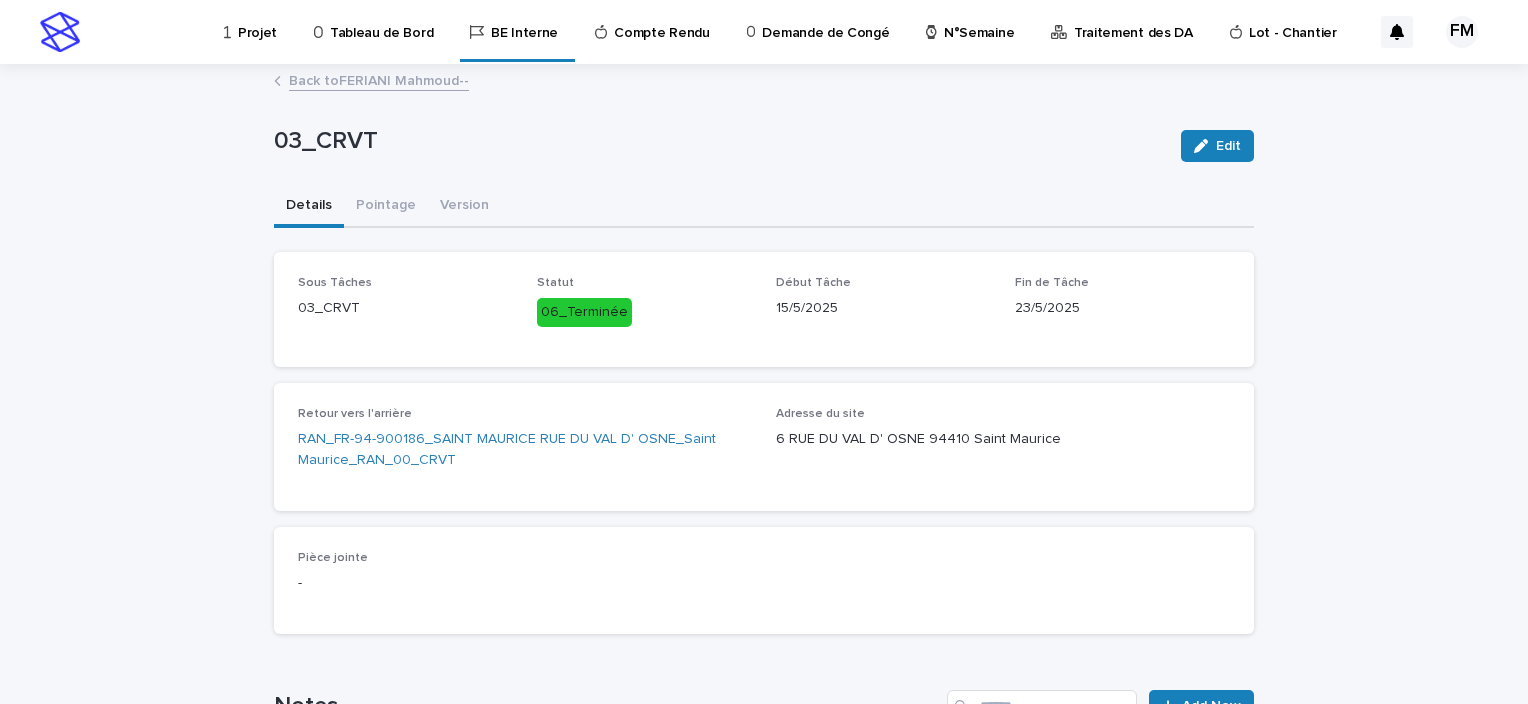 click on "Back to  FERIANI Mahmoud--" at bounding box center [379, 79] 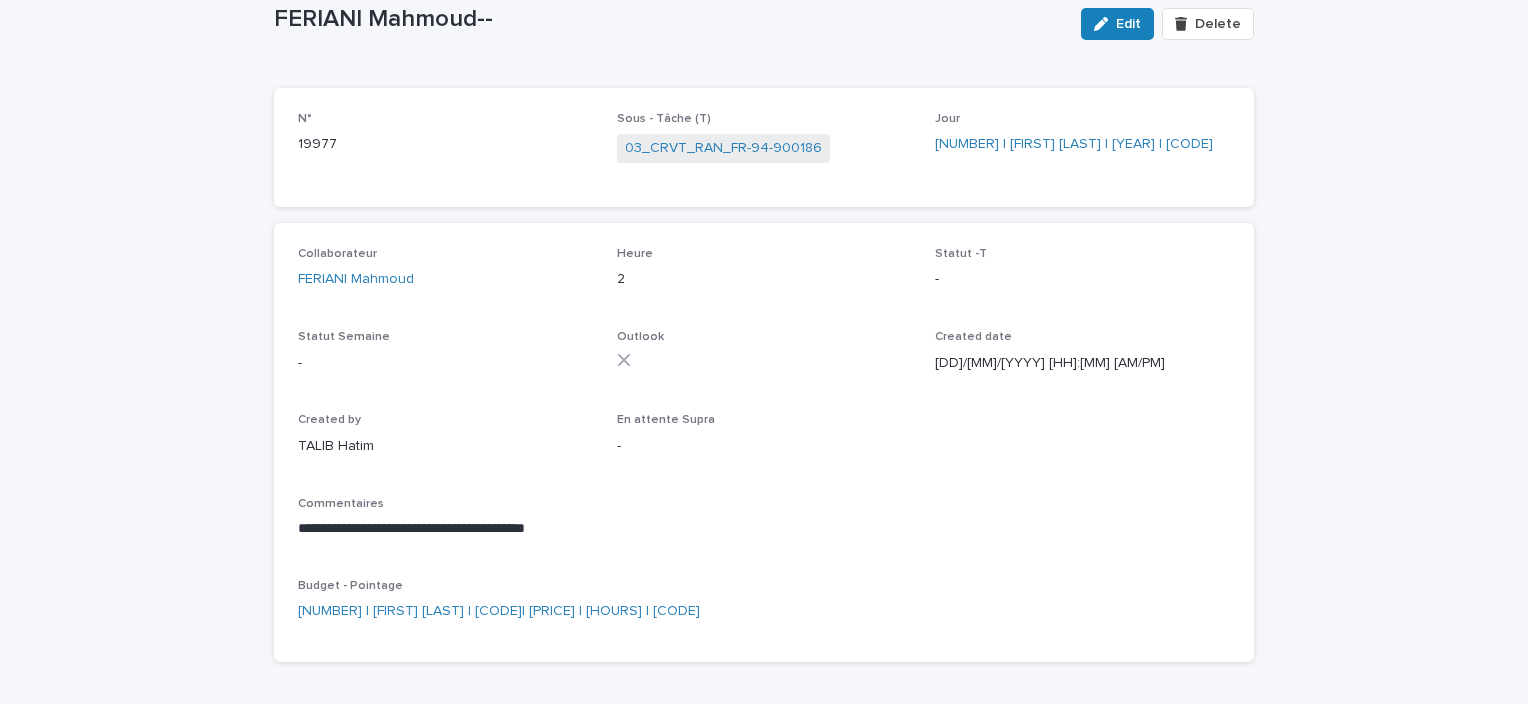 scroll, scrollTop: 196, scrollLeft: 0, axis: vertical 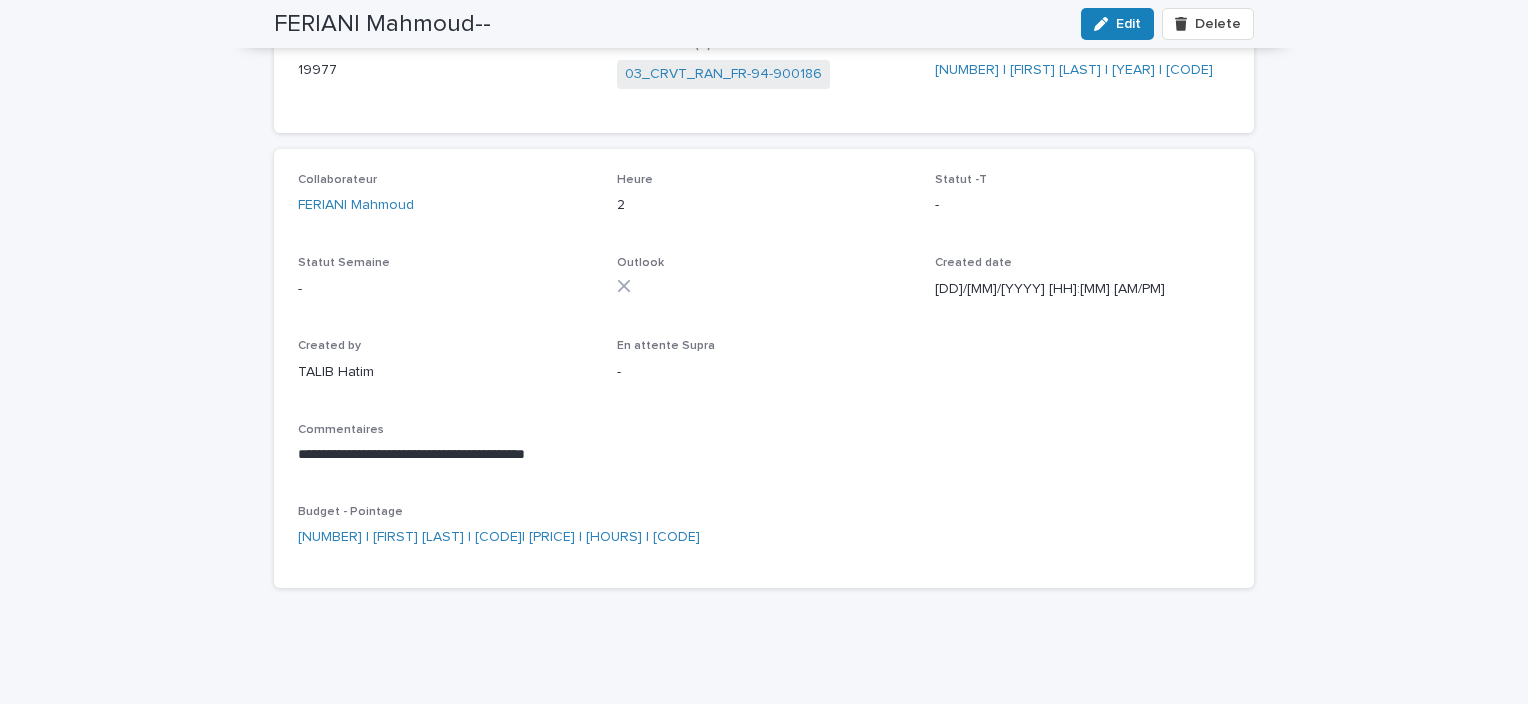 click on "**********" at bounding box center (764, 455) 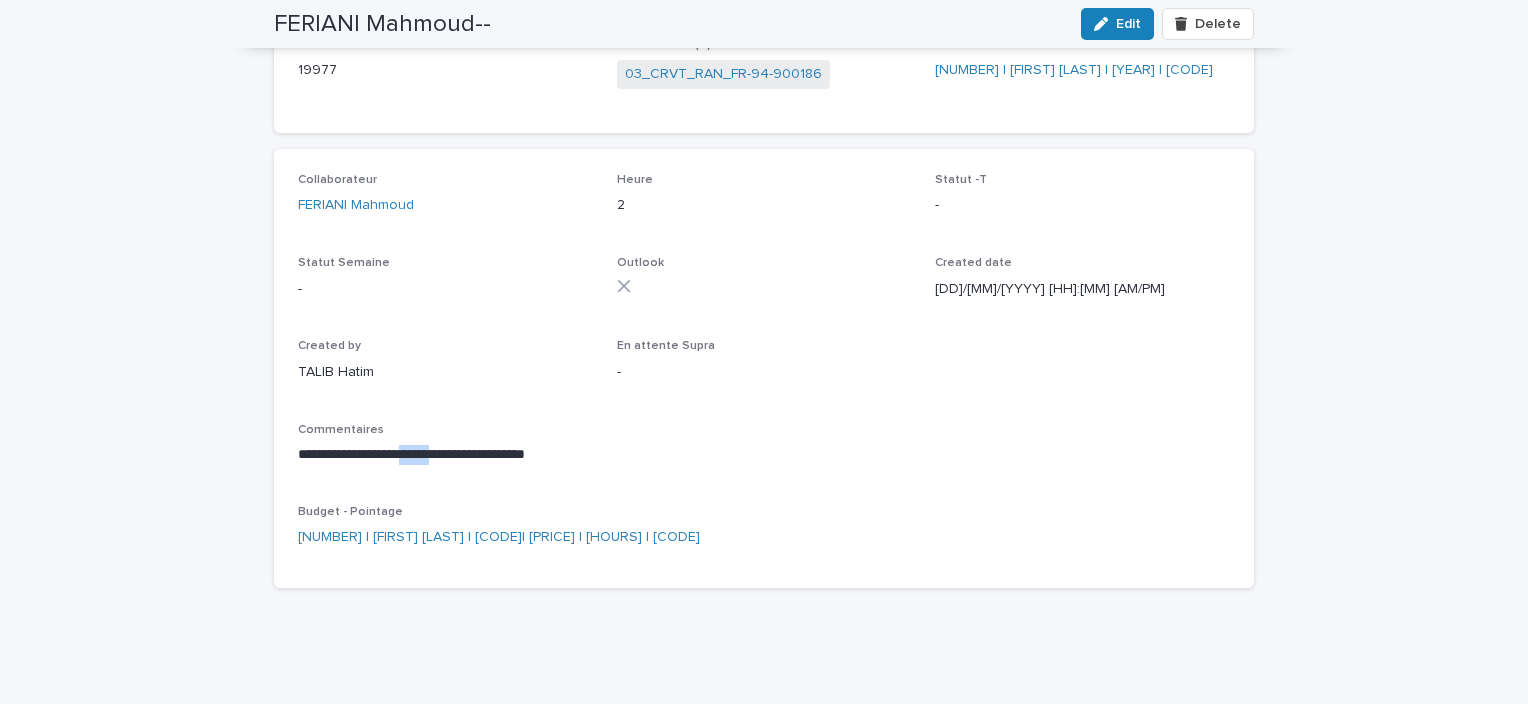 click on "**********" at bounding box center [764, 455] 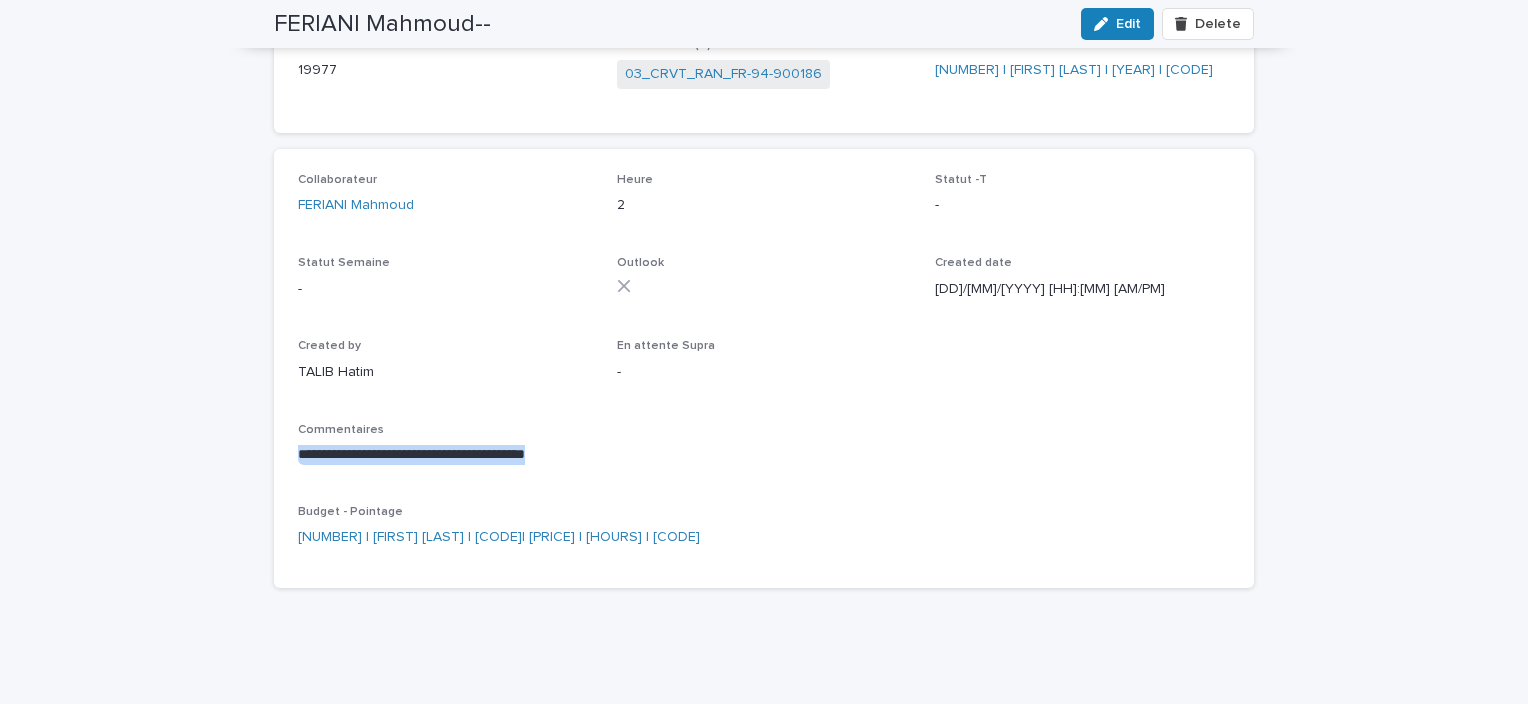 click on "**********" at bounding box center (764, 455) 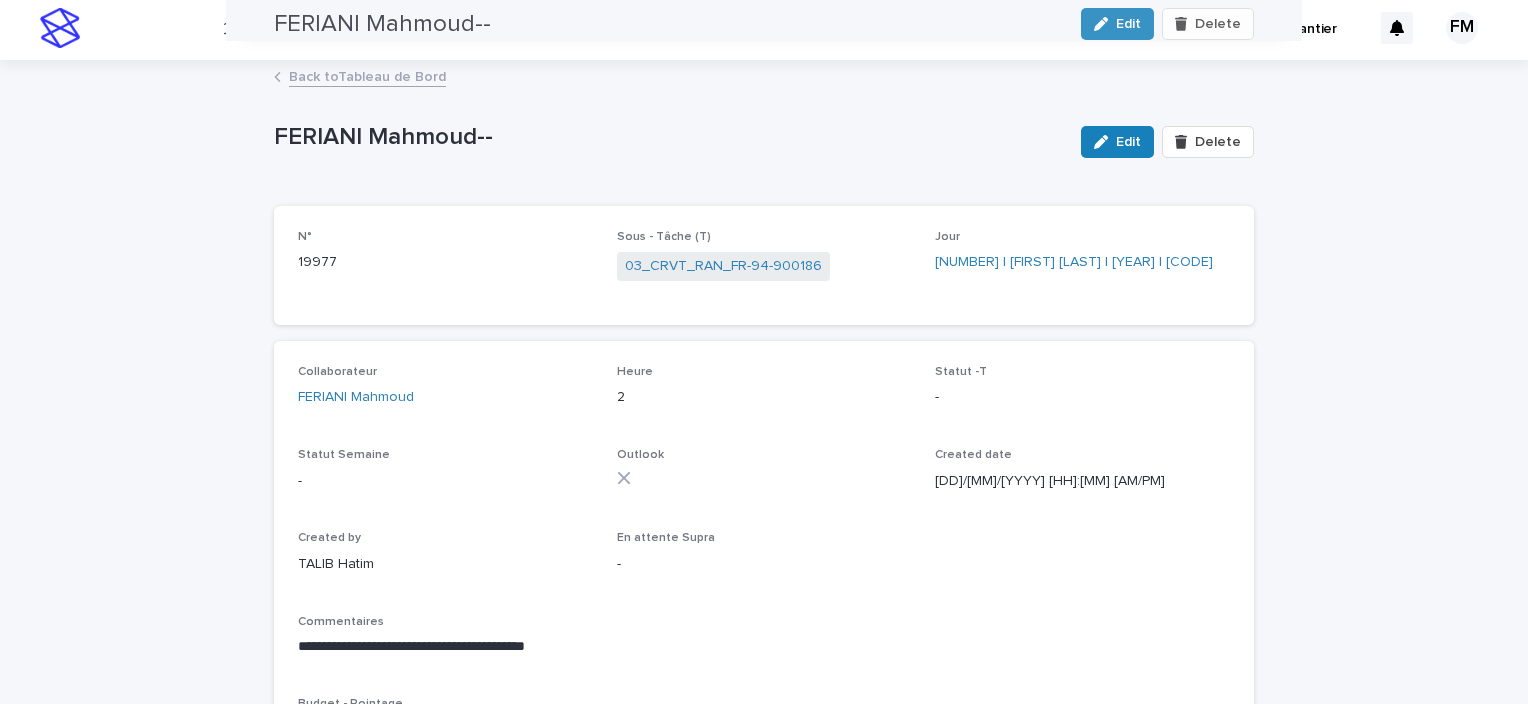 scroll, scrollTop: 0, scrollLeft: 0, axis: both 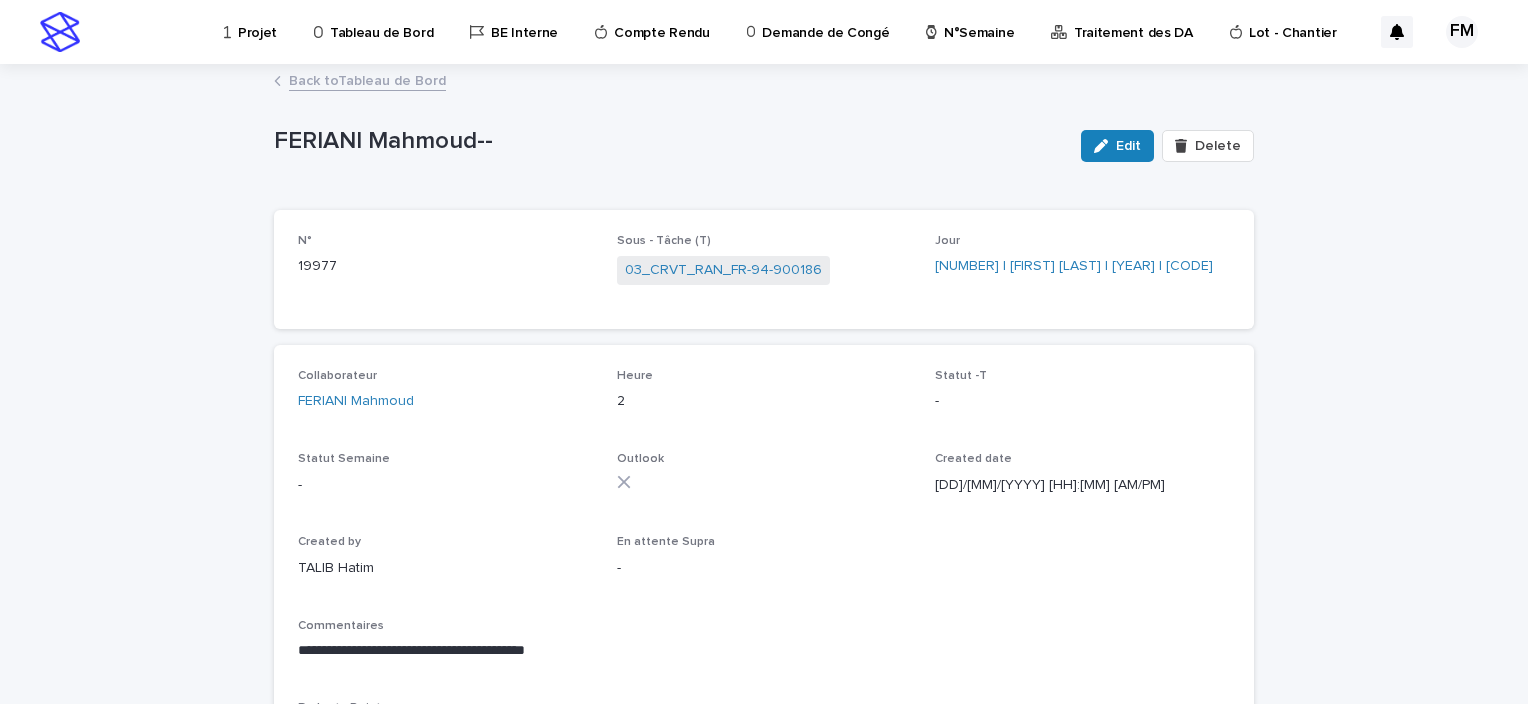 click on "03_CRVT_RAN_FR-94-900186" at bounding box center (723, 270) 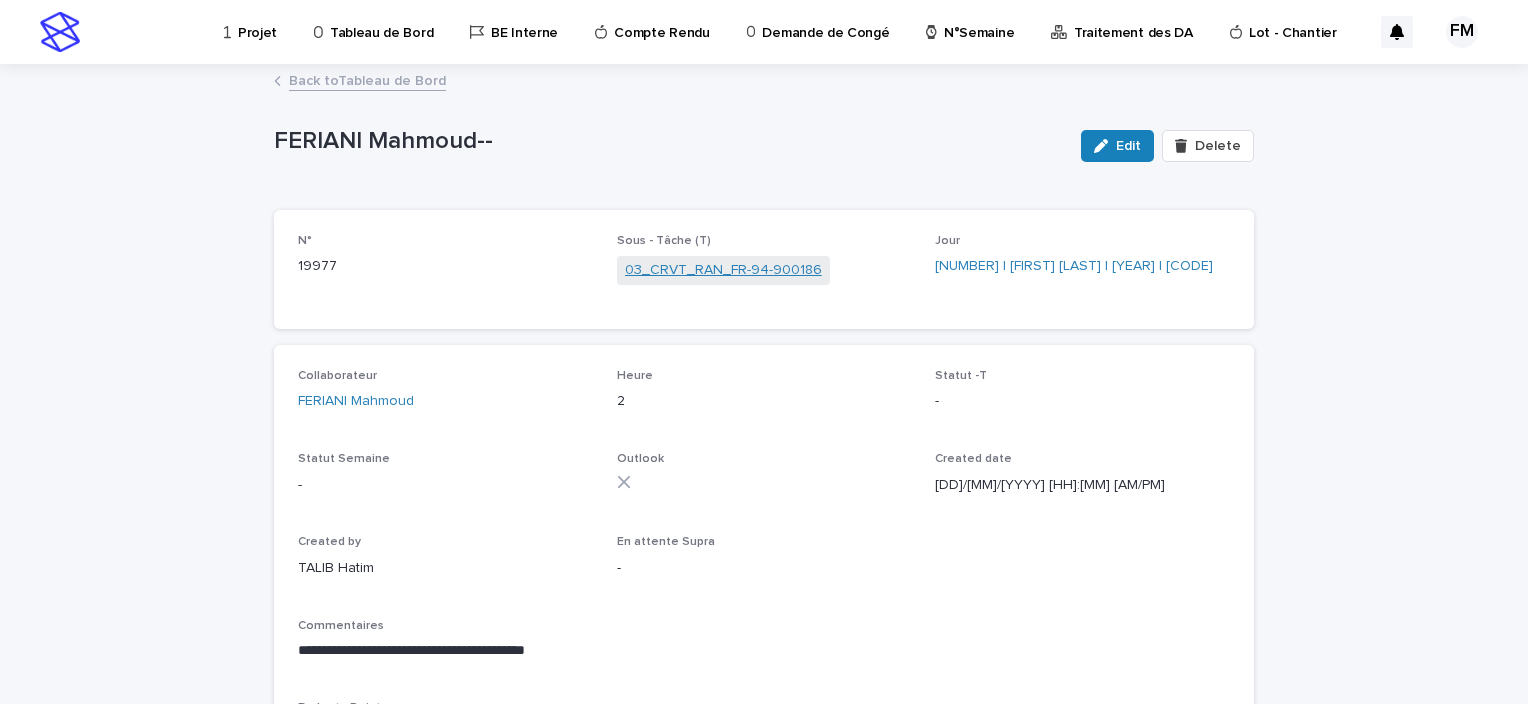 click on "03_CRVT_RAN_FR-94-900186" at bounding box center (723, 270) 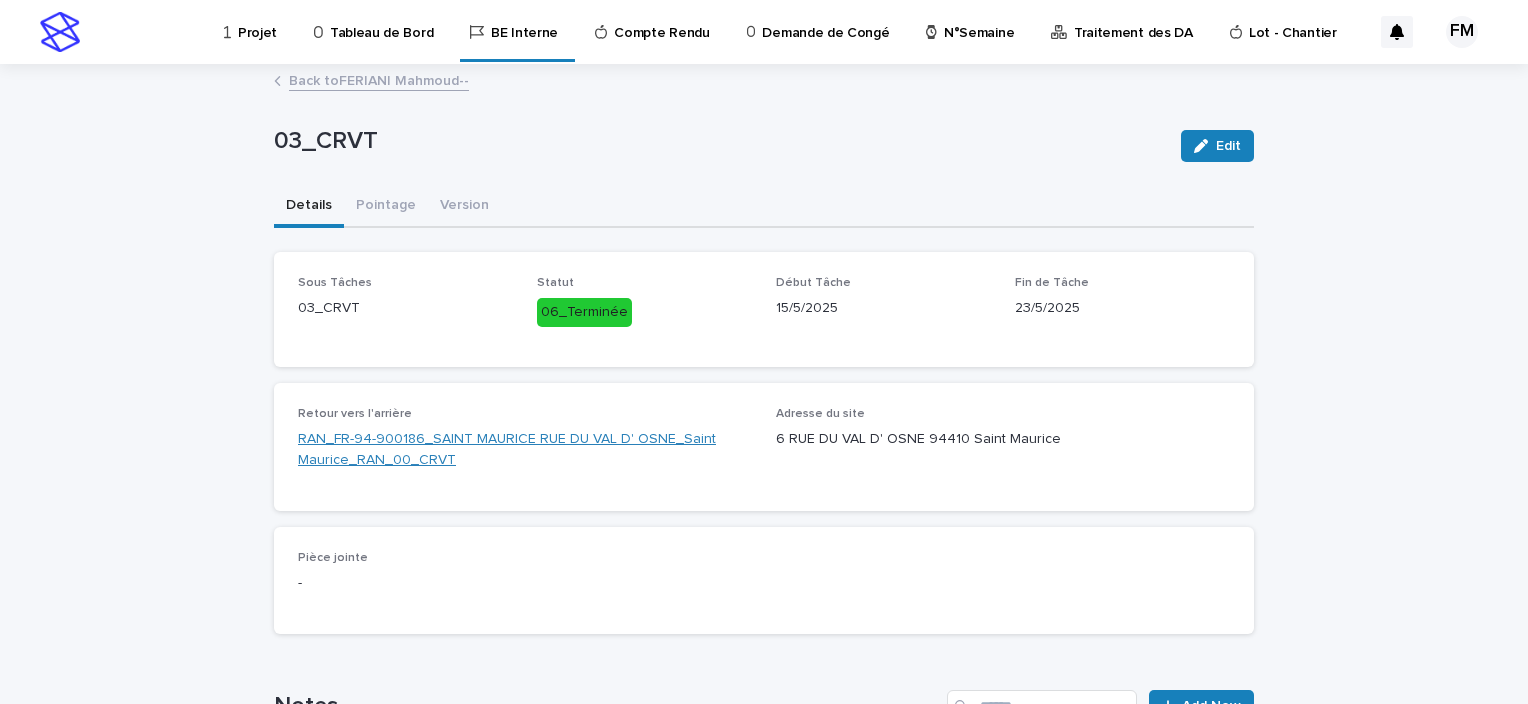 click on "RAN_FR-94-900186_SAINT MAURICE RUE DU VAL D' OSNE_Saint Maurice_RAN_00_CRVT" at bounding box center (525, 450) 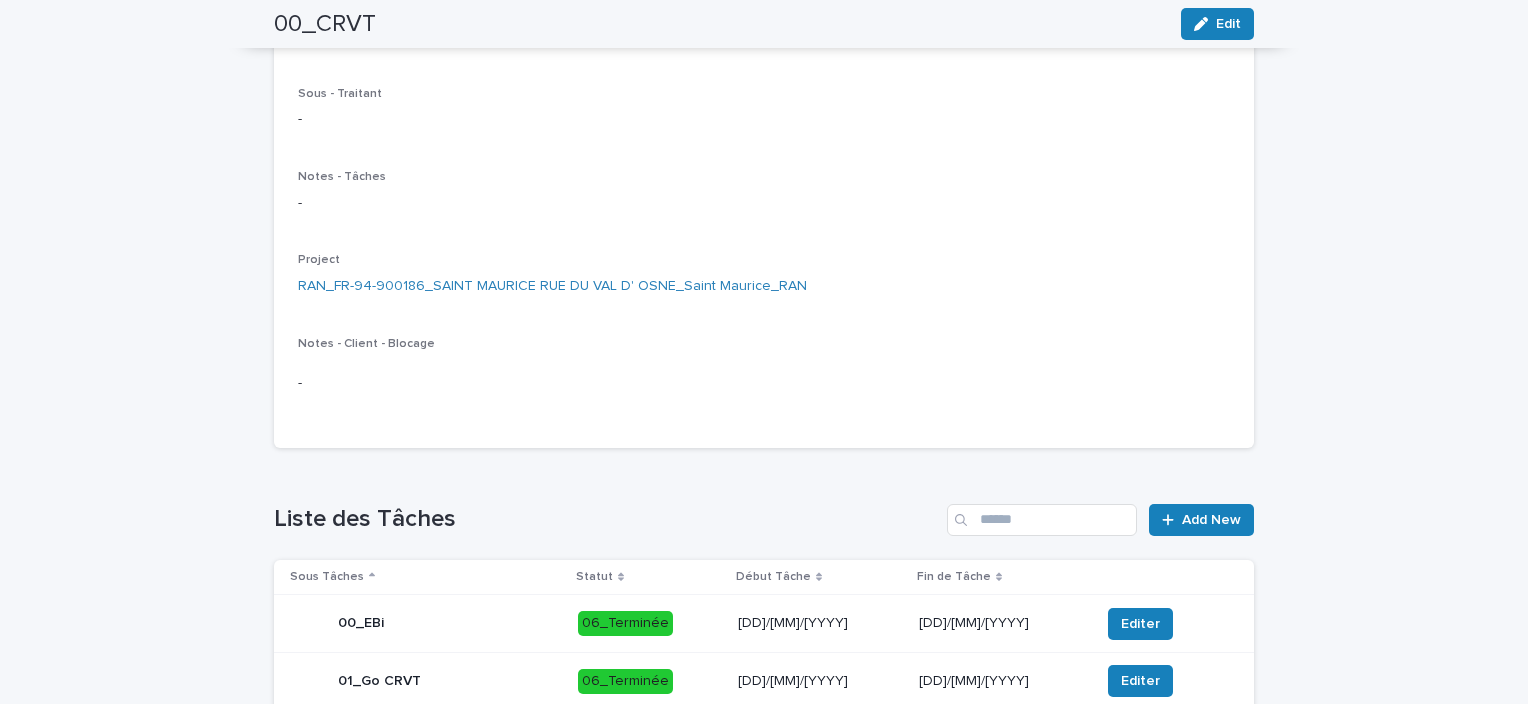scroll, scrollTop: 238, scrollLeft: 0, axis: vertical 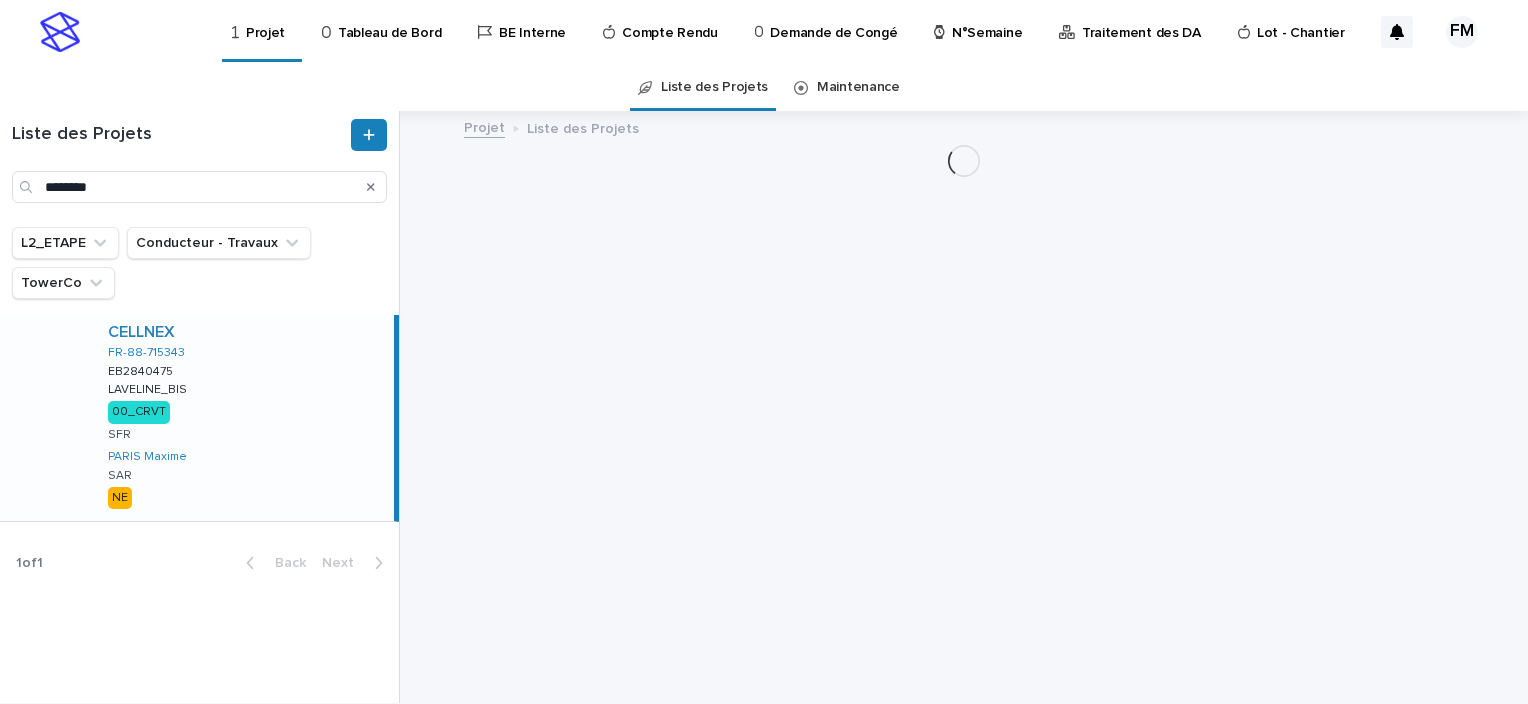 click on "Projet" at bounding box center (265, 21) 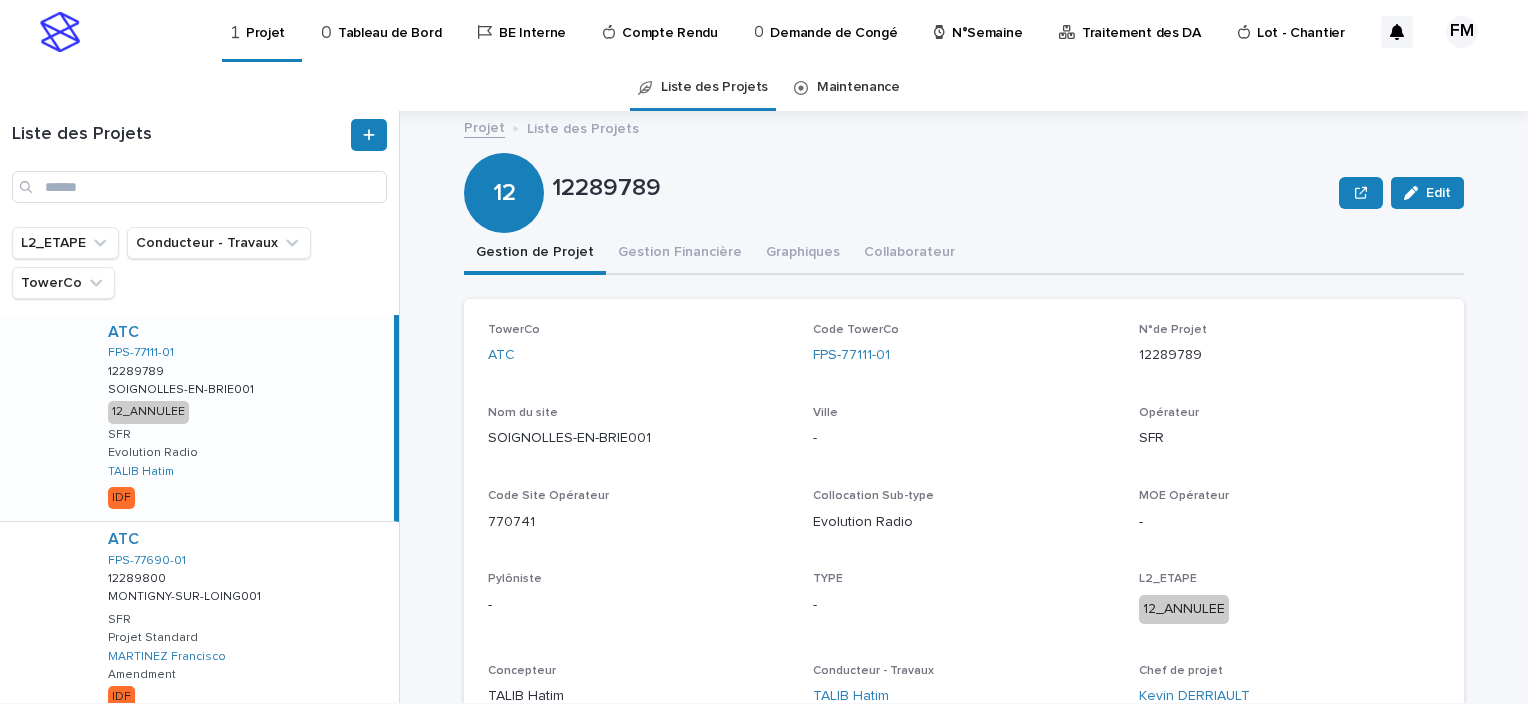 click on "Tableau de Bord" at bounding box center [389, 21] 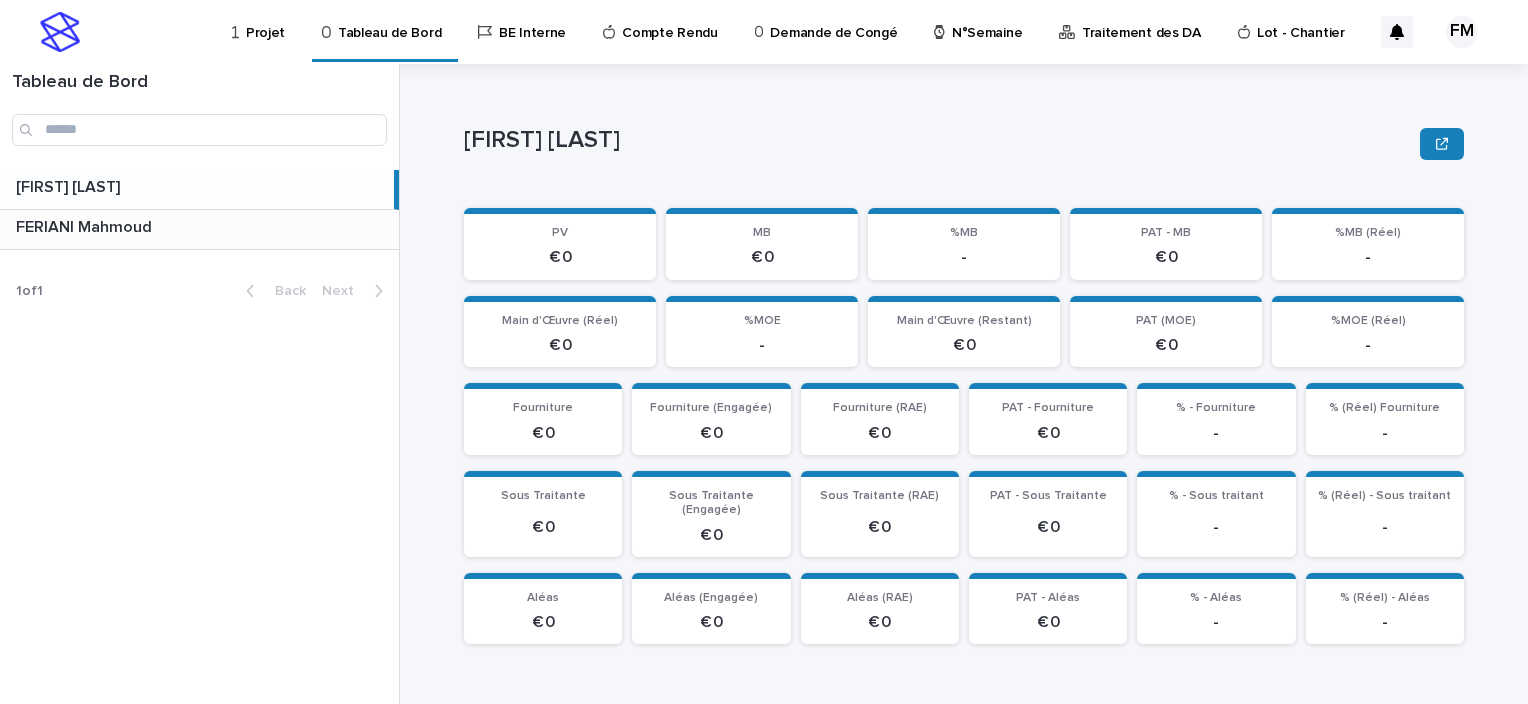 click at bounding box center [203, 227] 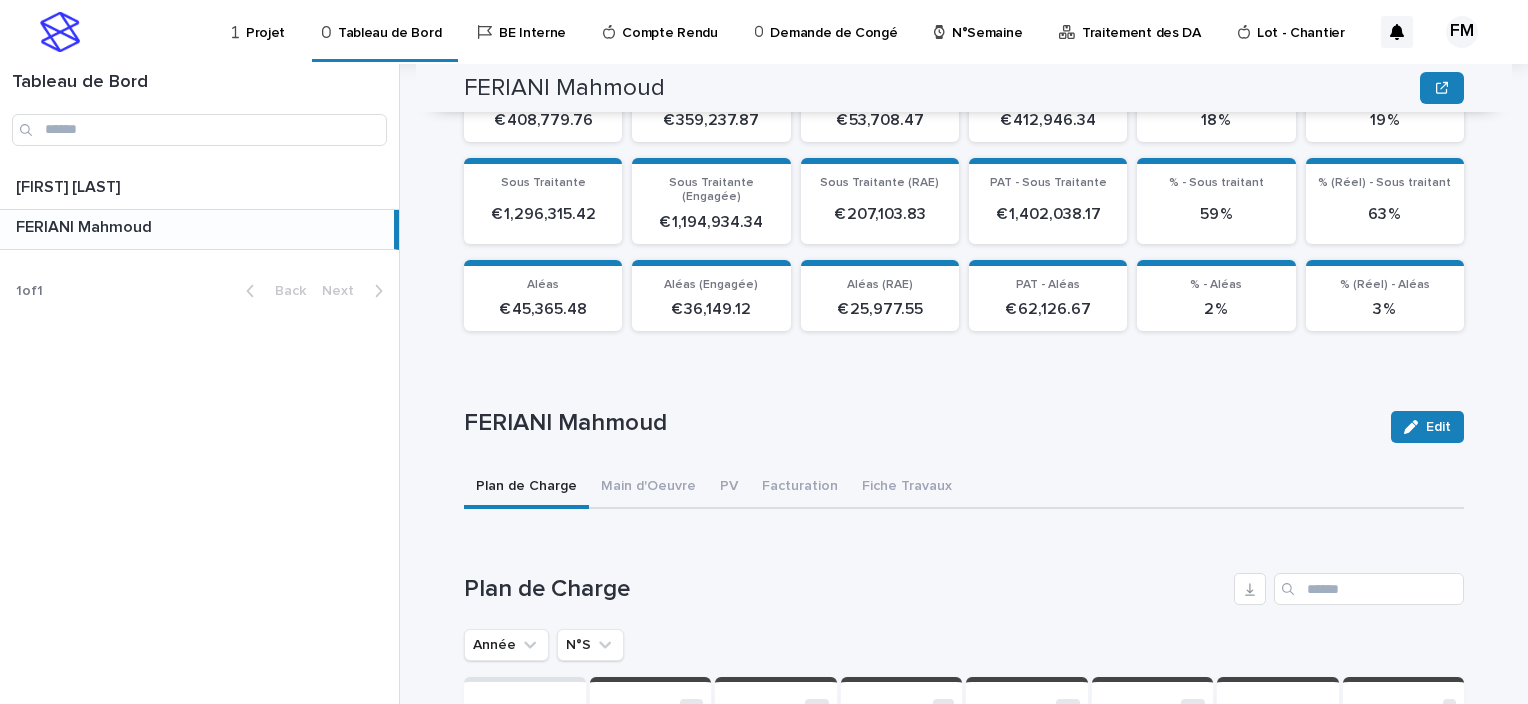 scroll, scrollTop: 444, scrollLeft: 0, axis: vertical 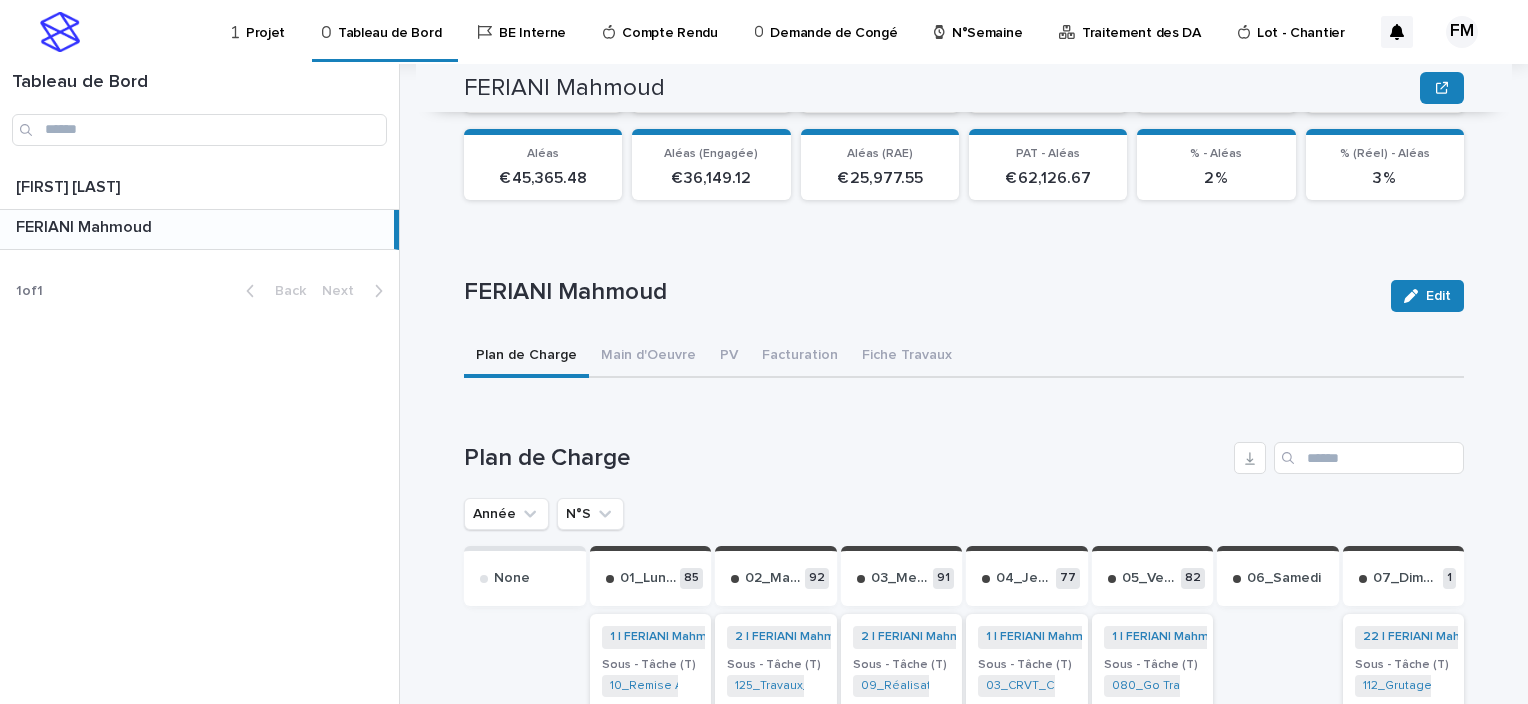 click on "Année N°S" at bounding box center [544, 514] 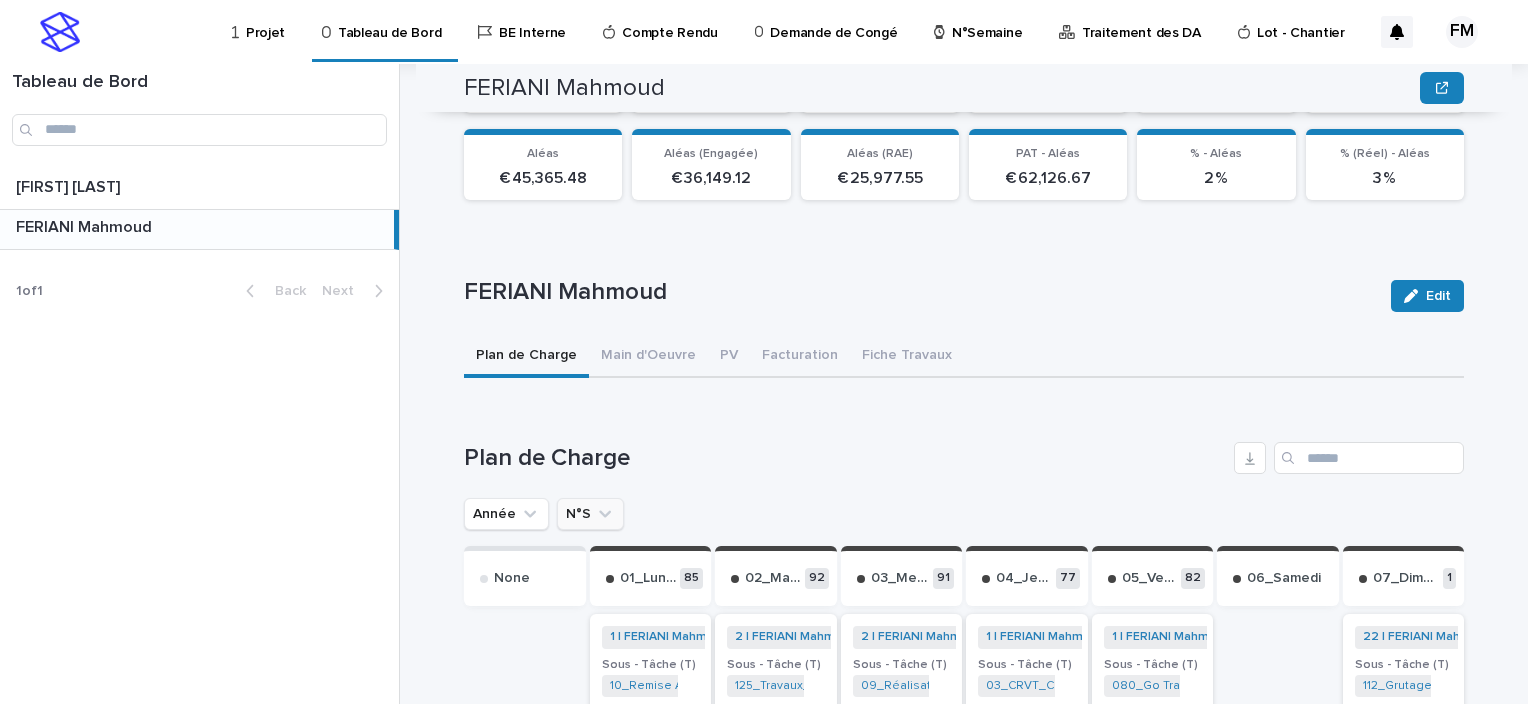 click on "N°S" at bounding box center (590, 514) 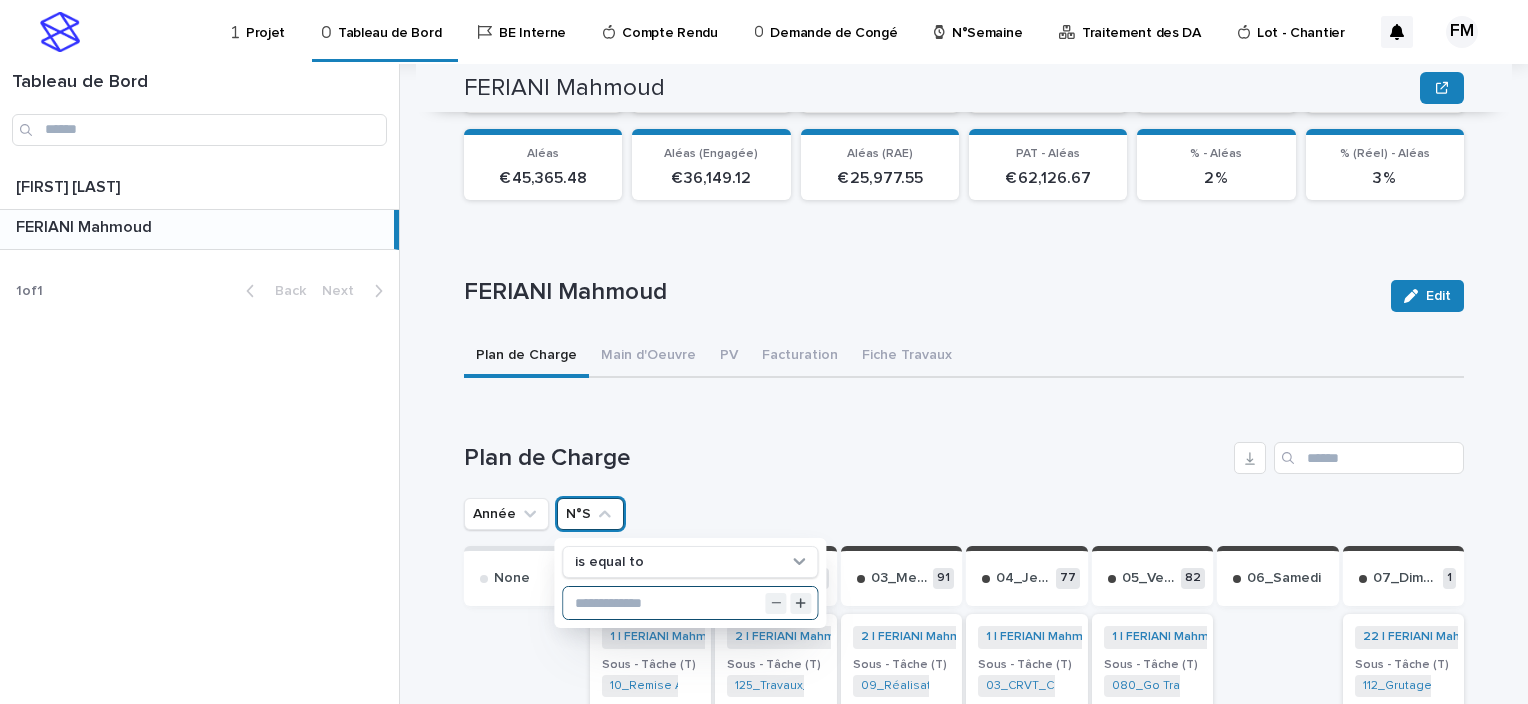 click at bounding box center [690, 603] 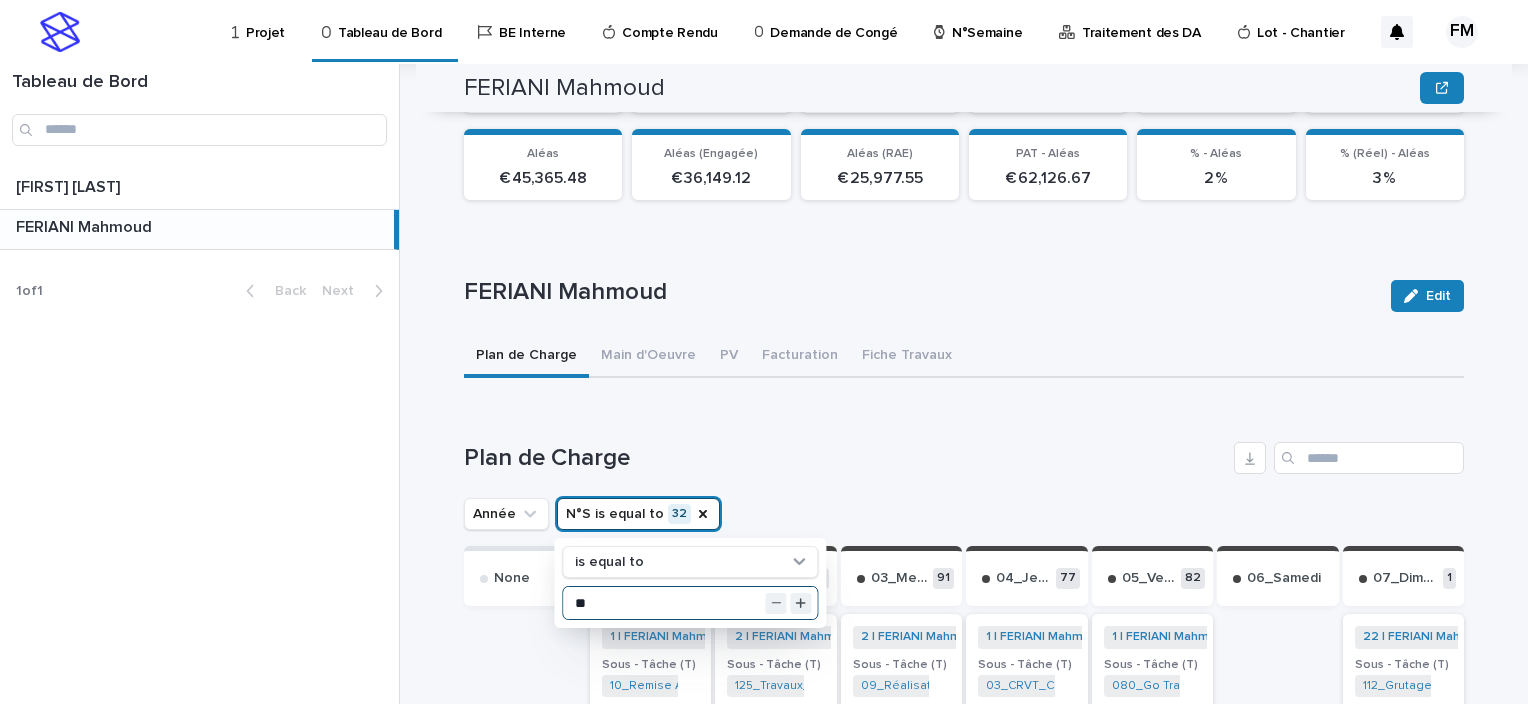 type on "**" 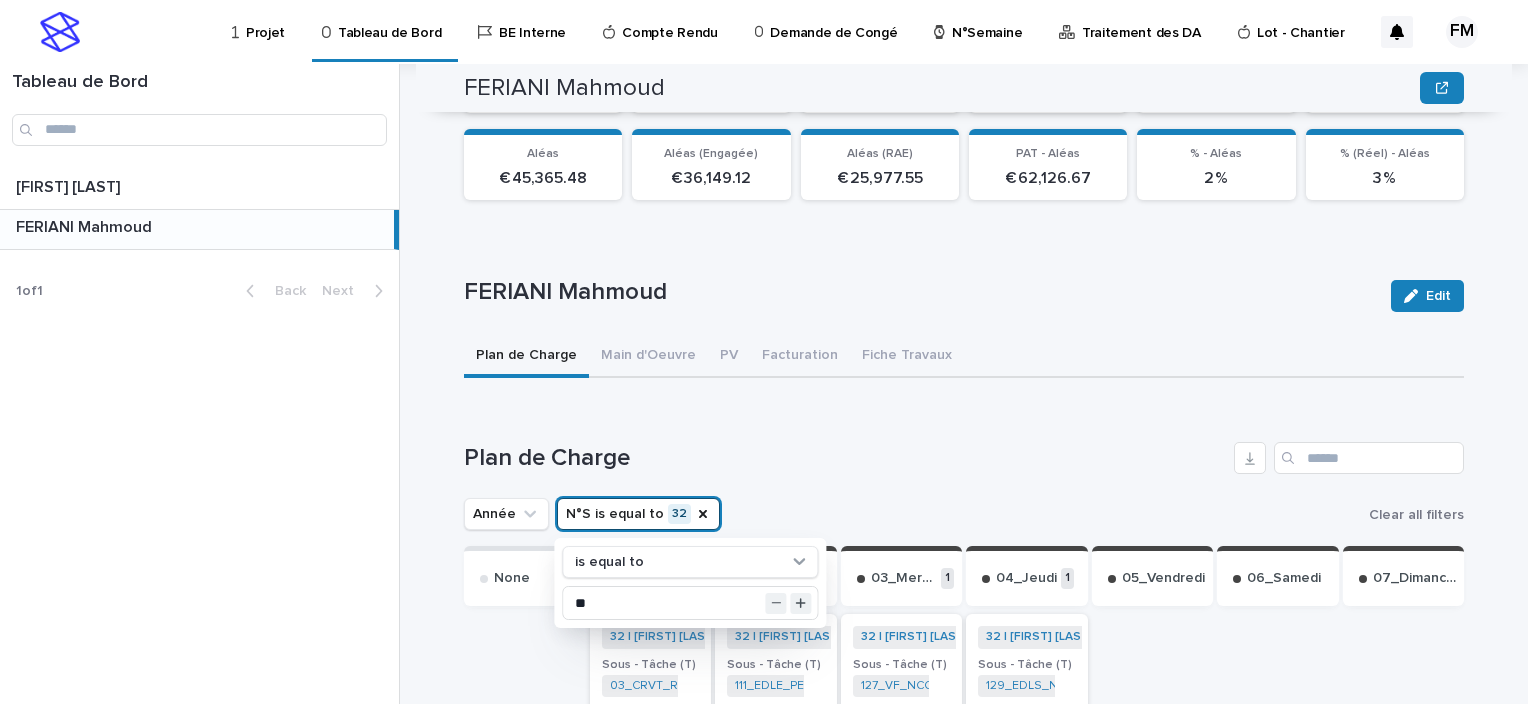 click on "Plan de Charge Année N°S is equal to 32 is equal to ** Clear all filters None 01_Lundi 3 32 | [FIRST] [LAST] | 2025   + 0 Sous - Tâche (T) 03_CRVT_RAN_FR-94-900186   + 0 Statut -T - Heure 2 Budget RAN_FR-94-900186 Sous - Tâche - Statut - Tâche - 32 | [FIRST] [LAST] | 2025   + 0 Sous - Tâche (T) 02_Visite Technique_12861962   + 0 Statut -T - Heure 3 Budget 12861962 Sous - Tâche - Statut - Tâche - 32 | [FIRST] [LAST] | 2025   + 0 Sous - Tâche (T) 112_Grutage_PE20179600-PE25266506   + 0 Statut -T 06_Terminée Heure 2 Budget PE20179600-PE25266506 Sous - Tâche - Statut - Tâche - 02_Mardi 3 32 | [FIRST] [LAST] | 2025   + 0 Sous - Tâche (T) 111_EDLE_PE21202140   + 0 Statut -T 02_Planifié Heure 1.5 Budget PE21202140 Sous - Tâche - Statut - Tâche - 32 | [FIRST] [LAST] | 2025   + 0 Sous - Tâche (T) 108_BDC Appro-Interne_PE23240107   + 0 Statut -T 02_Planifié Heure 2.5 Budget PE23240107 Sous - Tâche - Statut - Tâche -" at bounding box center (964, 1055) 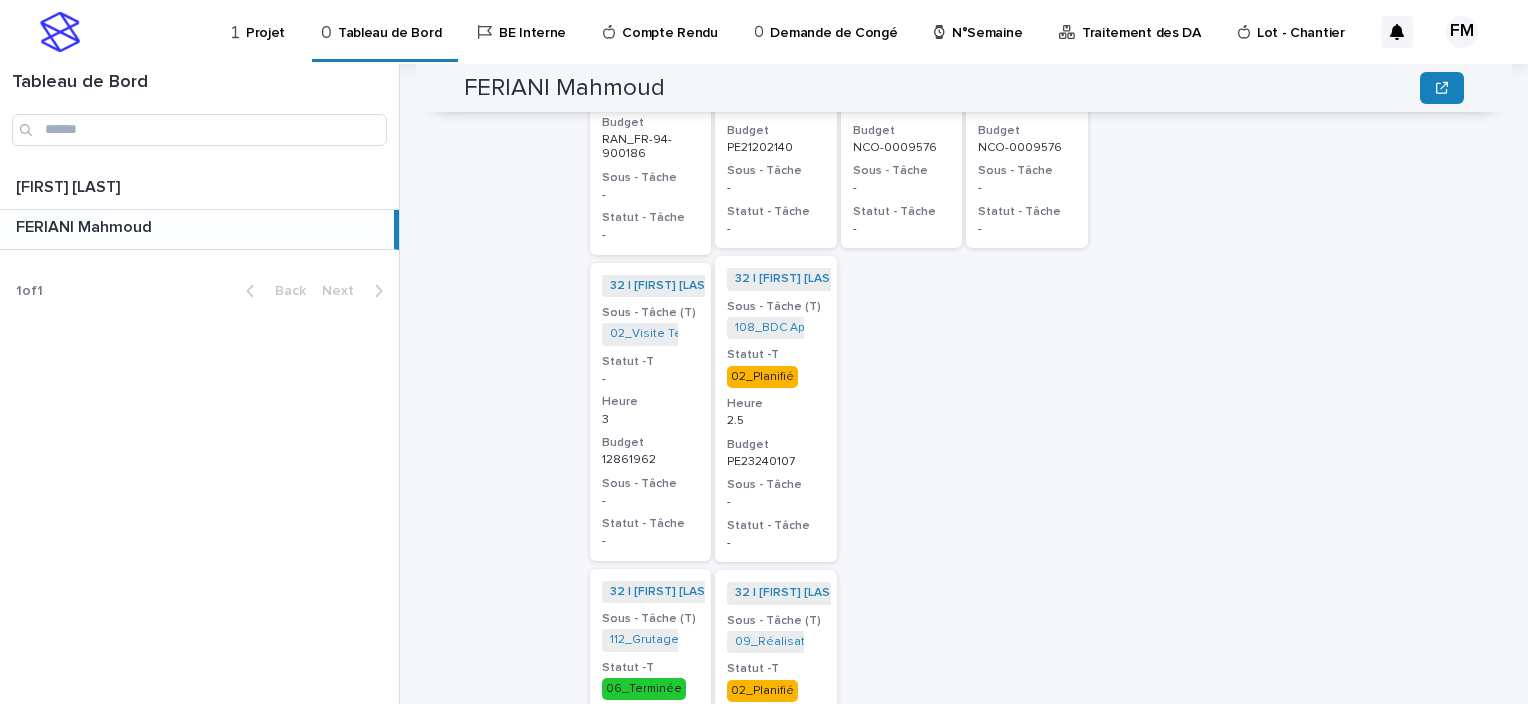 scroll, scrollTop: 1244, scrollLeft: 0, axis: vertical 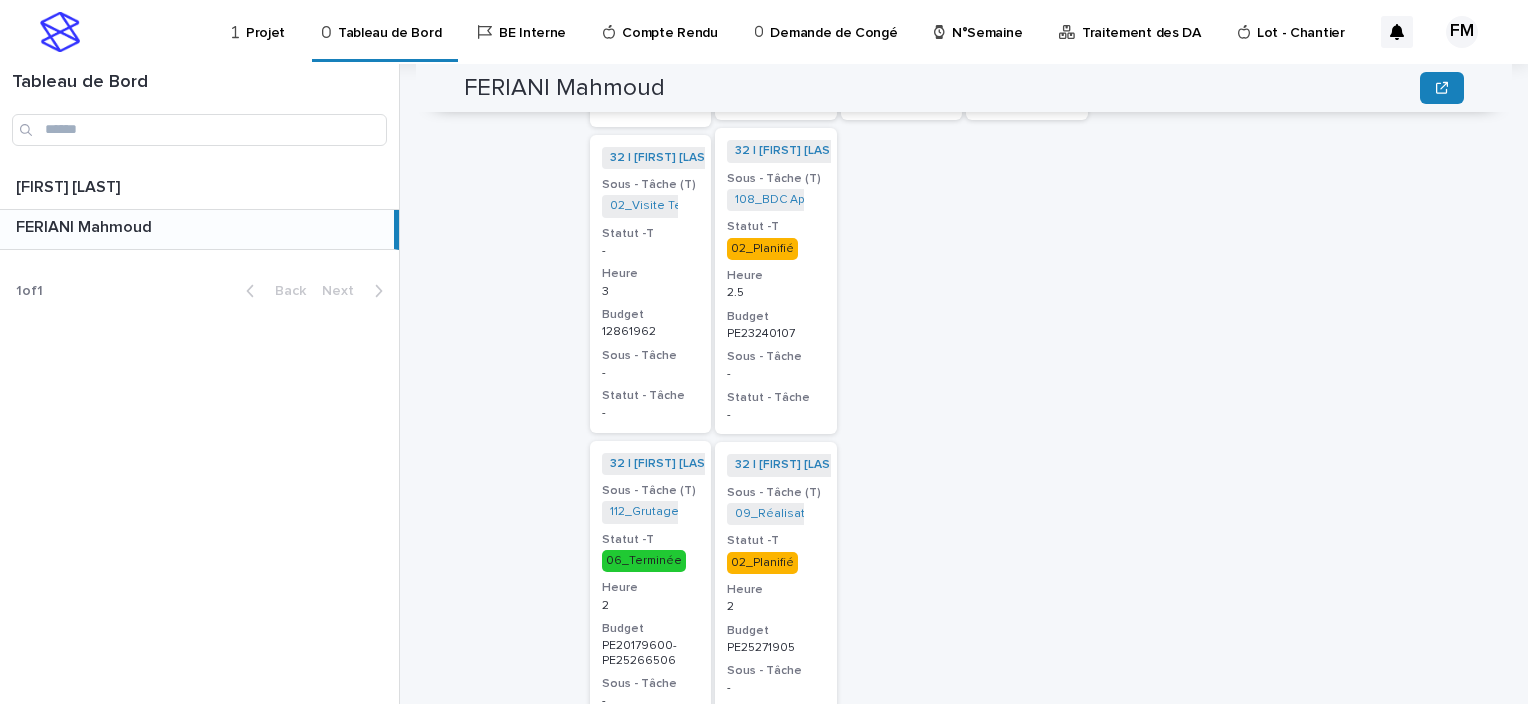 click on "12861962" at bounding box center (651, 330) 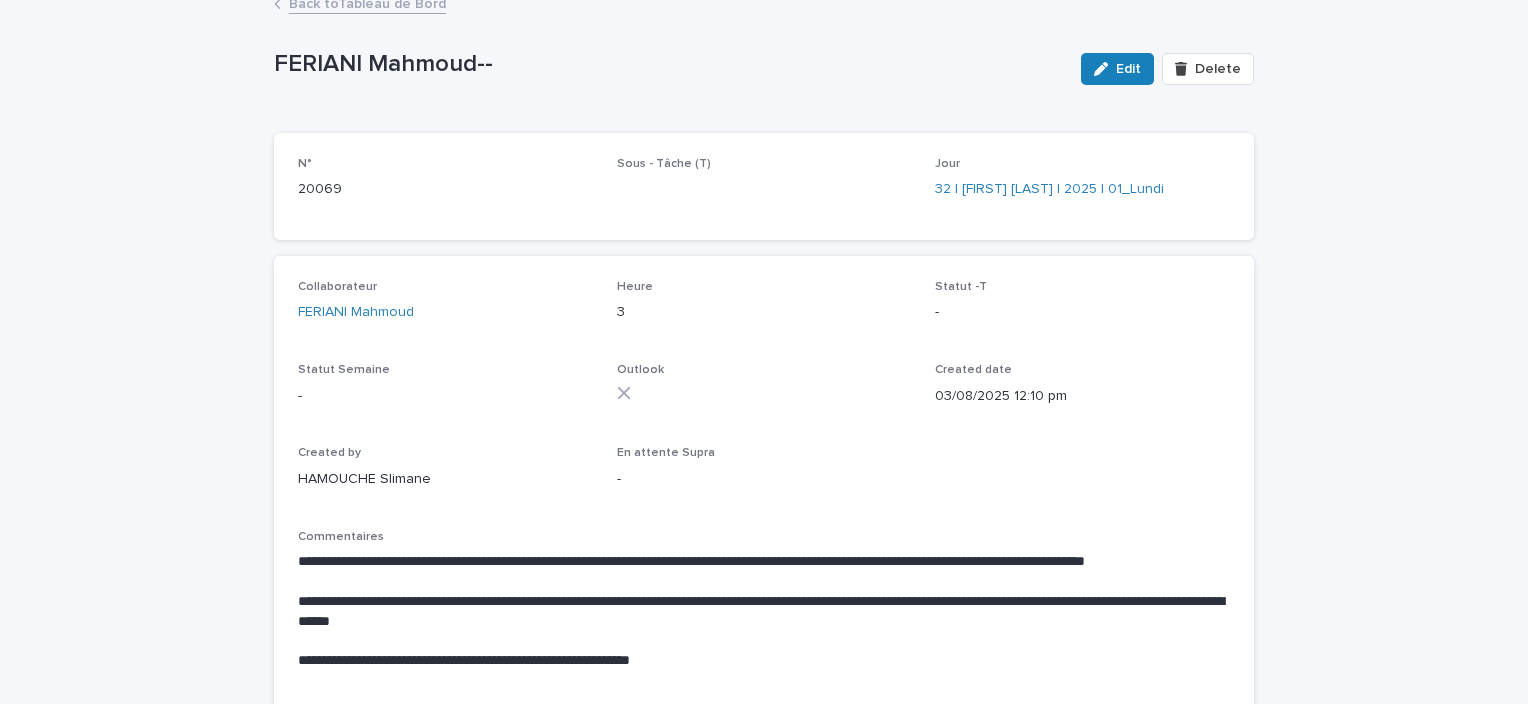 scroll, scrollTop: 106, scrollLeft: 0, axis: vertical 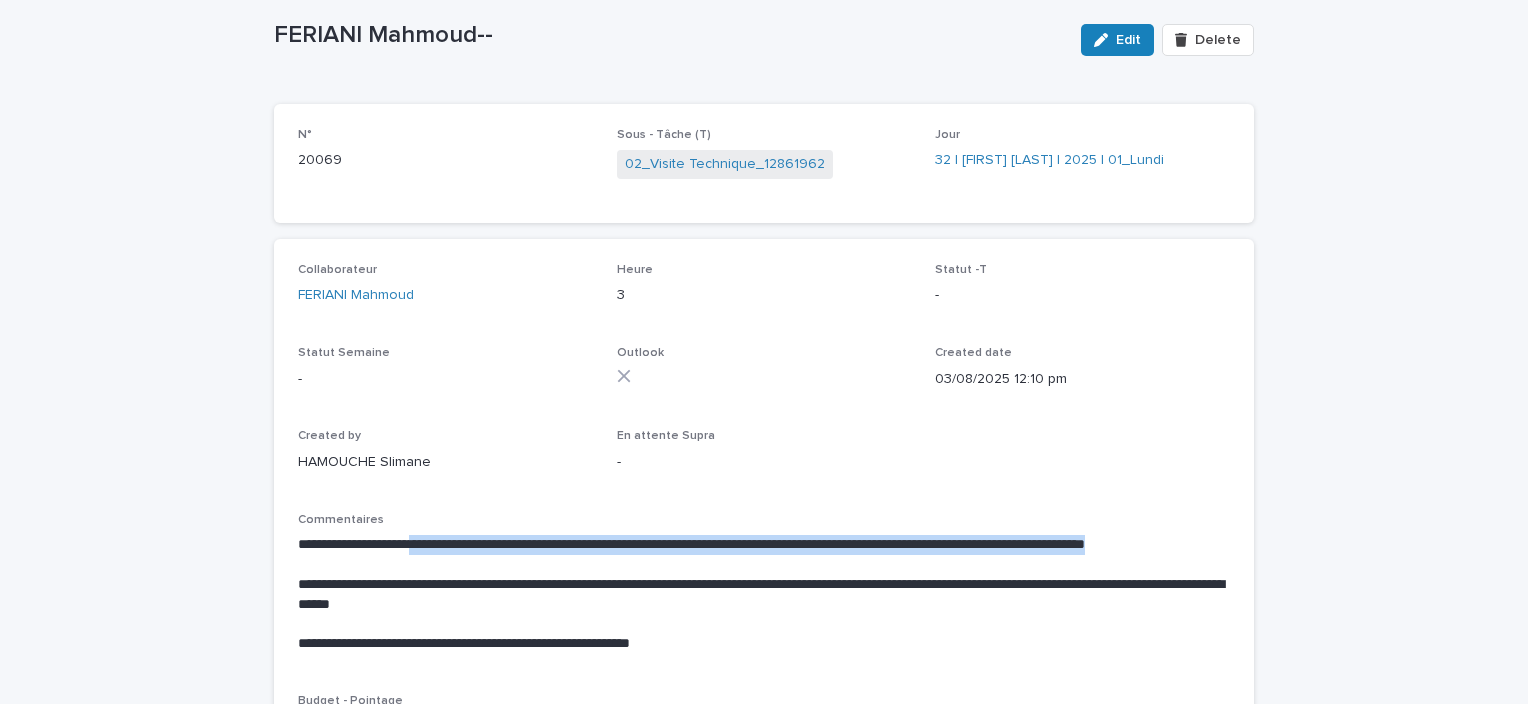 drag, startPoint x: 429, startPoint y: 541, endPoint x: 1100, endPoint y: 559, distance: 671.2414 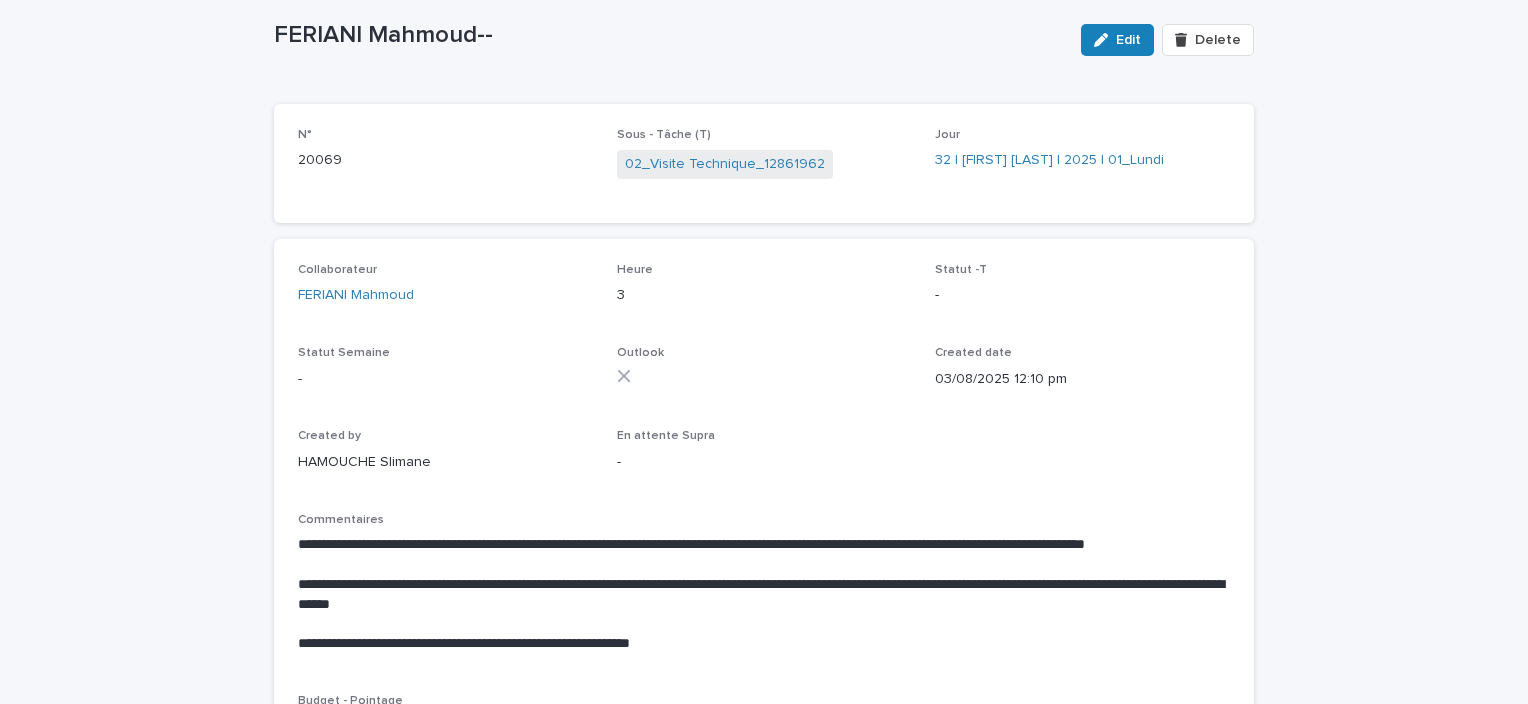 click on "**********" at bounding box center (764, 555) 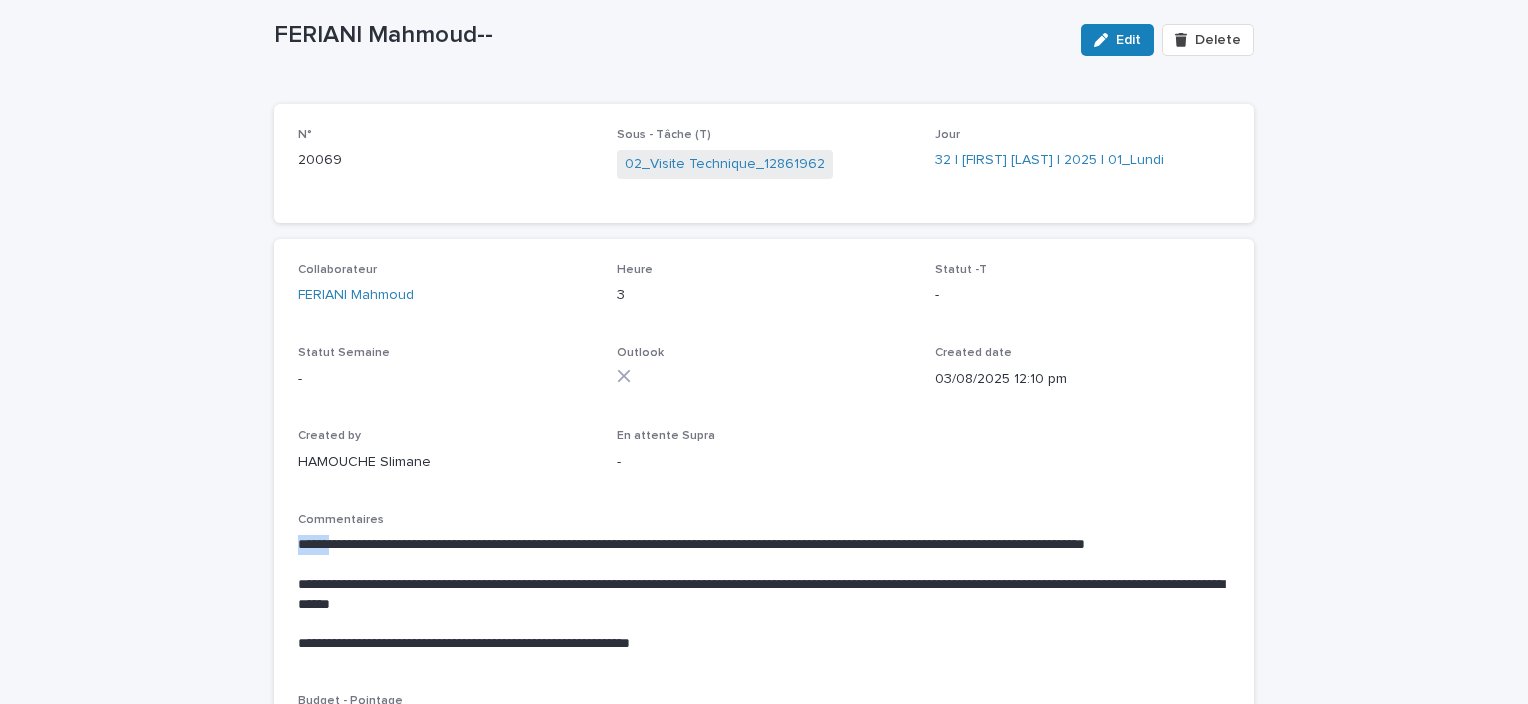 click on "**********" at bounding box center [764, 555] 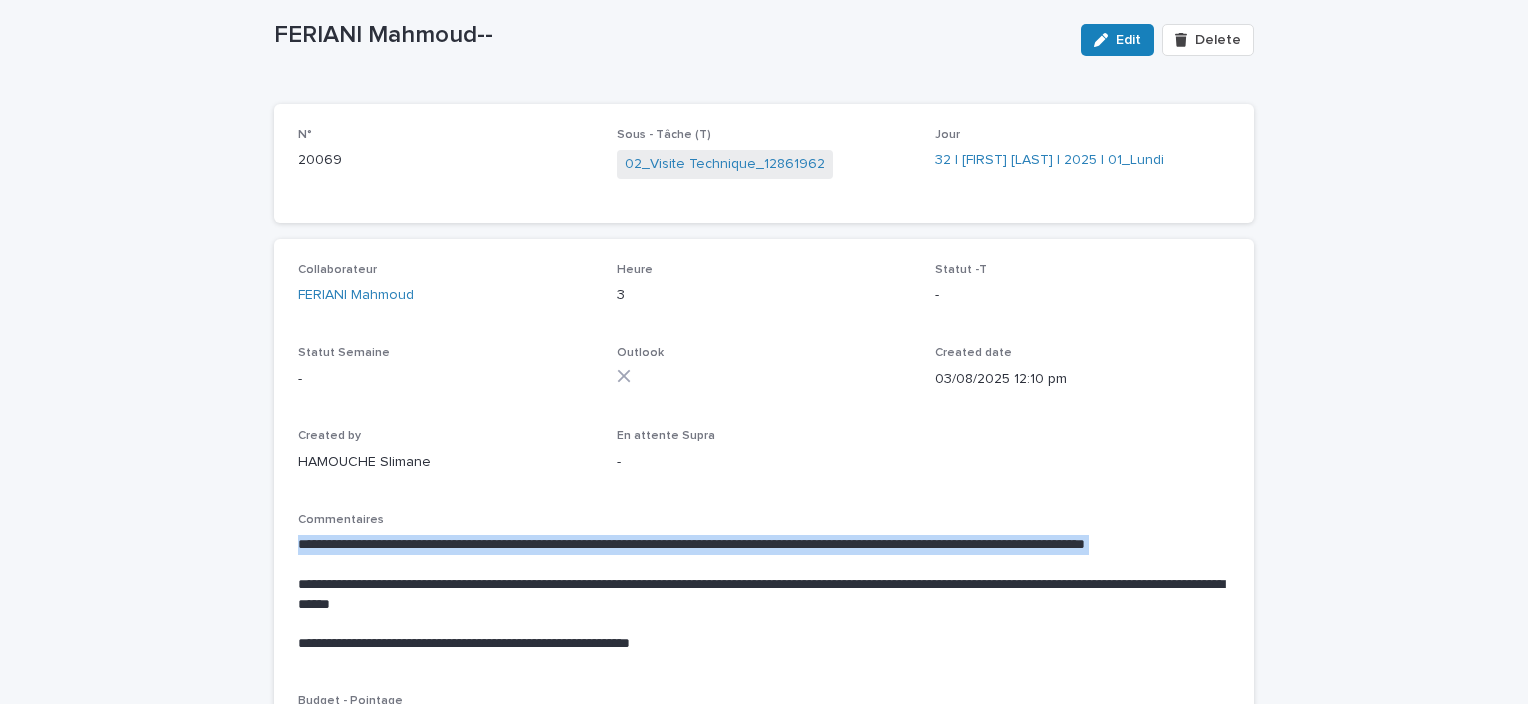 click on "**********" at bounding box center (764, 555) 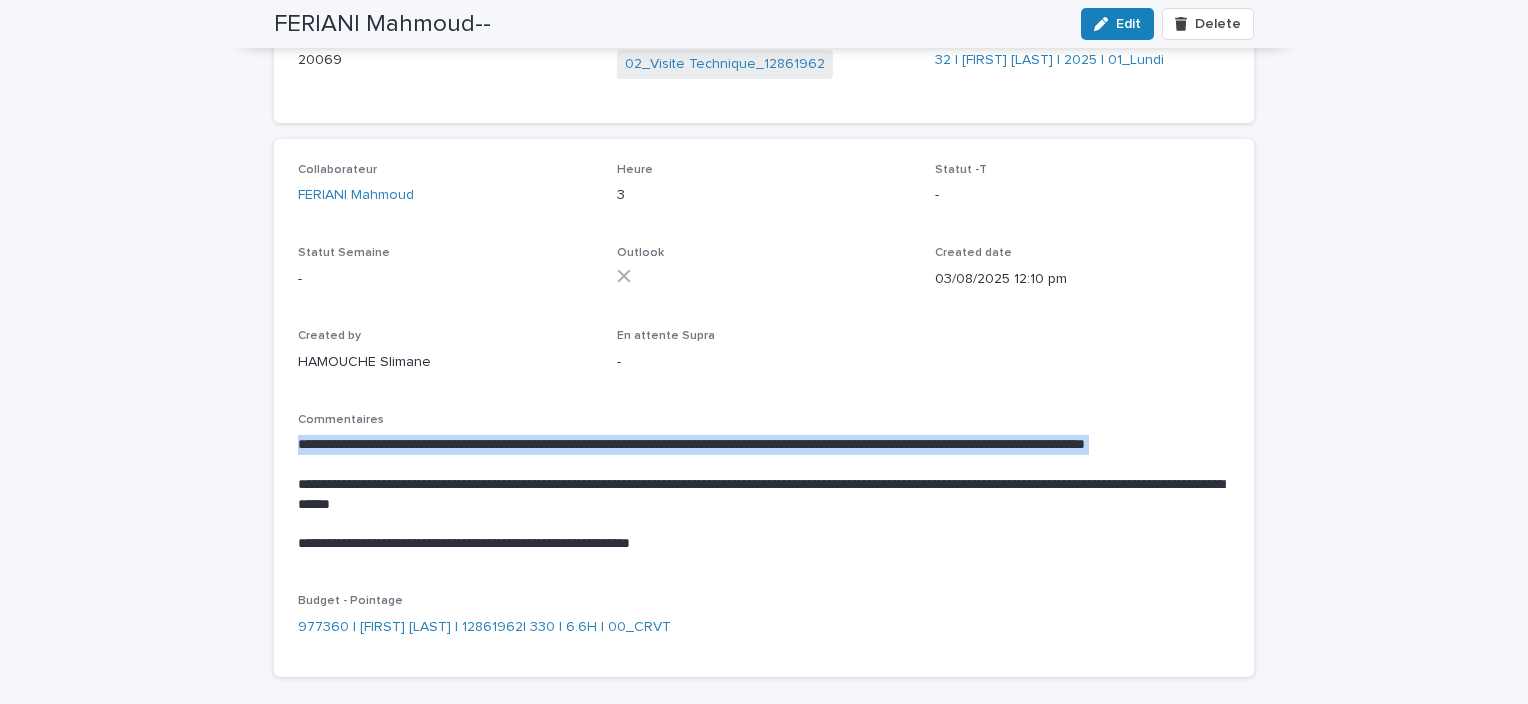 scroll, scrollTop: 106, scrollLeft: 0, axis: vertical 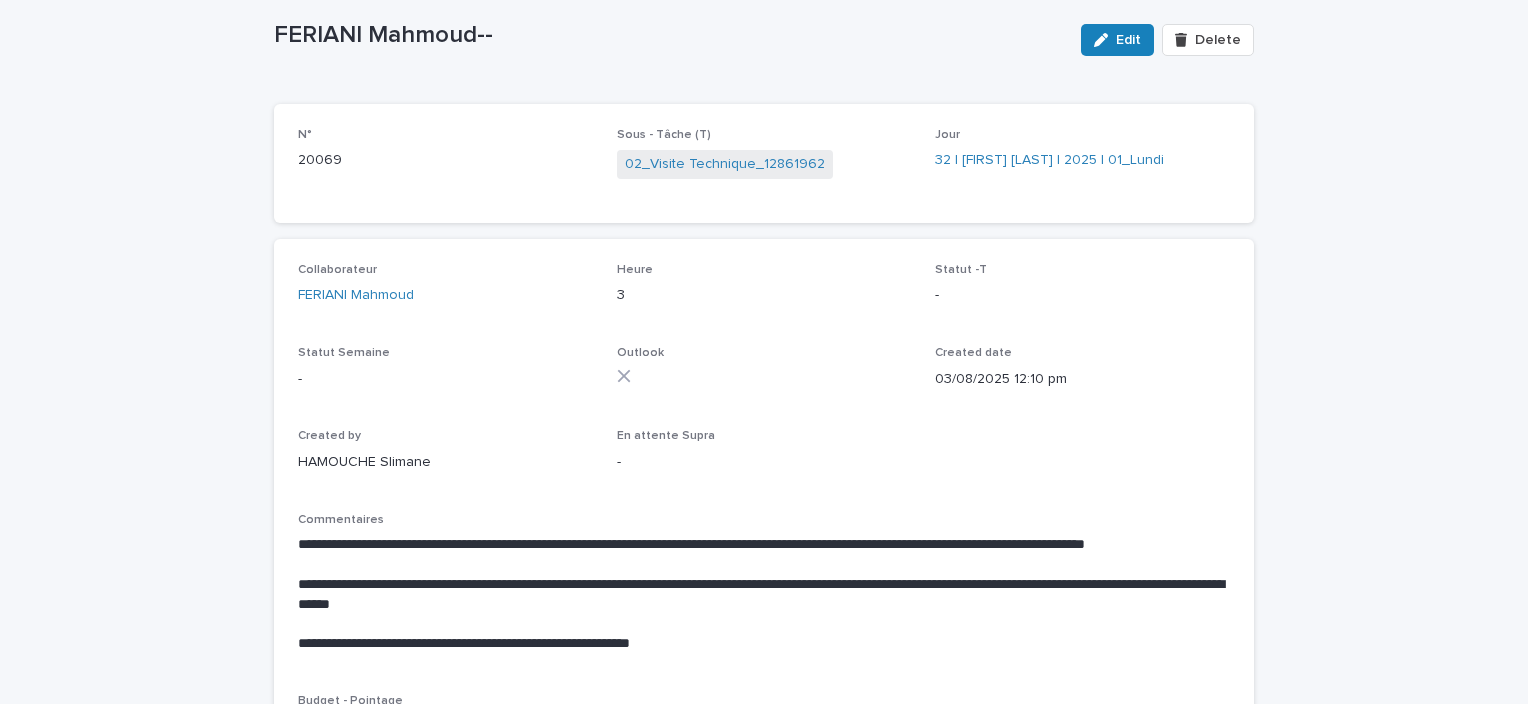 drag, startPoint x: 1282, startPoint y: 328, endPoint x: 1267, endPoint y: 363, distance: 38.078865 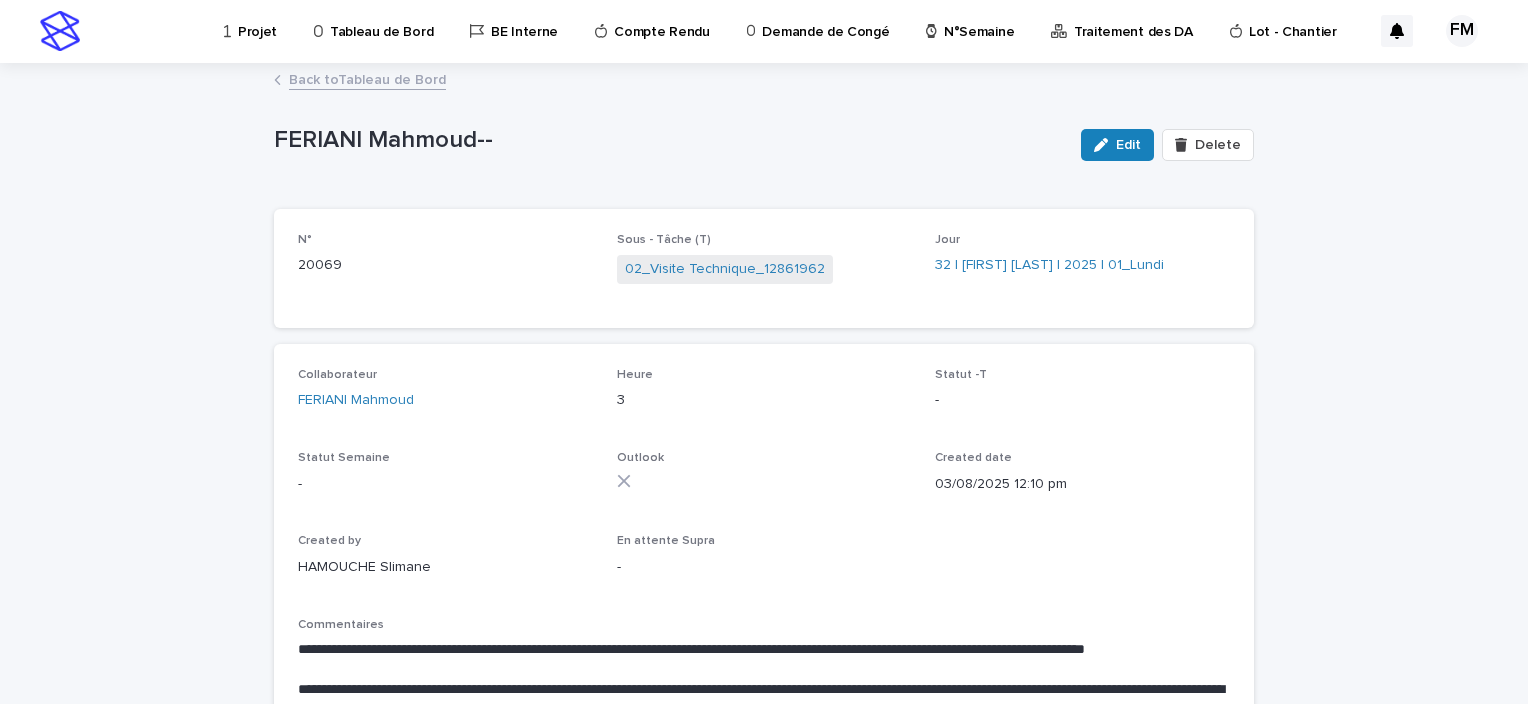 scroll, scrollTop: 0, scrollLeft: 0, axis: both 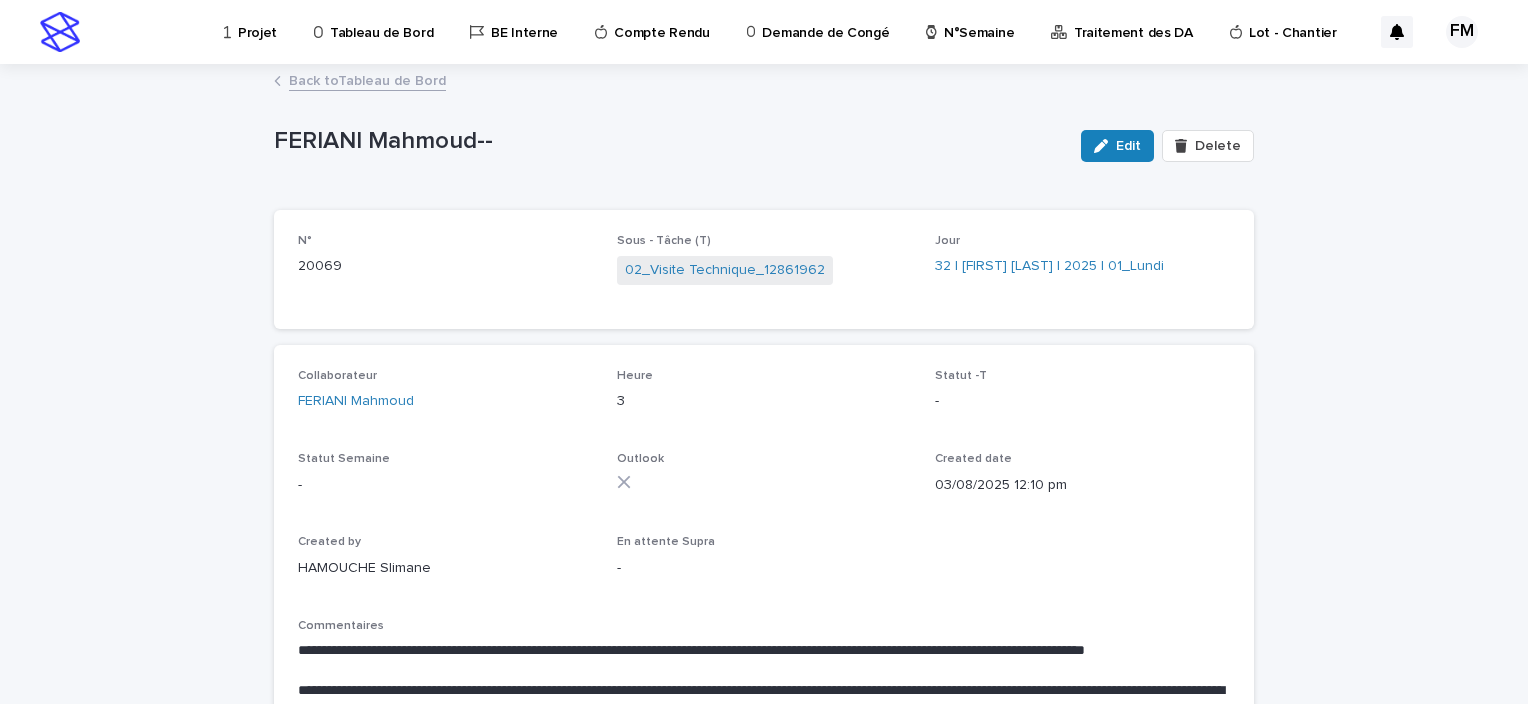 click on "Back to  Tableau de Bord" at bounding box center [367, 79] 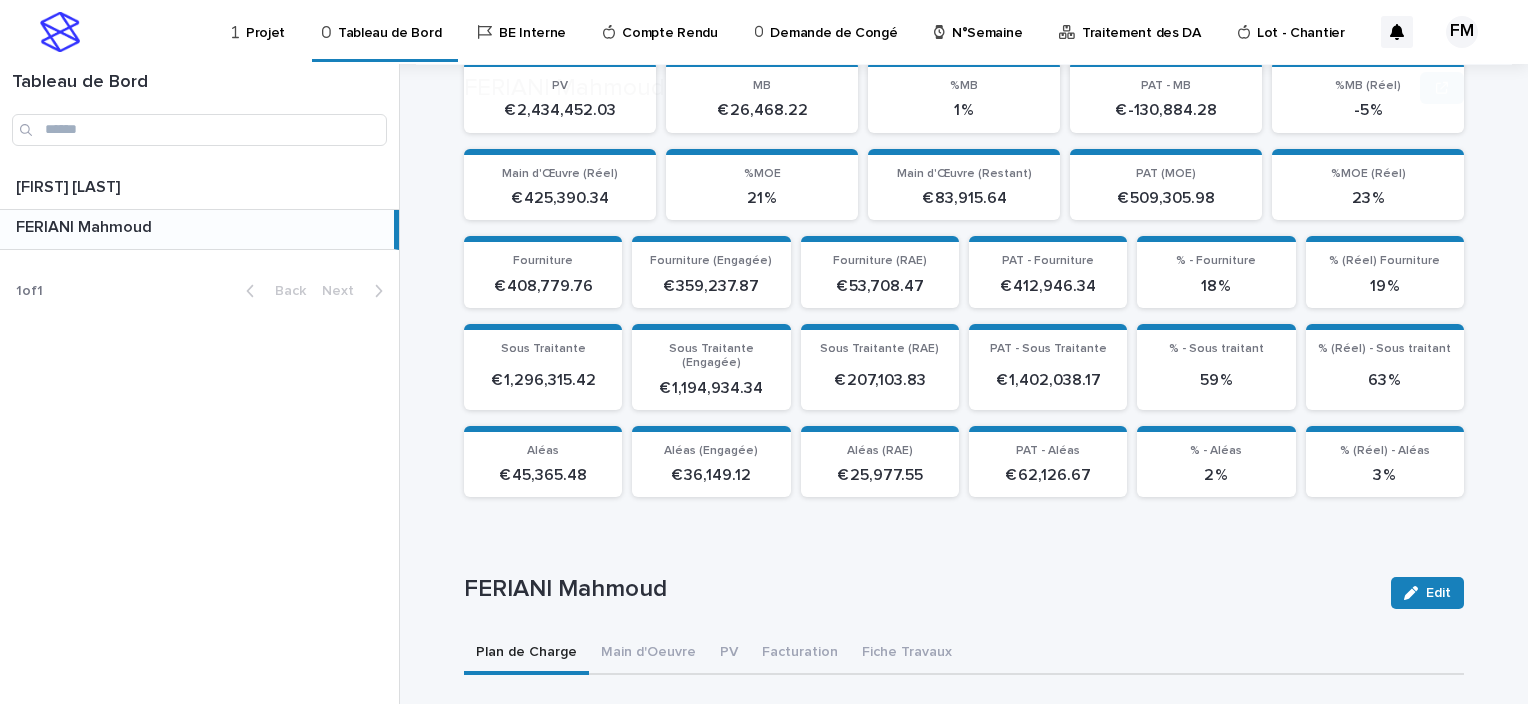 scroll, scrollTop: 182, scrollLeft: 0, axis: vertical 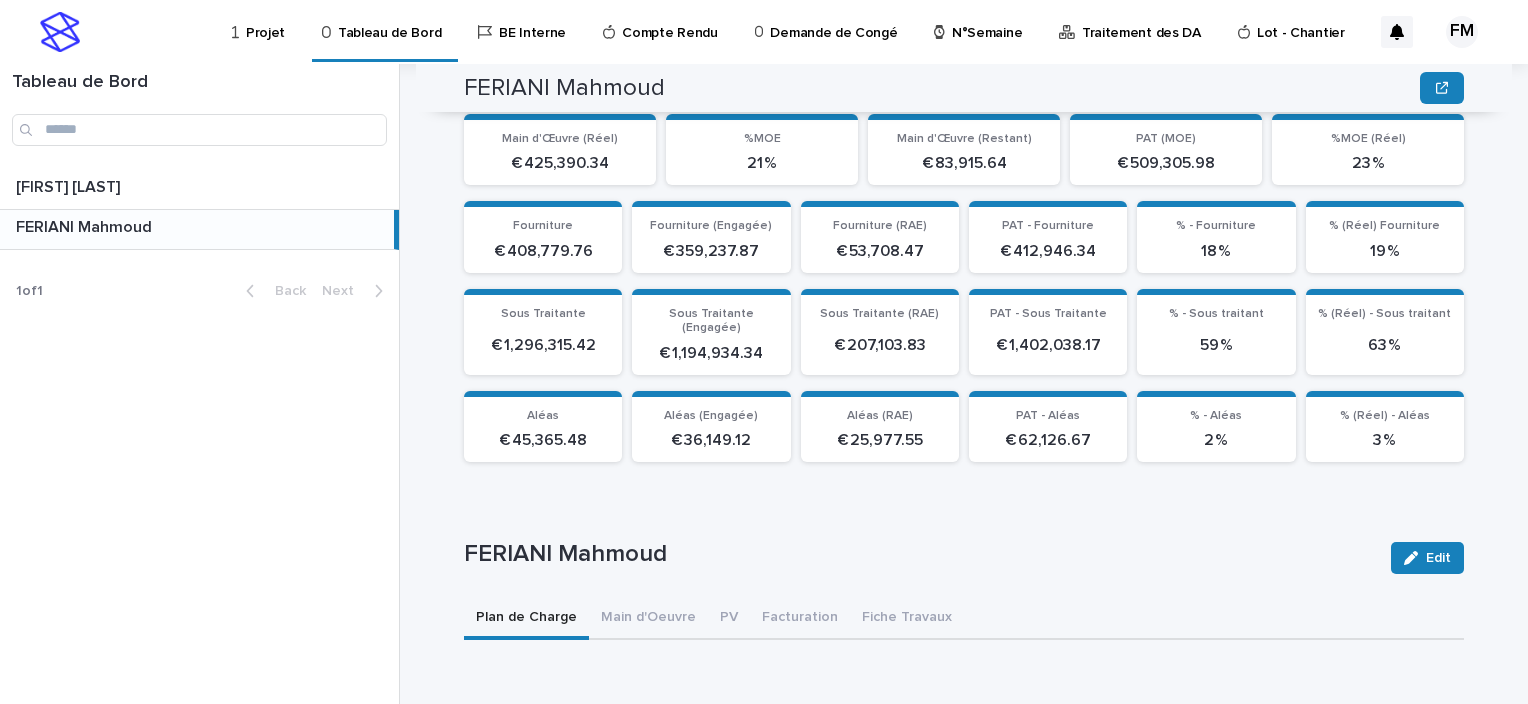 click on "Tableau de Bord" at bounding box center [389, 21] 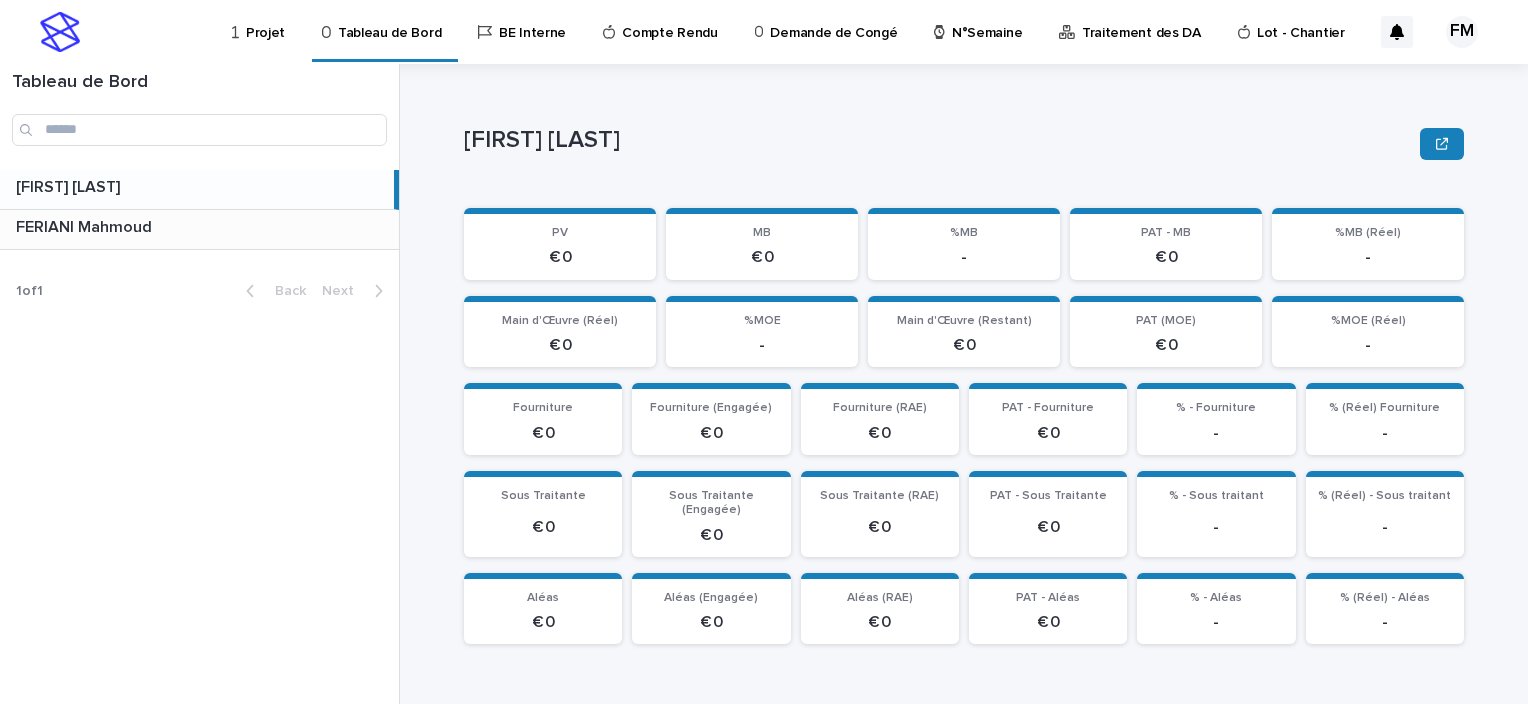click at bounding box center (203, 227) 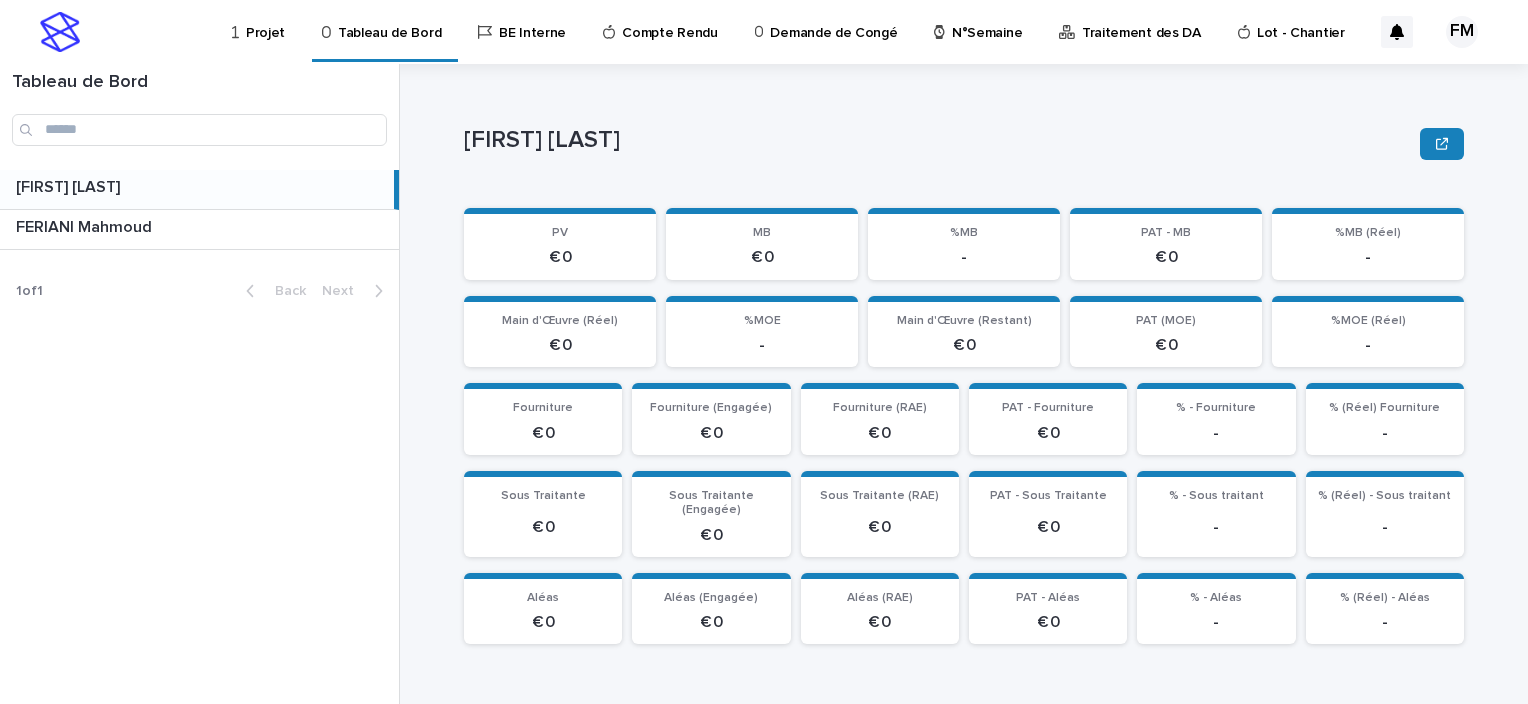 click on "[FIRST] [LAST] [FIRST] [LAST]   [FIRST] [LAST] [FIRST] [LAST]   1  of  1 Back Next" at bounding box center (199, 243) 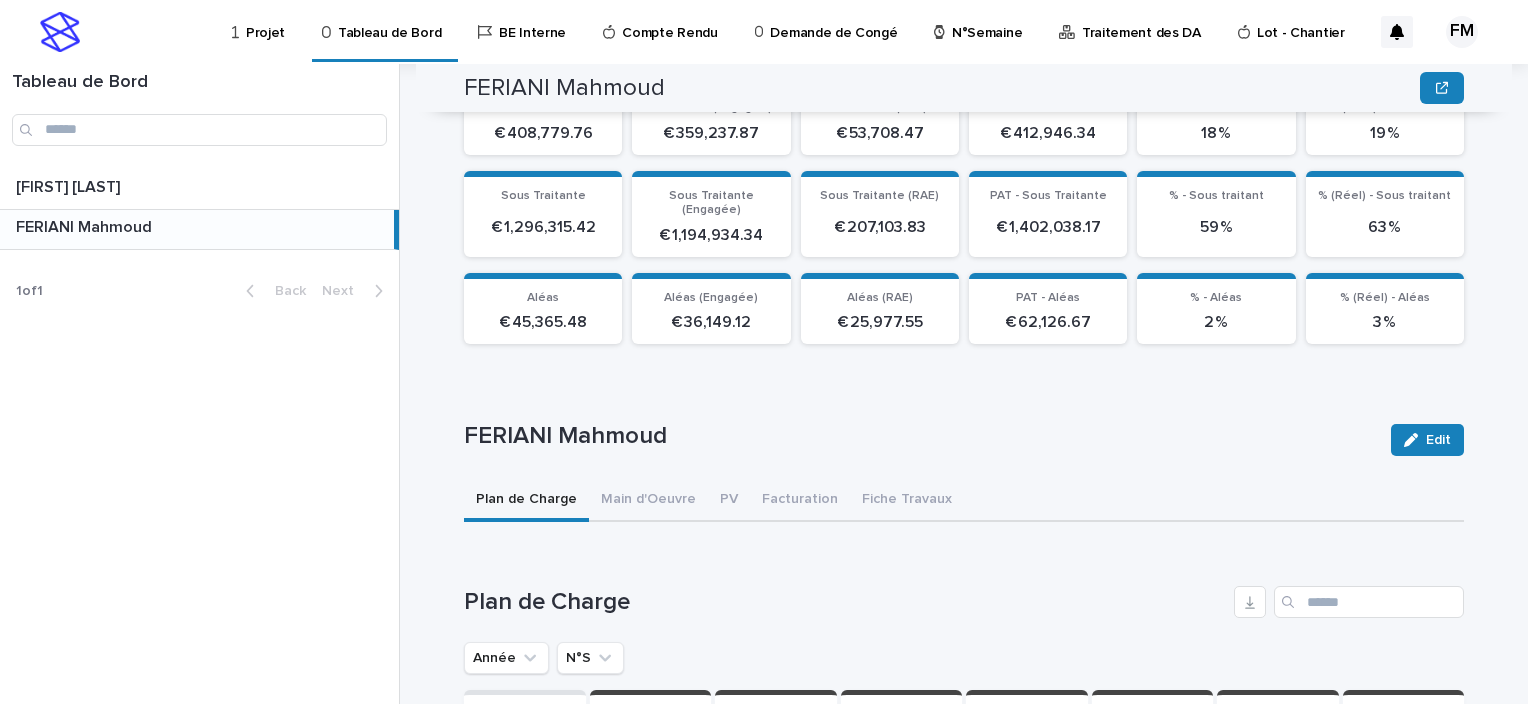 scroll, scrollTop: 700, scrollLeft: 0, axis: vertical 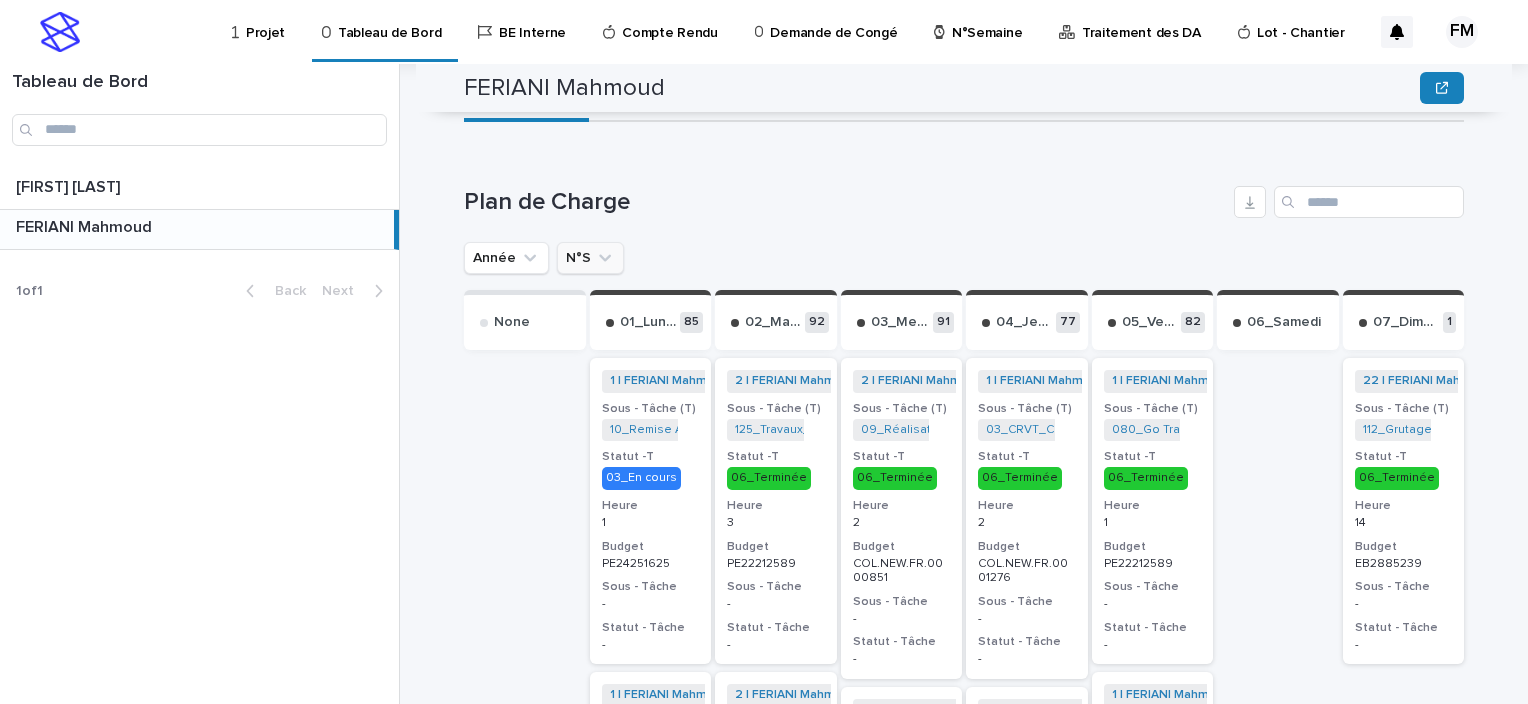 click on "N°S" at bounding box center (590, 258) 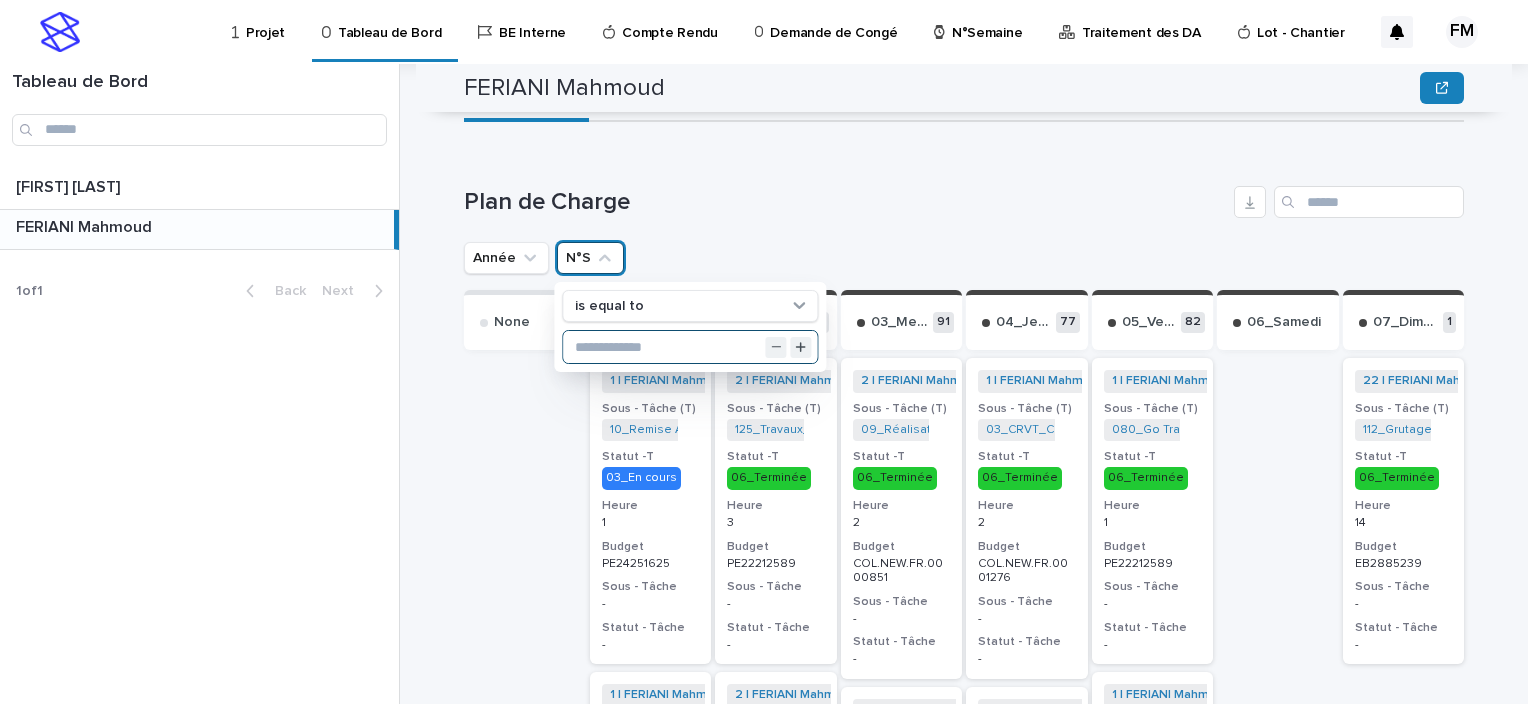 click at bounding box center (690, 347) 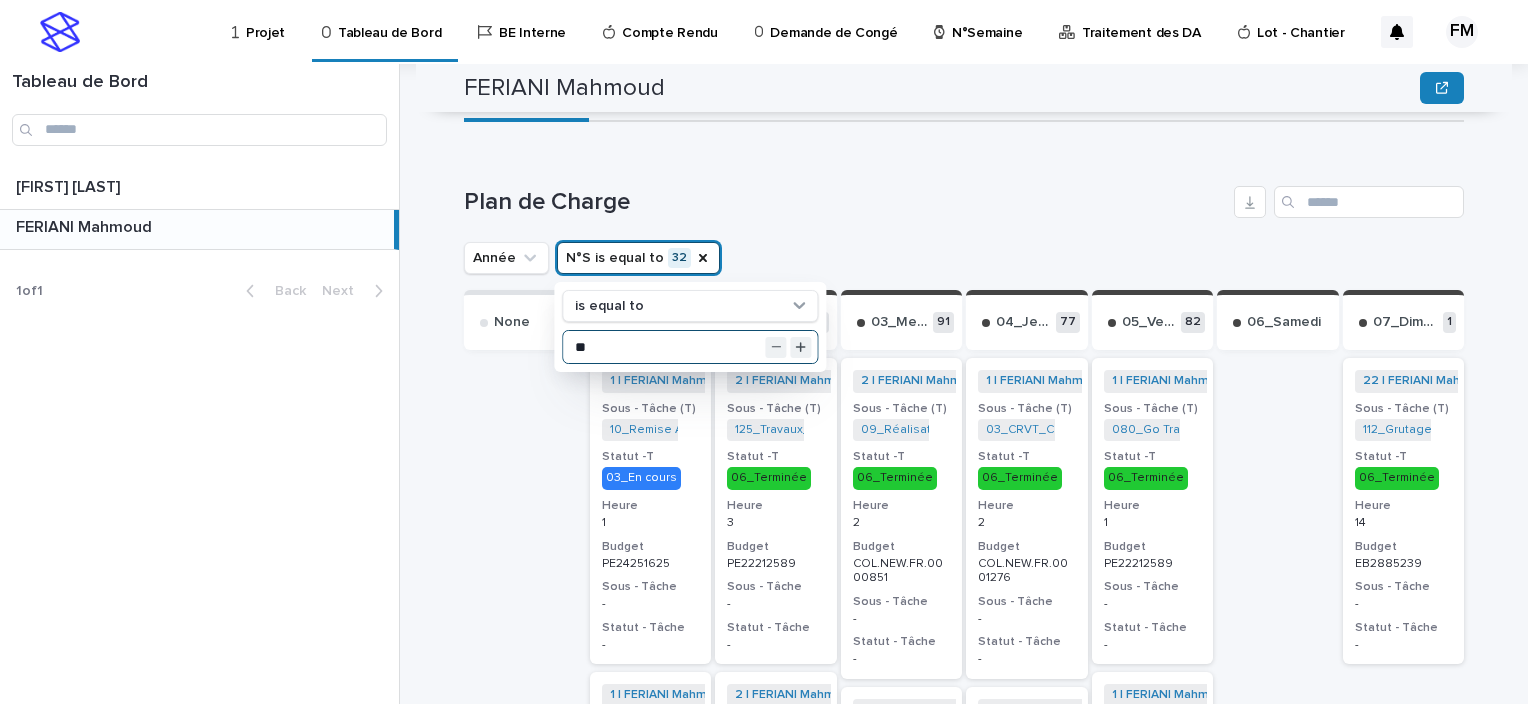 type on "**" 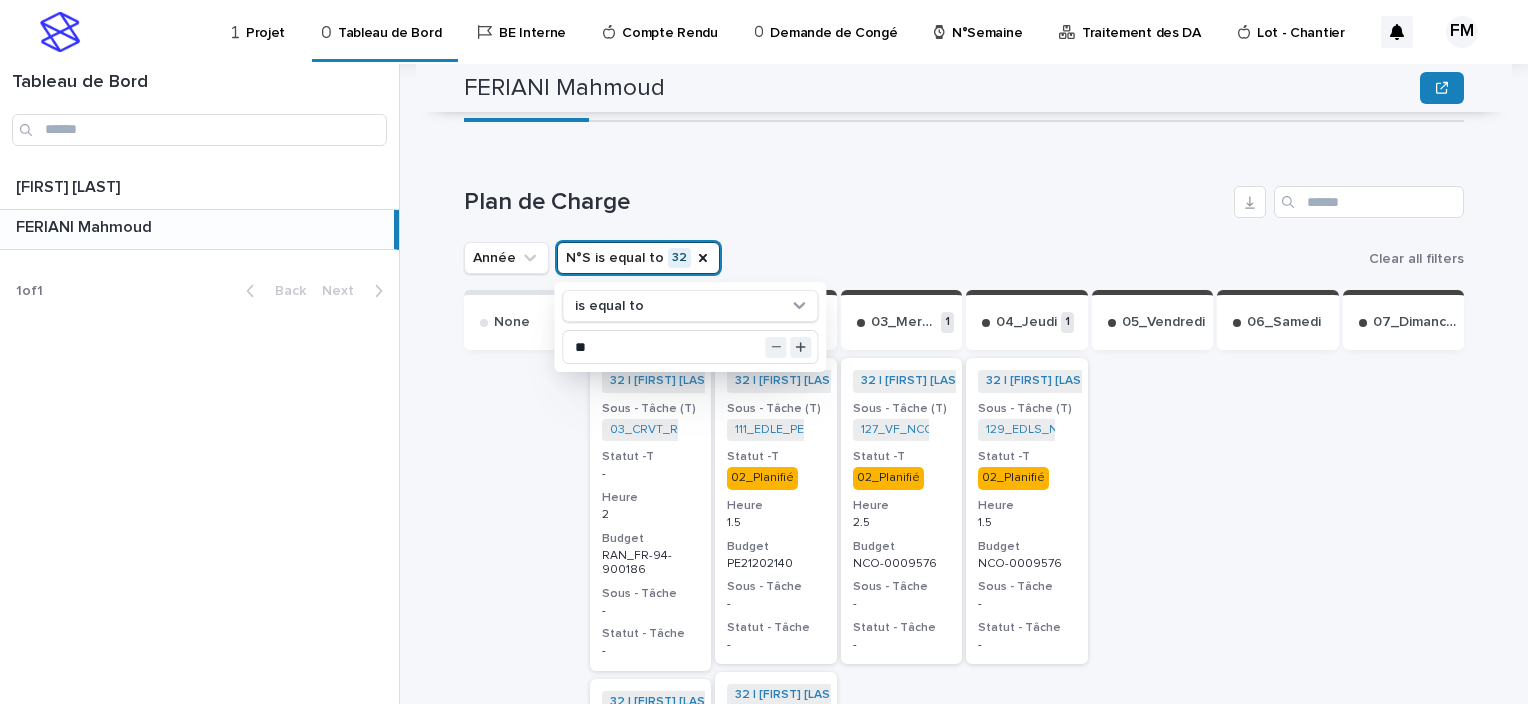 click on "Année N°S is equal to 32 is equal to ** Clear all filters" at bounding box center [964, 258] 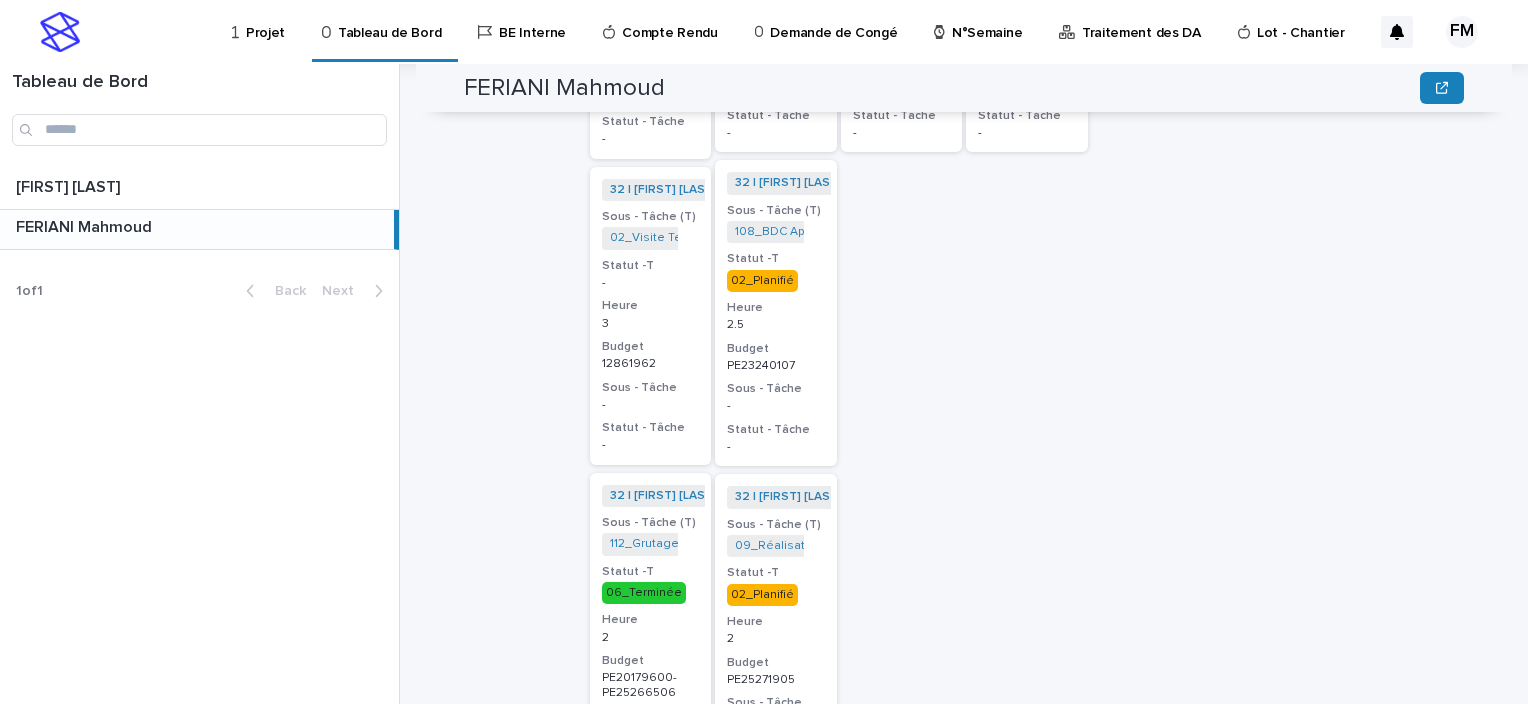 scroll, scrollTop: 1100, scrollLeft: 0, axis: vertical 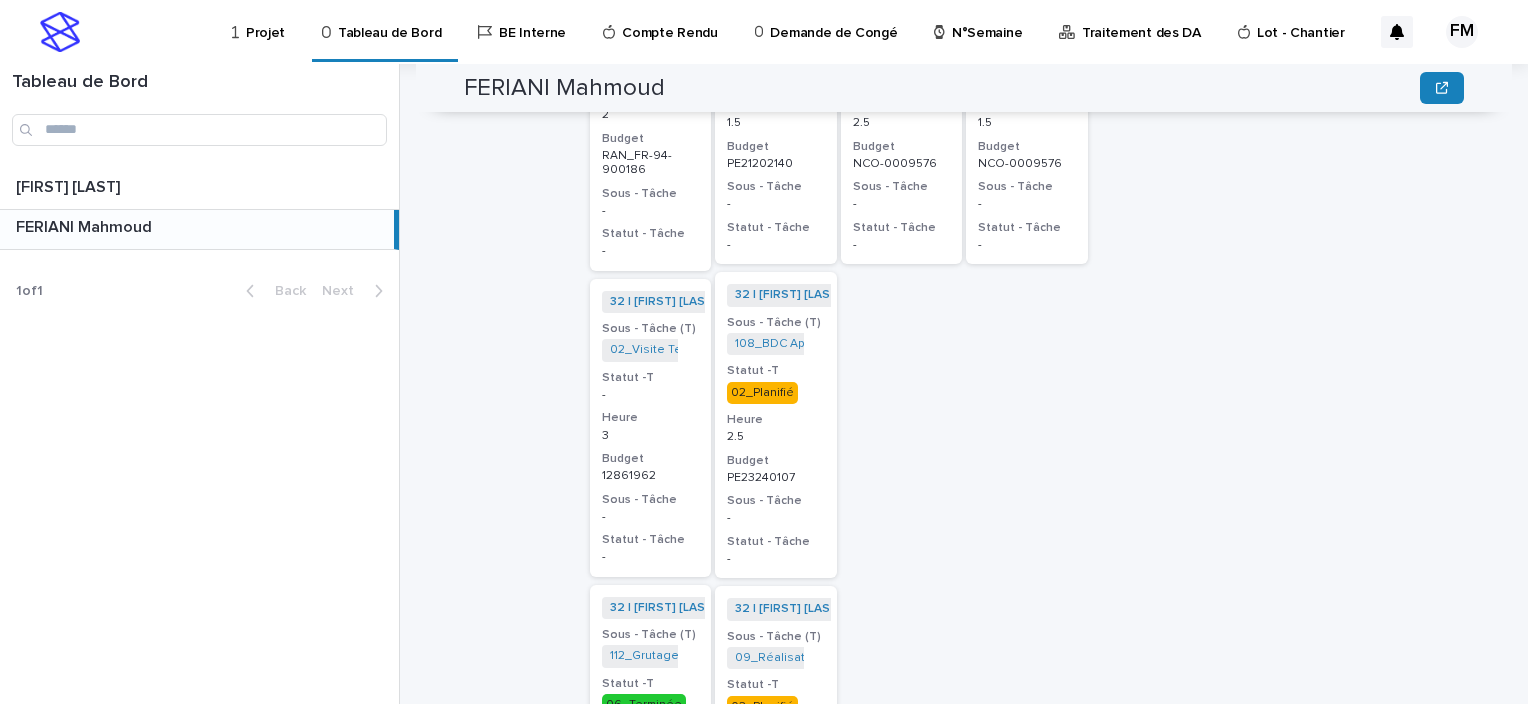 click on "32 | [FIRST] [LAST] | 2025   + 0 Sous - Tâche (T) 127_VF_NCO-0009576   + 0 Statut -T 02_Planifié Heure 2.5 Budget NCO-0009576 Sous - Tâche - Statut - Tâche -" at bounding box center (902, 483) 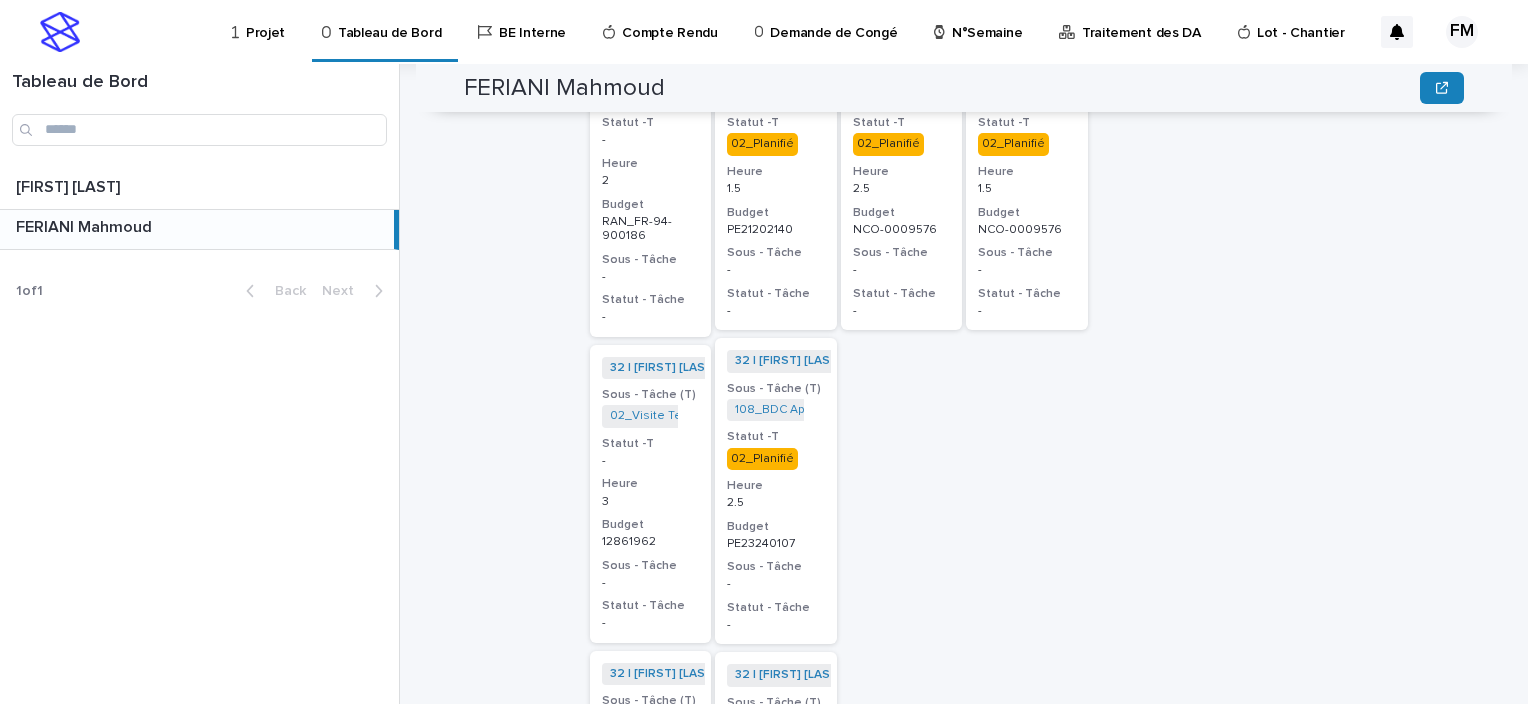 scroll, scrollTop: 1000, scrollLeft: 0, axis: vertical 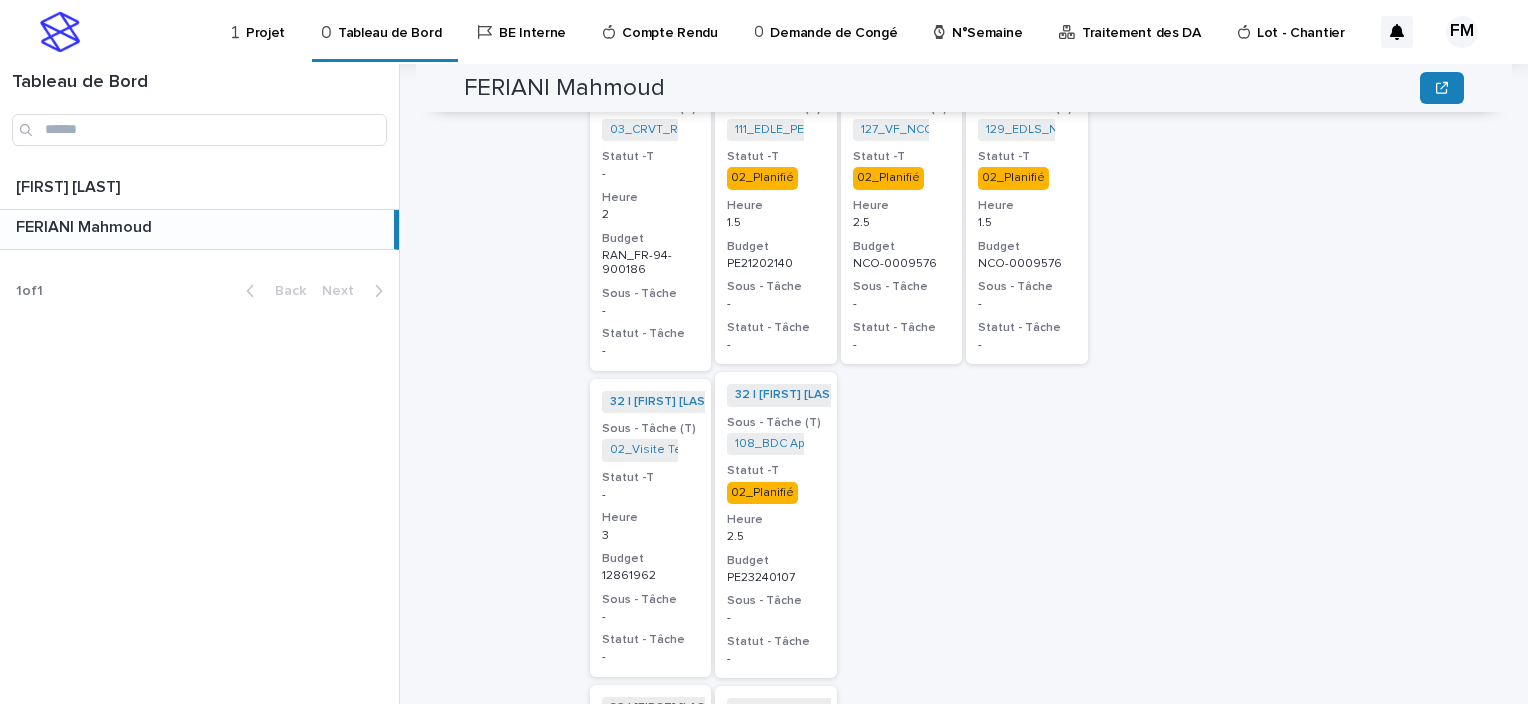 click on "32 | [FIRST] [LAST] | 2025   + 0 Sous - Tâche (T) 129_EDLS_NCO-0009576   + 0 Statut -T 02_Planifié Heure 1.5 Budget NCO-0009576 Sous - Tâche - Statut - Tâche -" at bounding box center [1027, 583] 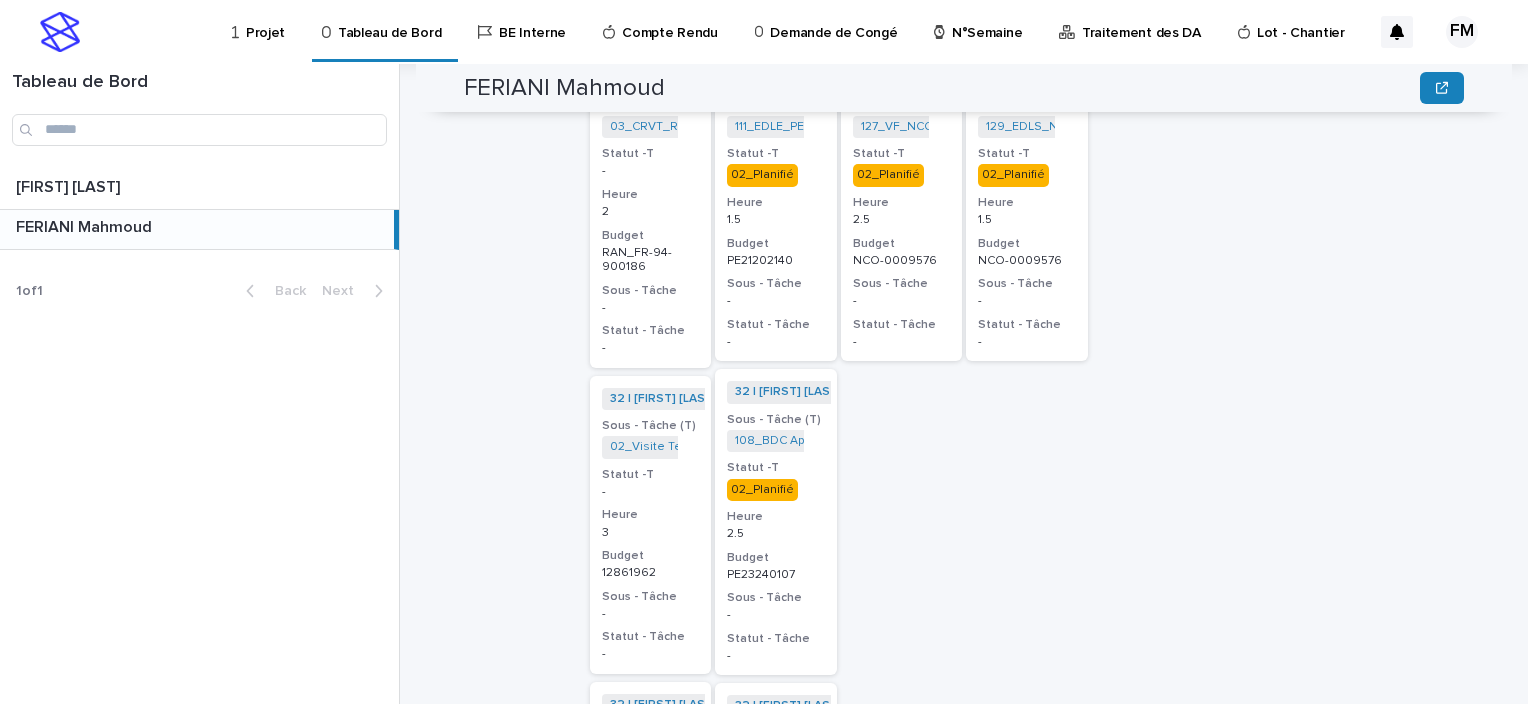 scroll, scrollTop: 1000, scrollLeft: 0, axis: vertical 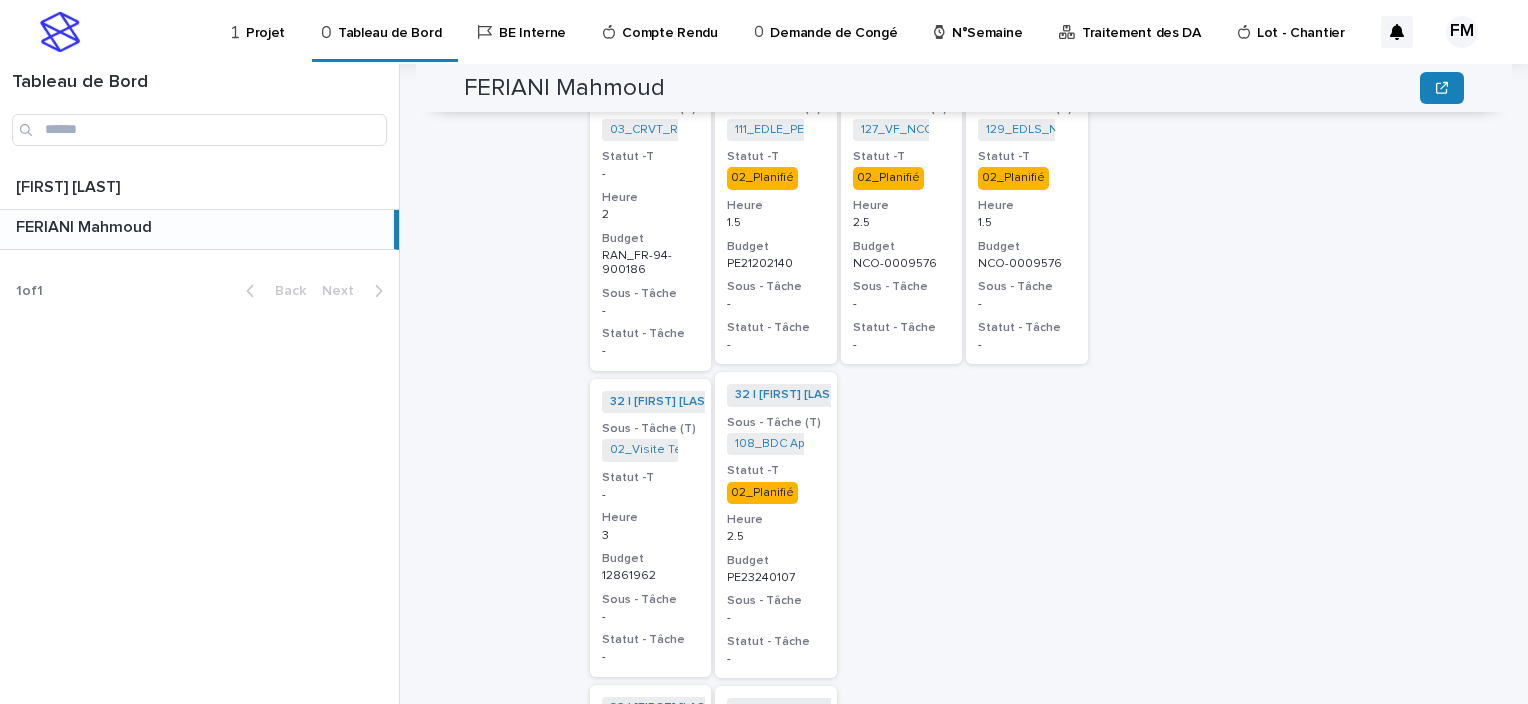 click on "32 | [FIRST] [LAST] | 2025   + 0 Sous - Tâche (T) 129_EDLS_NCO-0009576   + 0 Statut -T 02_Planifié Heure 1.5 Budget NCO-0009576 Sous - Tâche - Statut - Tâche -" at bounding box center (1027, 583) 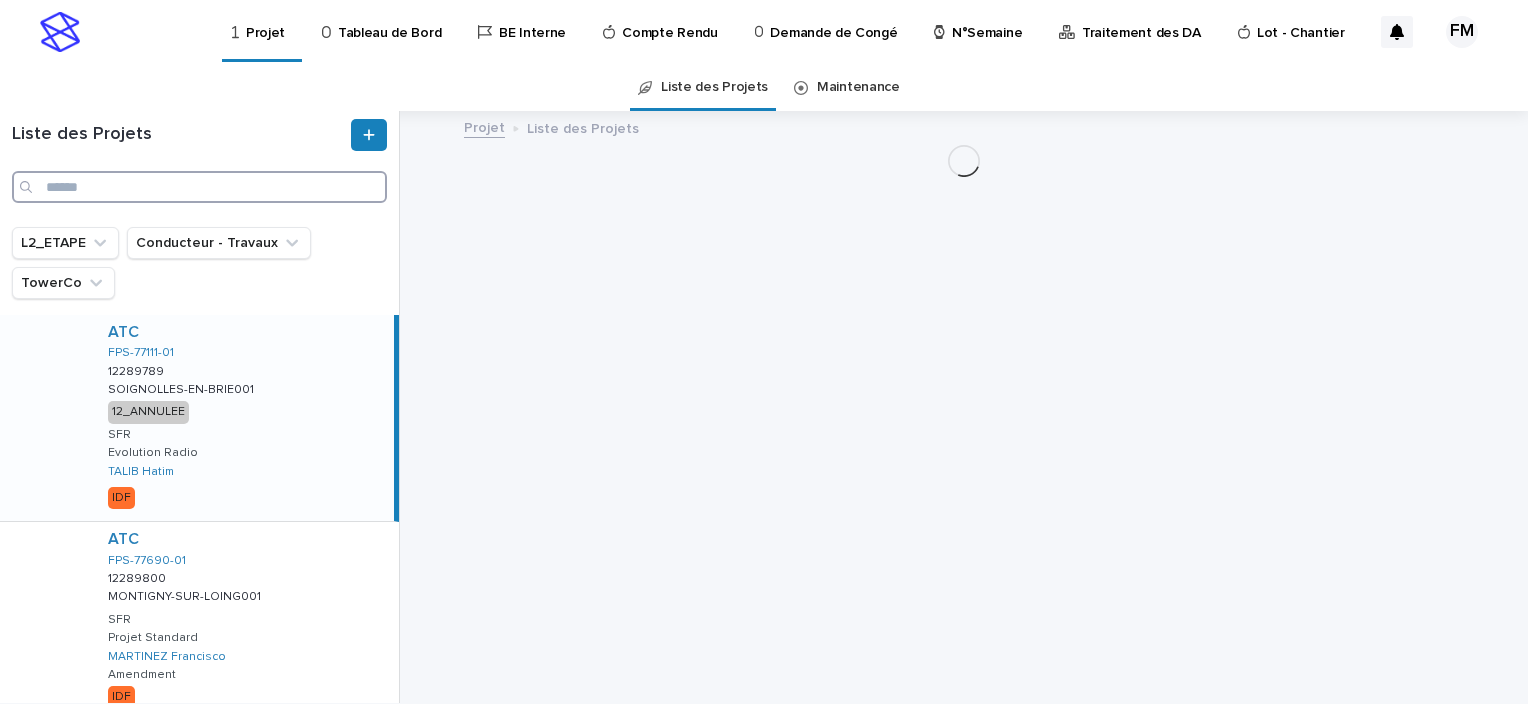click at bounding box center (199, 187) 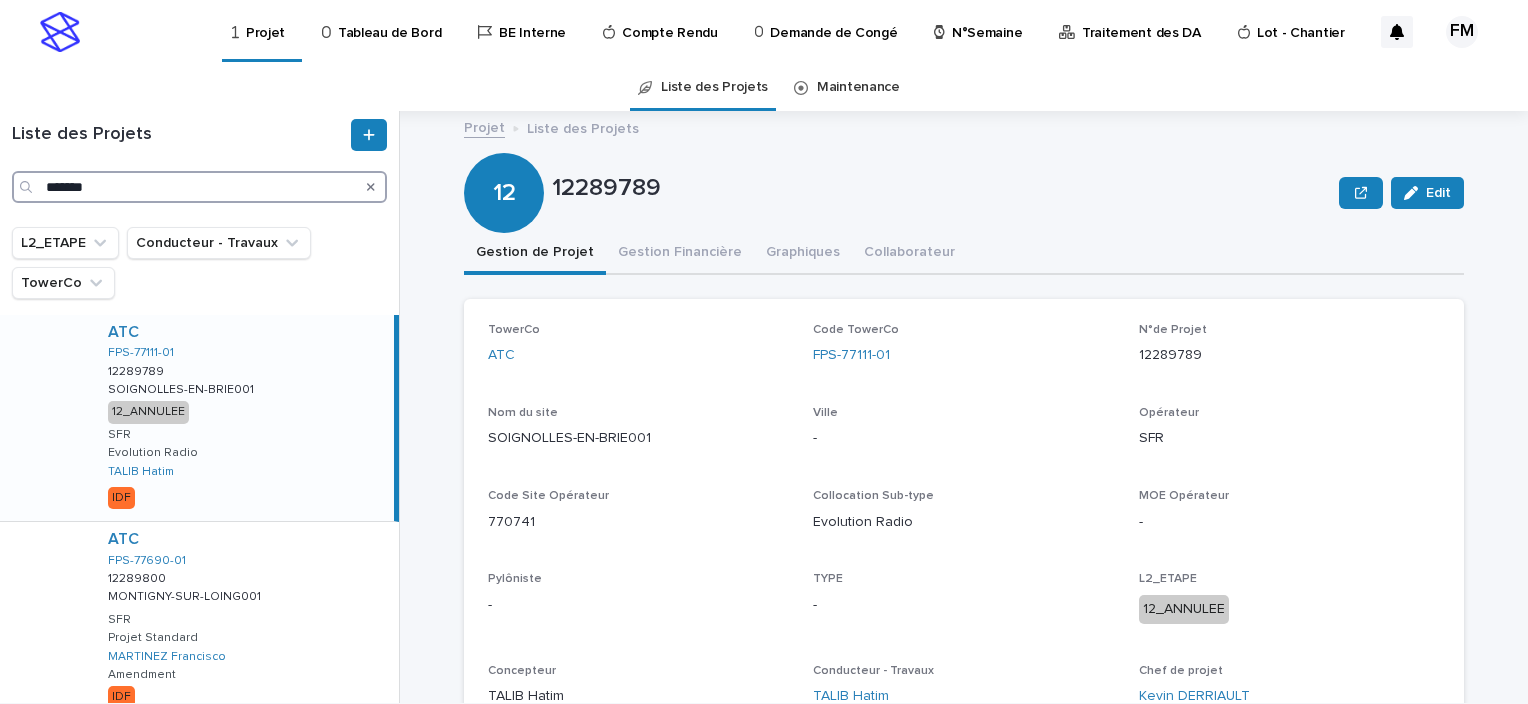 type on "*******" 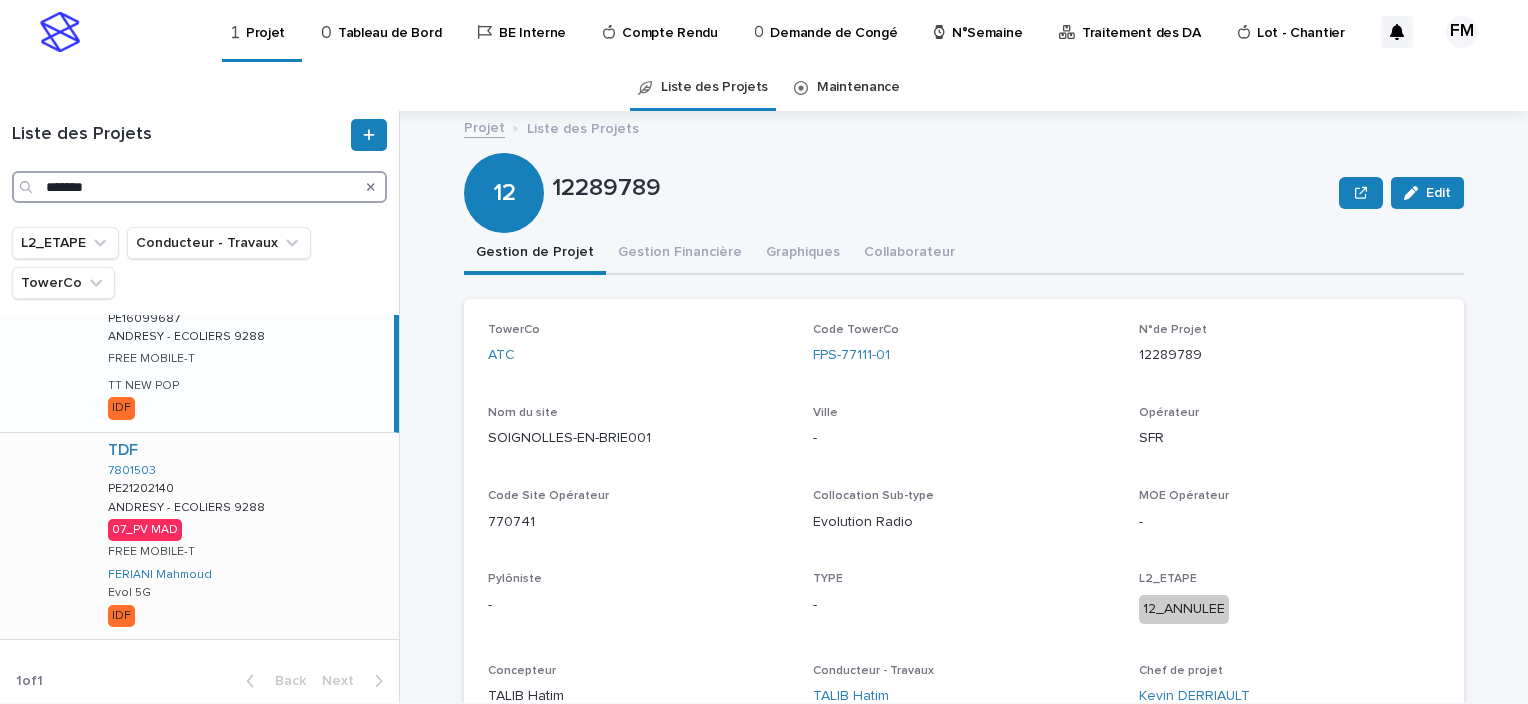 scroll, scrollTop: 54, scrollLeft: 0, axis: vertical 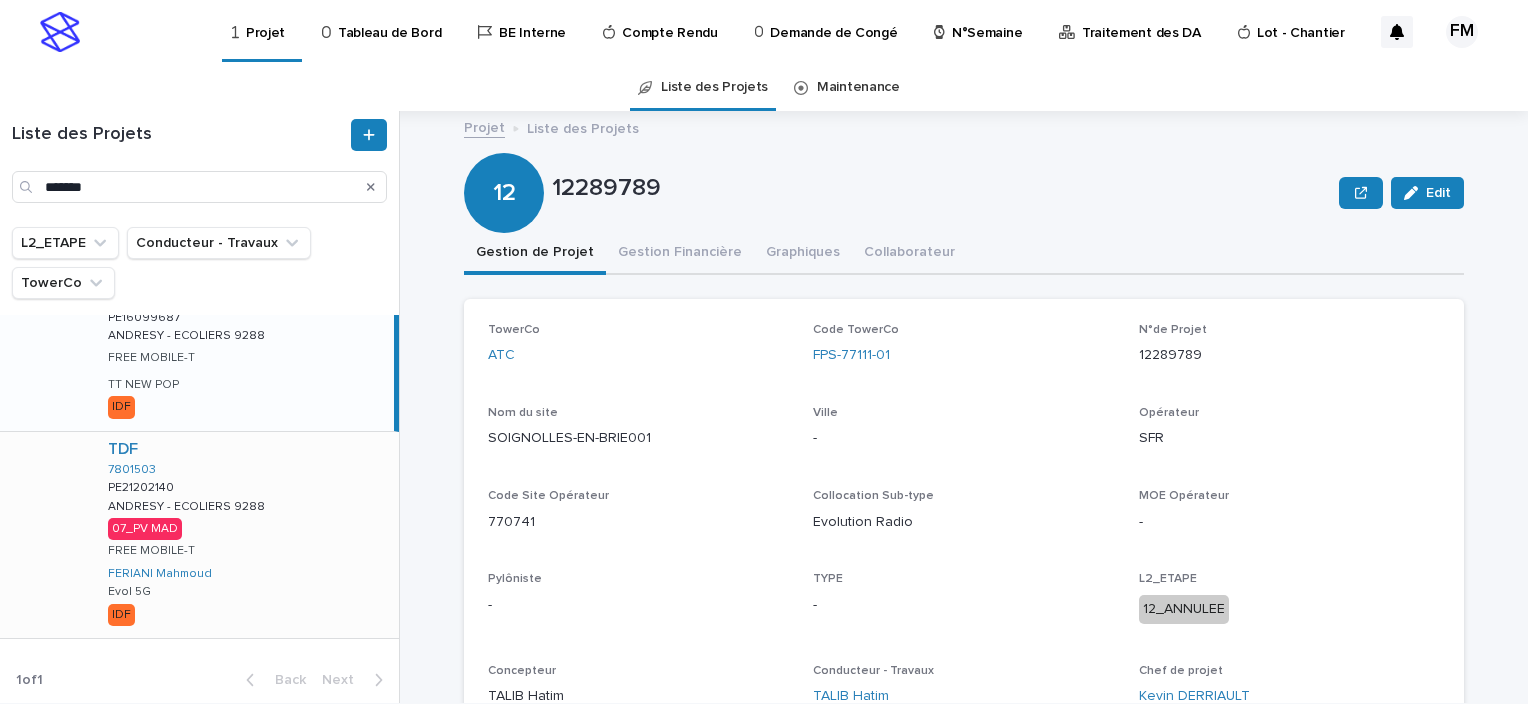 click on "TDF   7801503   PE21202140 PE21202140   ANDRESY - ECOLIERS 9288 ANDRESY - ECOLIERS 9288   07_PV MAD FREE MOBILE-T [FIRST] [LAST]   Evol 5G  IDF" at bounding box center [245, 535] 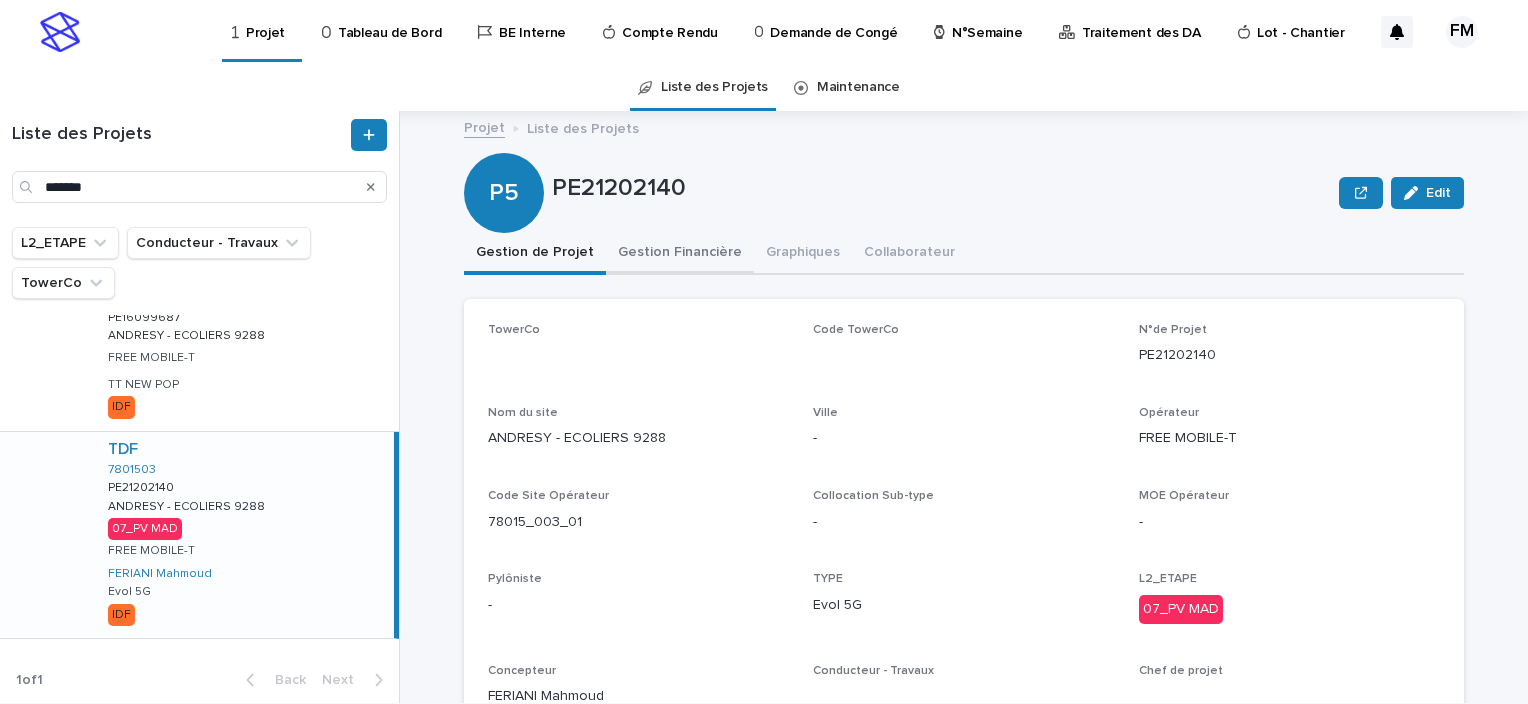 click on "Gestion Financière" at bounding box center (680, 254) 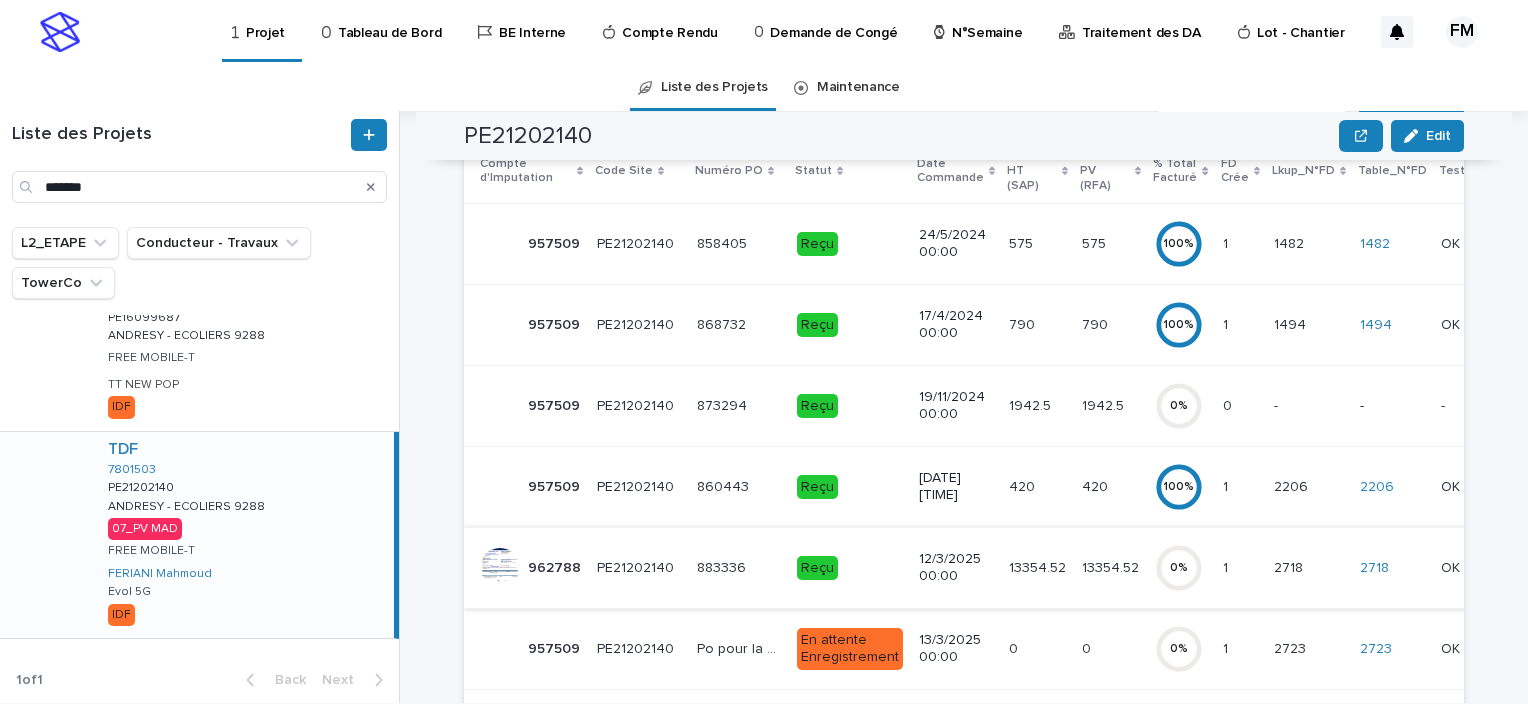 scroll, scrollTop: 300, scrollLeft: 0, axis: vertical 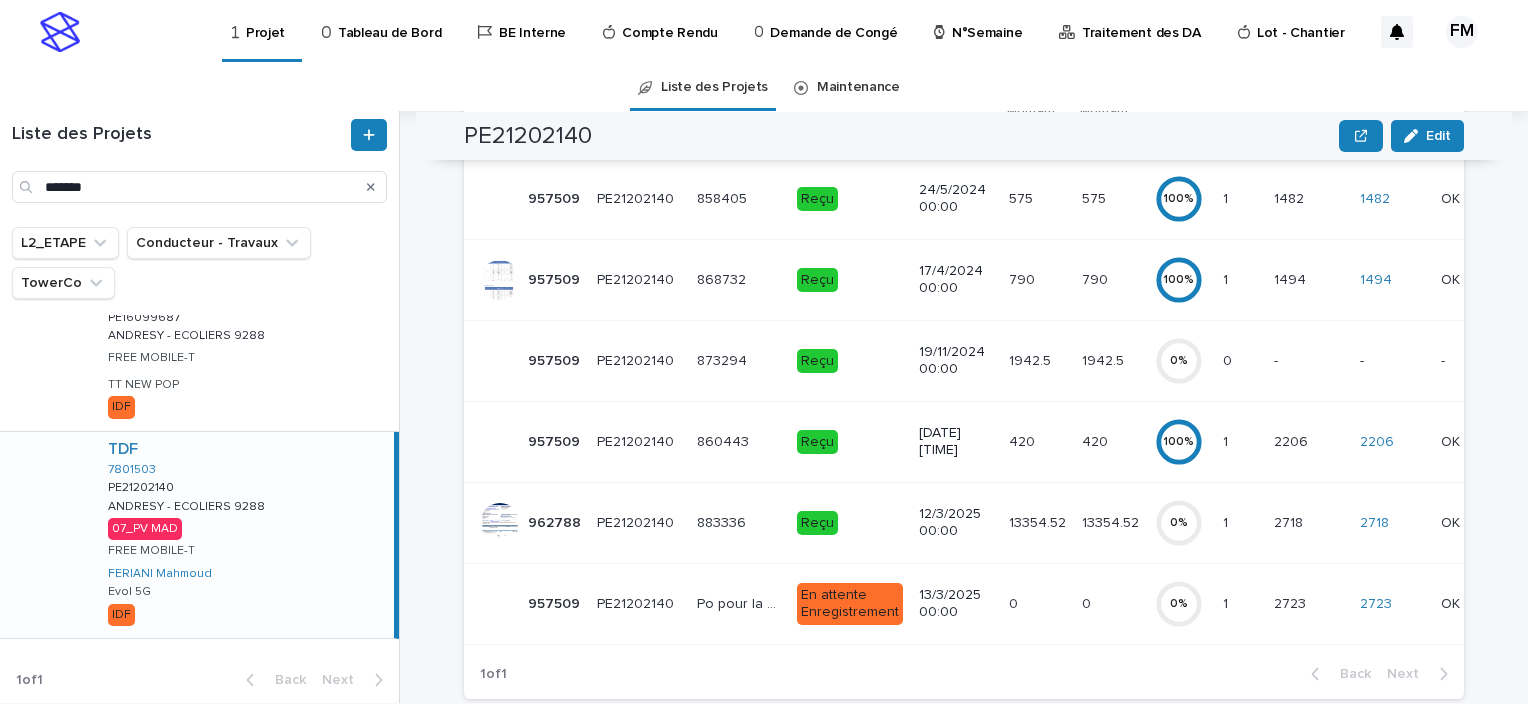 click on "12/3/2025 00:00" at bounding box center (956, 522) 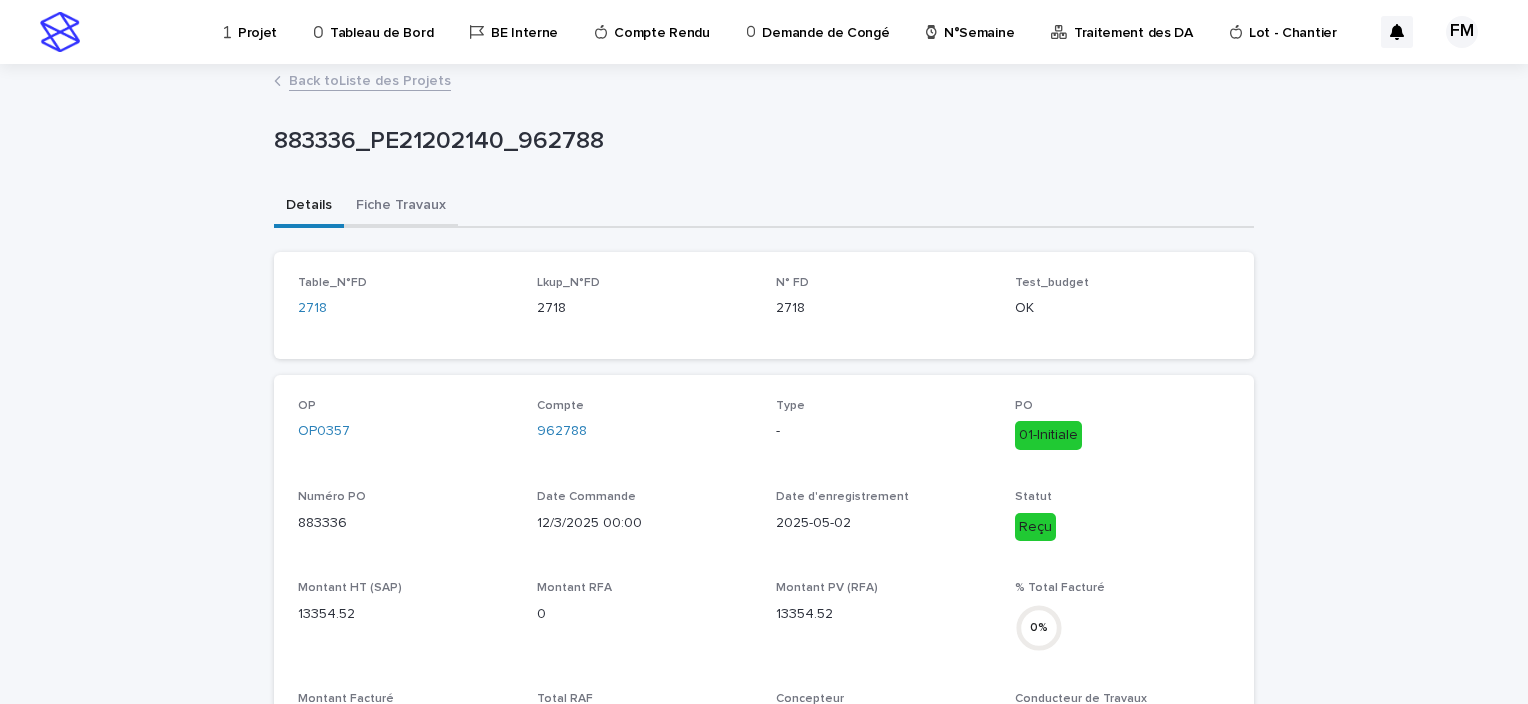 click on "Fiche Travaux" at bounding box center [401, 207] 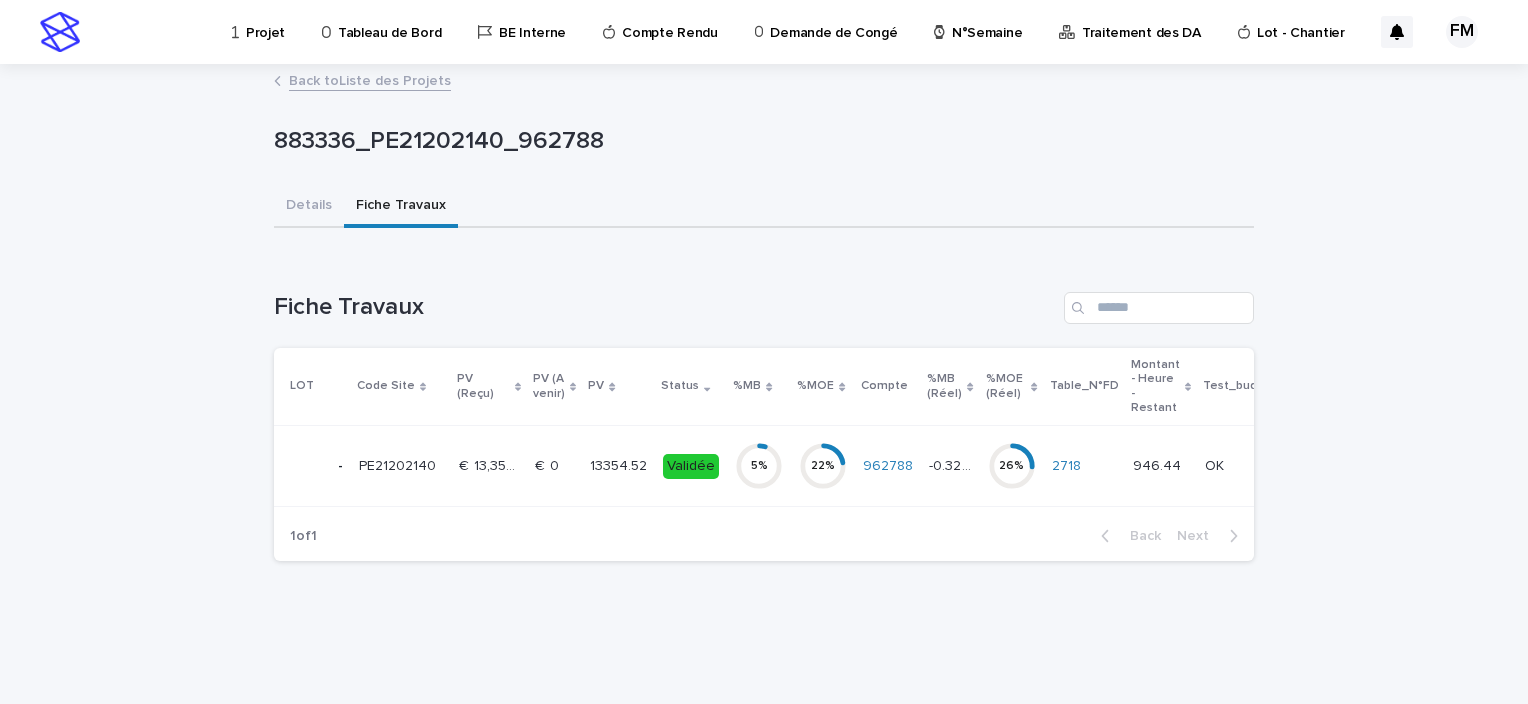 click on "1  of  1 Back Next" at bounding box center [764, 536] 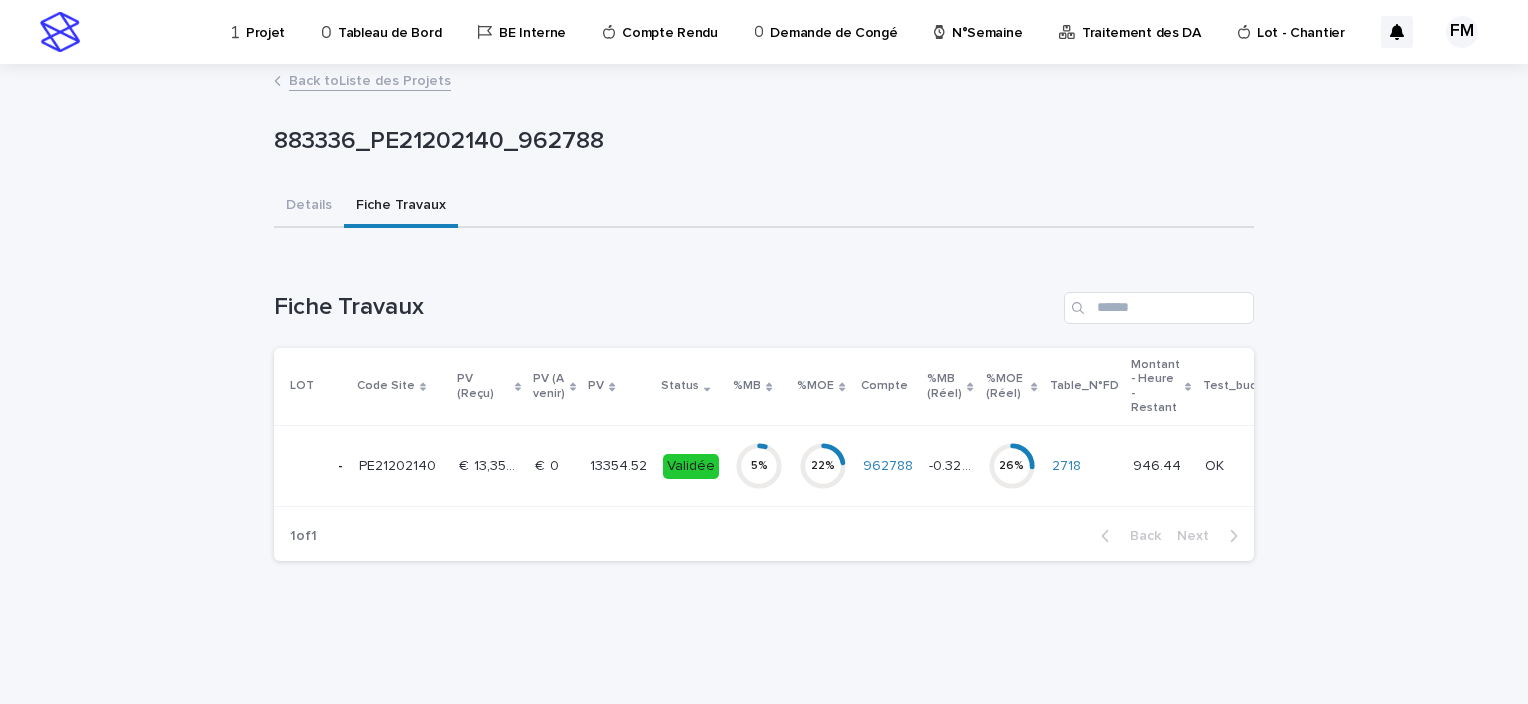 click on "22 %" at bounding box center (823, 466) 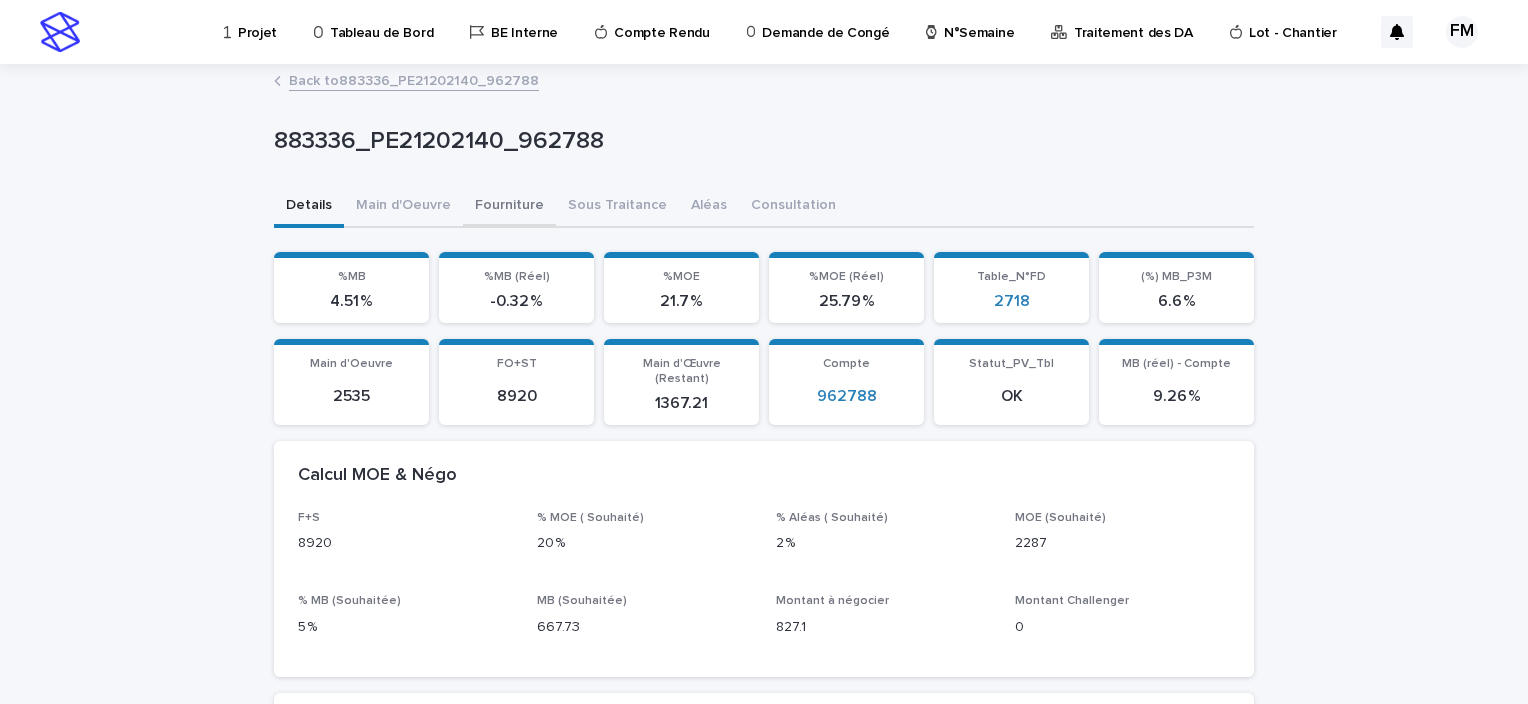 click on "Fourniture" at bounding box center [509, 207] 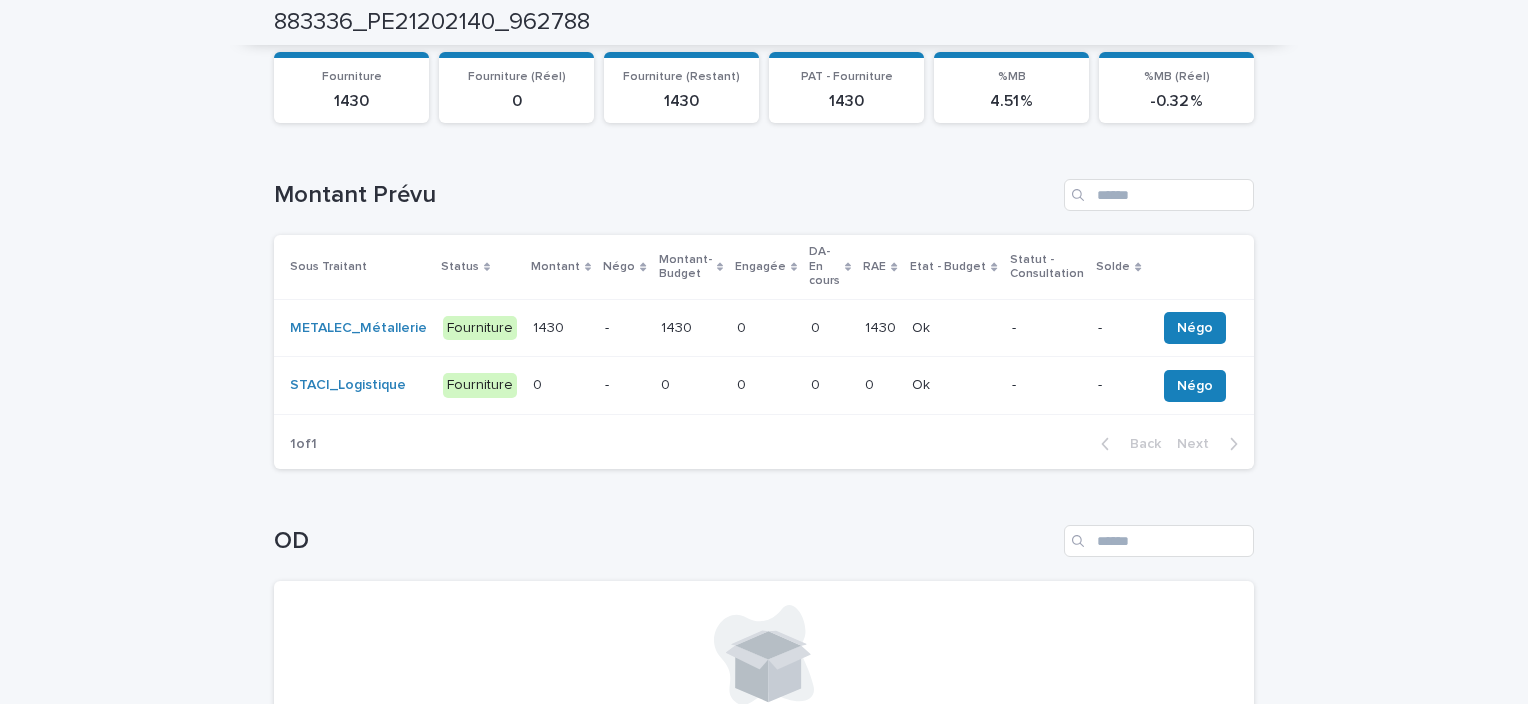 scroll, scrollTop: 100, scrollLeft: 0, axis: vertical 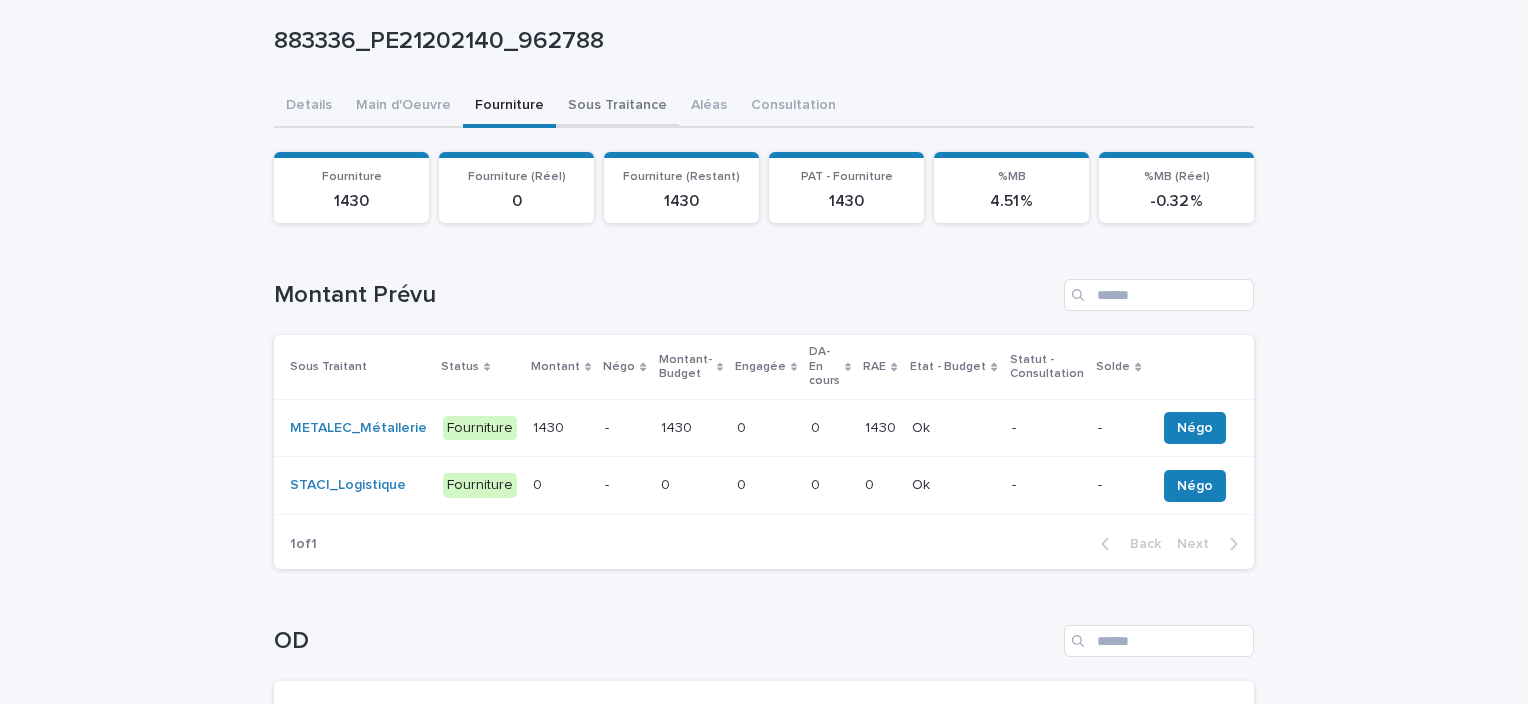 click on "883336_PE21202140_962788 883336_PE21202140_962788 Sorry, there was an error saving your record. Please try again. Please fill out the required fields below. Details Main d'Oeuvre Fourniture Sous Traitance Aléas Consultation Can't display tree at index  0 Can't display tree at index  1 Loading... Saving… Loading... Saving… Loading... Saving… Fourniture 1430 Fourniture (Réel) 0 Fourniture (Restant) 1430 PAT - Fourniture 1430 %MB 4.51 % %MB (Réel) -0.32 % Loading... Saving… Loading... Saving… Montant Prévu Sous Traitant Status Montant Négo Montant-Budget Engagée DA-En cours RAE Etat - Budget Statut - Consultation Solde METALEC_Métallerie   Fourniture 1430 1430   - 1430 1430   0 0   0 0   1430 1430   Ok Ok   - - Négo STACI_Logistique   Fourniture 0 0   - 0 0   0 0   0 0   0 0   Ok Ok   - - Négo 1  of  1 Back Next Loading... Saving… OD No records Can't display tree at index  2 Can't display tree at index  4 Can't display tree at index  5" at bounding box center [764, 446] 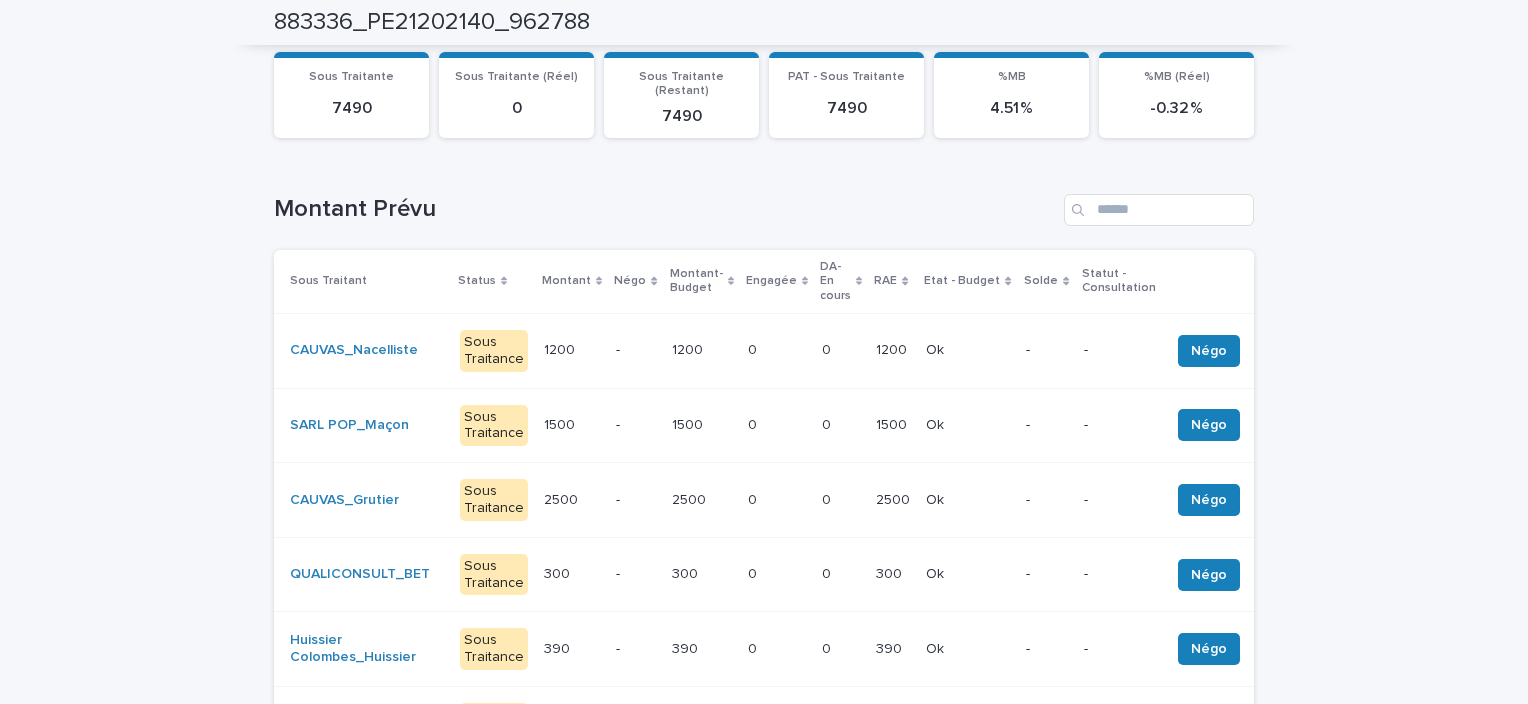 scroll, scrollTop: 100, scrollLeft: 0, axis: vertical 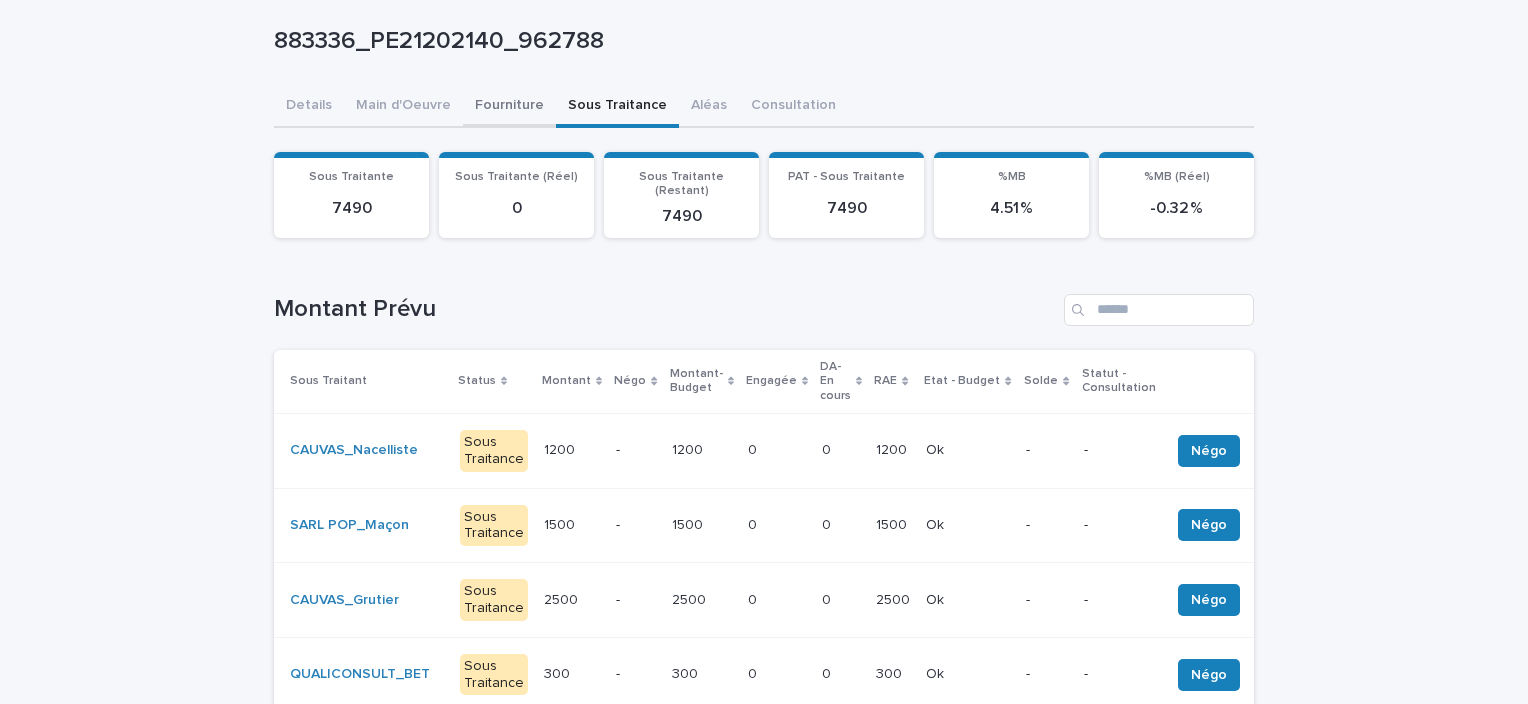 click on "Fourniture" at bounding box center (509, 107) 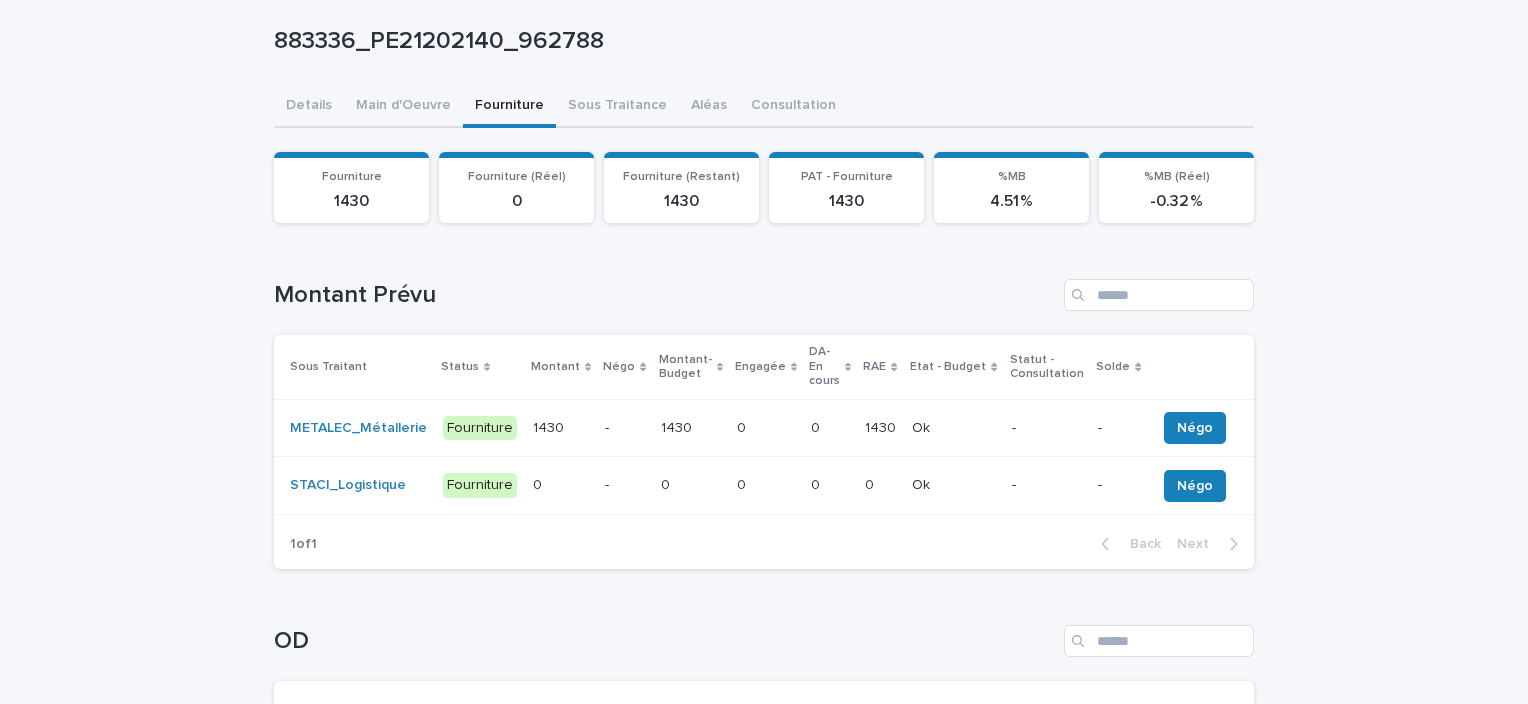 click on "1430 1430" at bounding box center (691, 428) 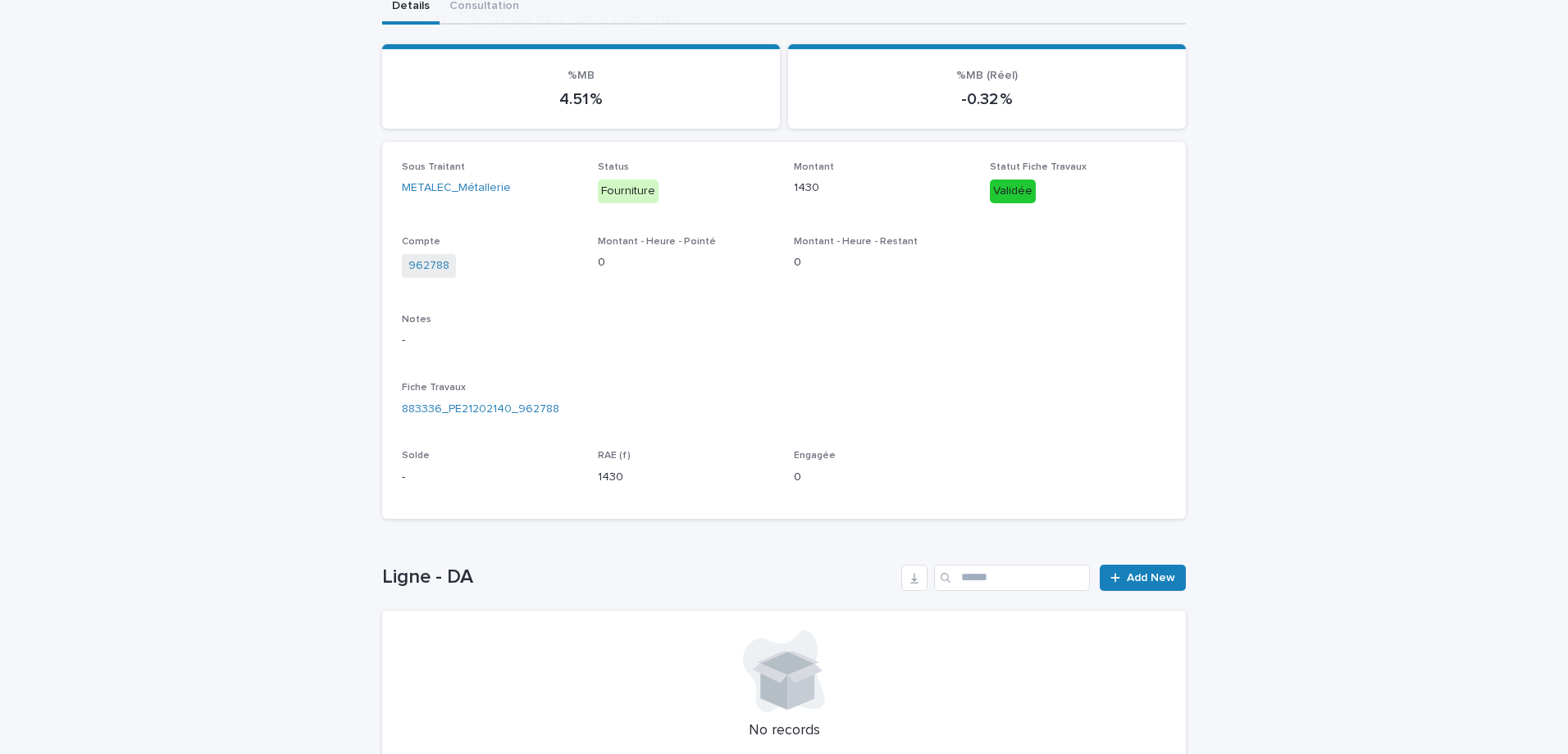 scroll, scrollTop: 164, scrollLeft: 0, axis: vertical 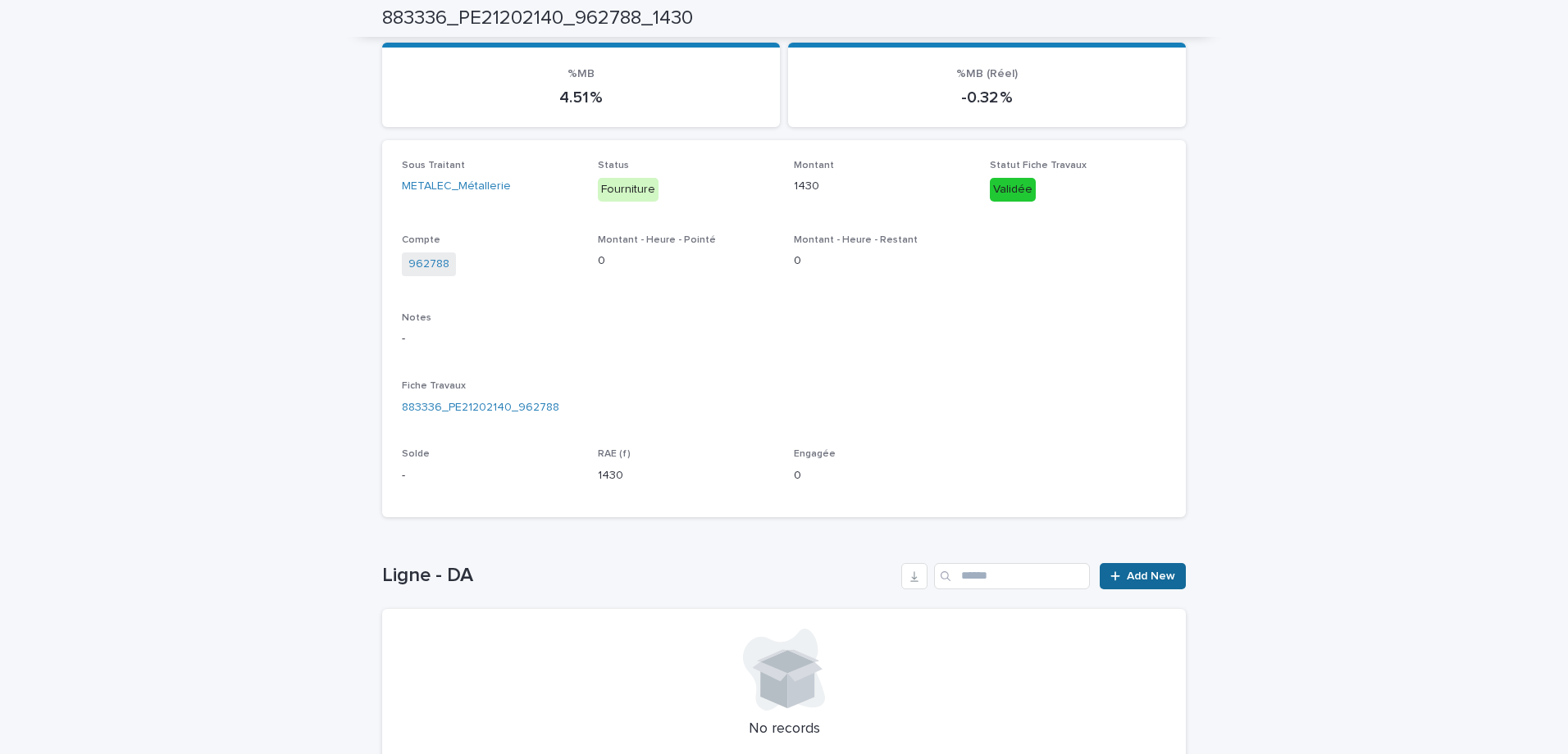 click on "Add New" at bounding box center (1151, 576) 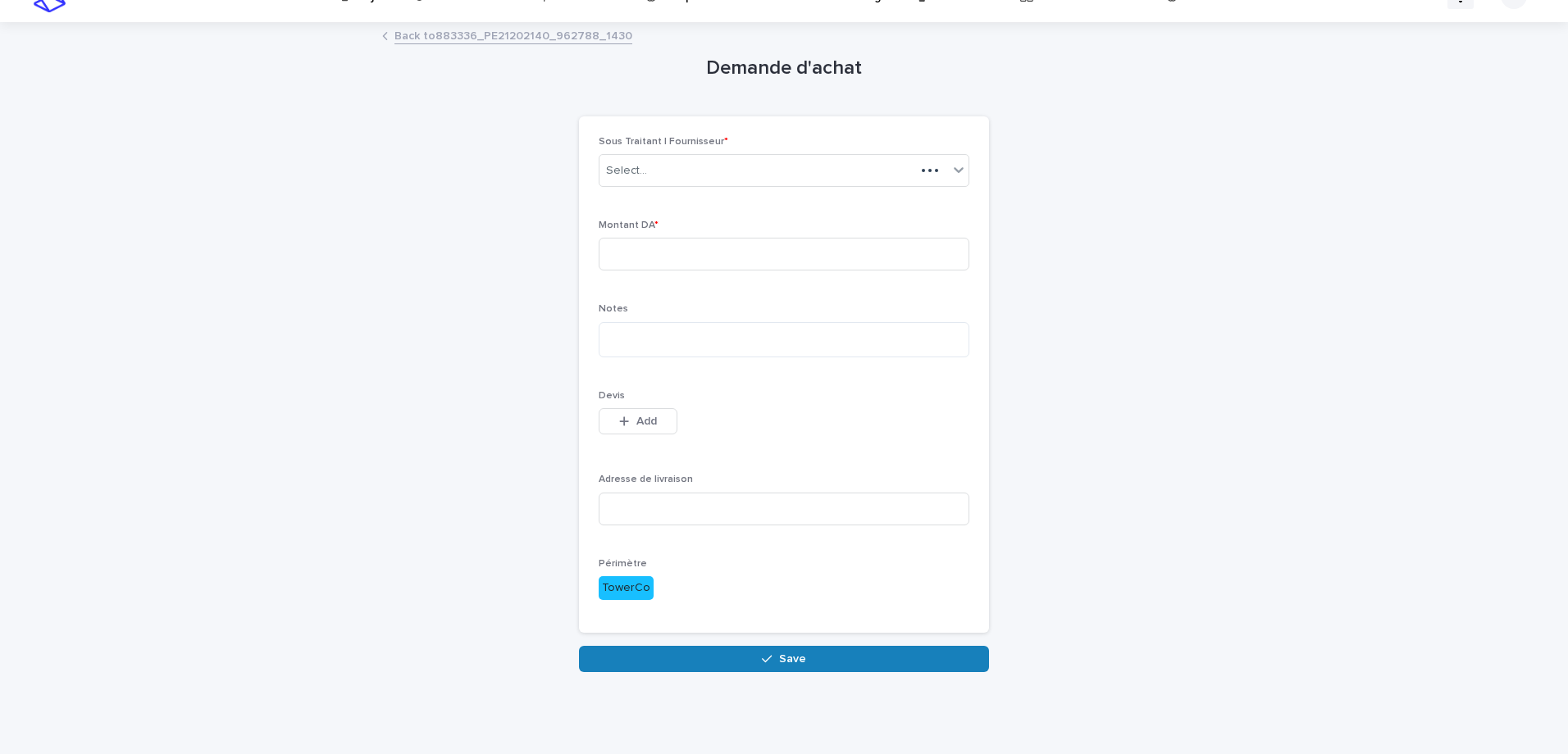 scroll, scrollTop: 0, scrollLeft: 0, axis: both 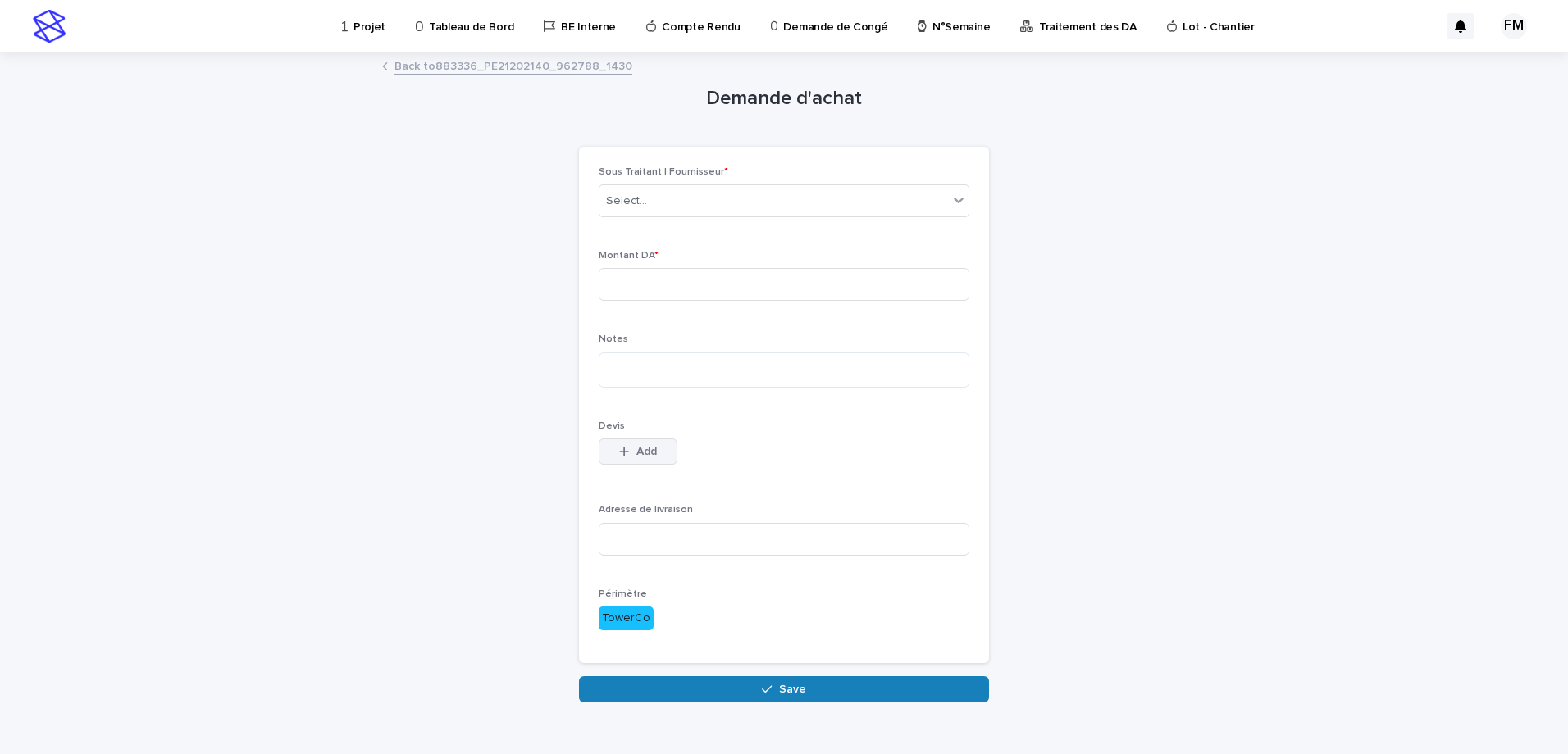 click 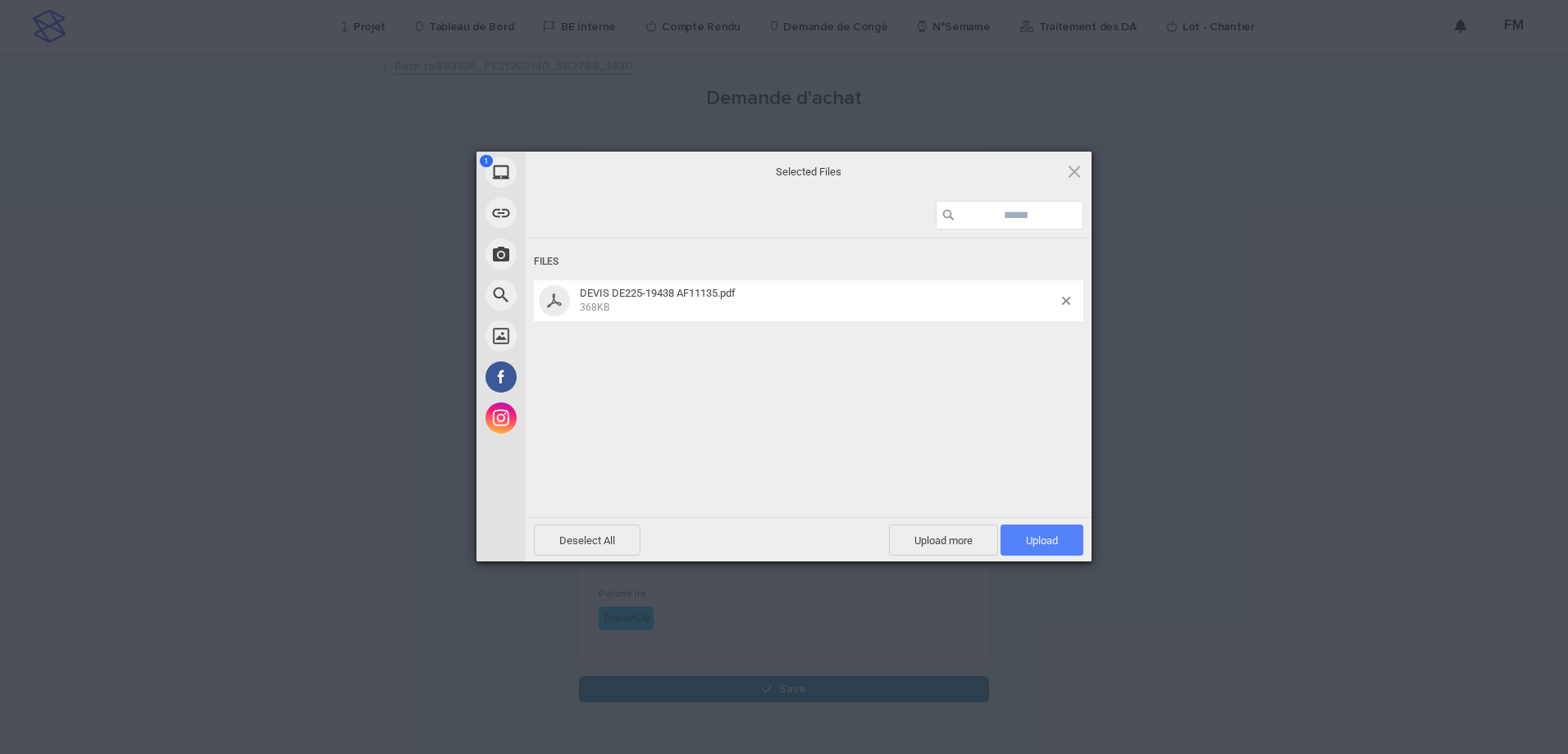 click on "Upload
1" at bounding box center (1042, 540) 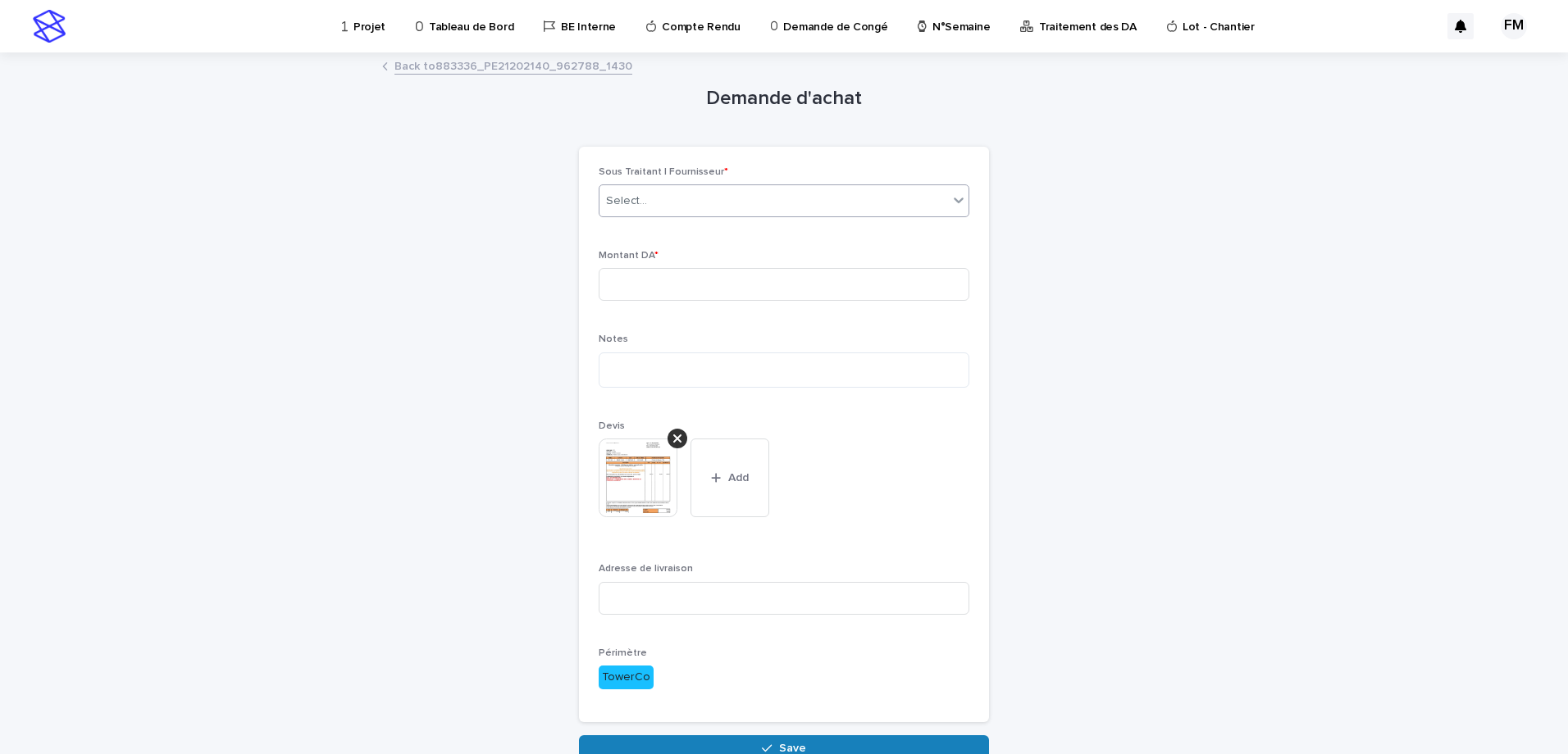click on "Select..." at bounding box center [773, 201] 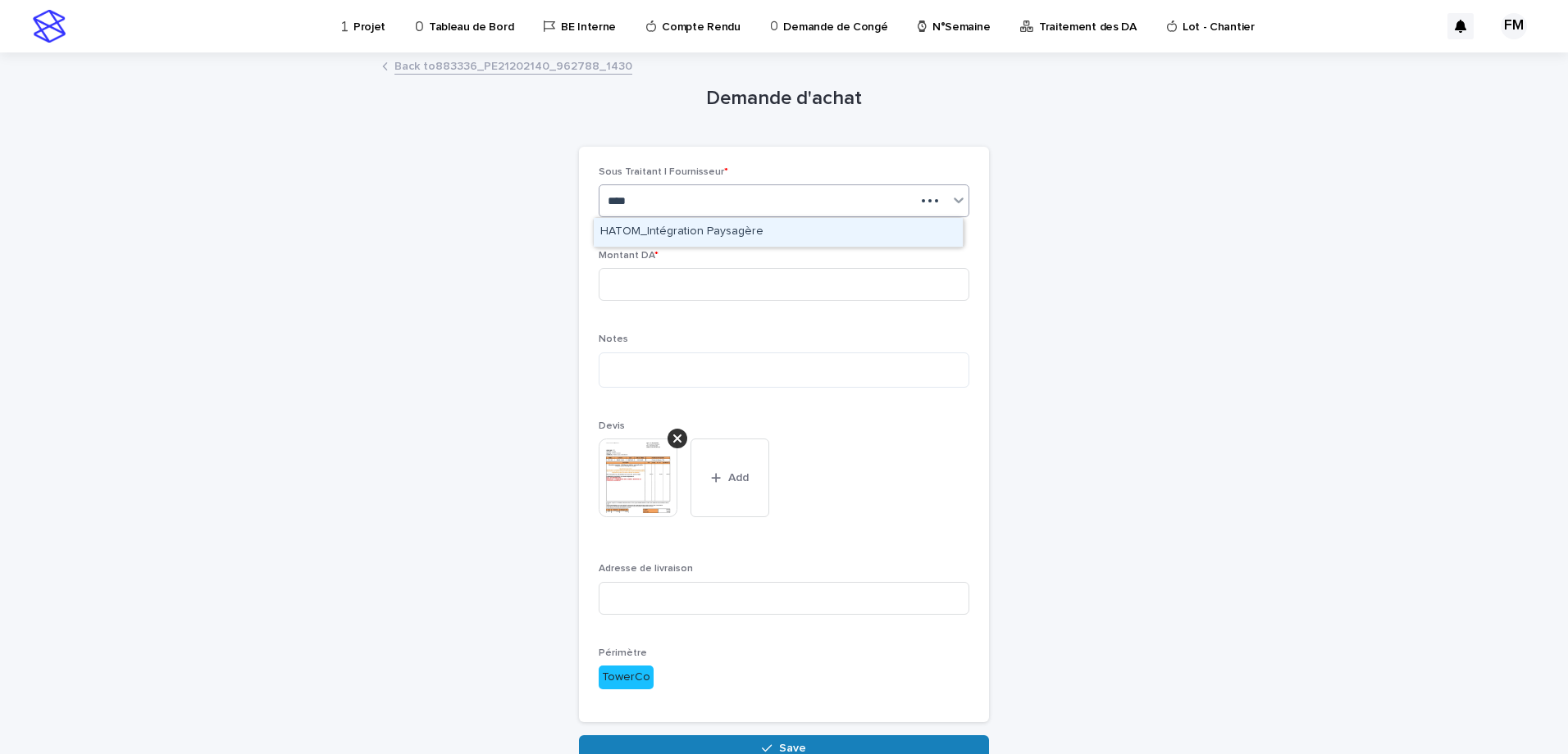 type on "*****" 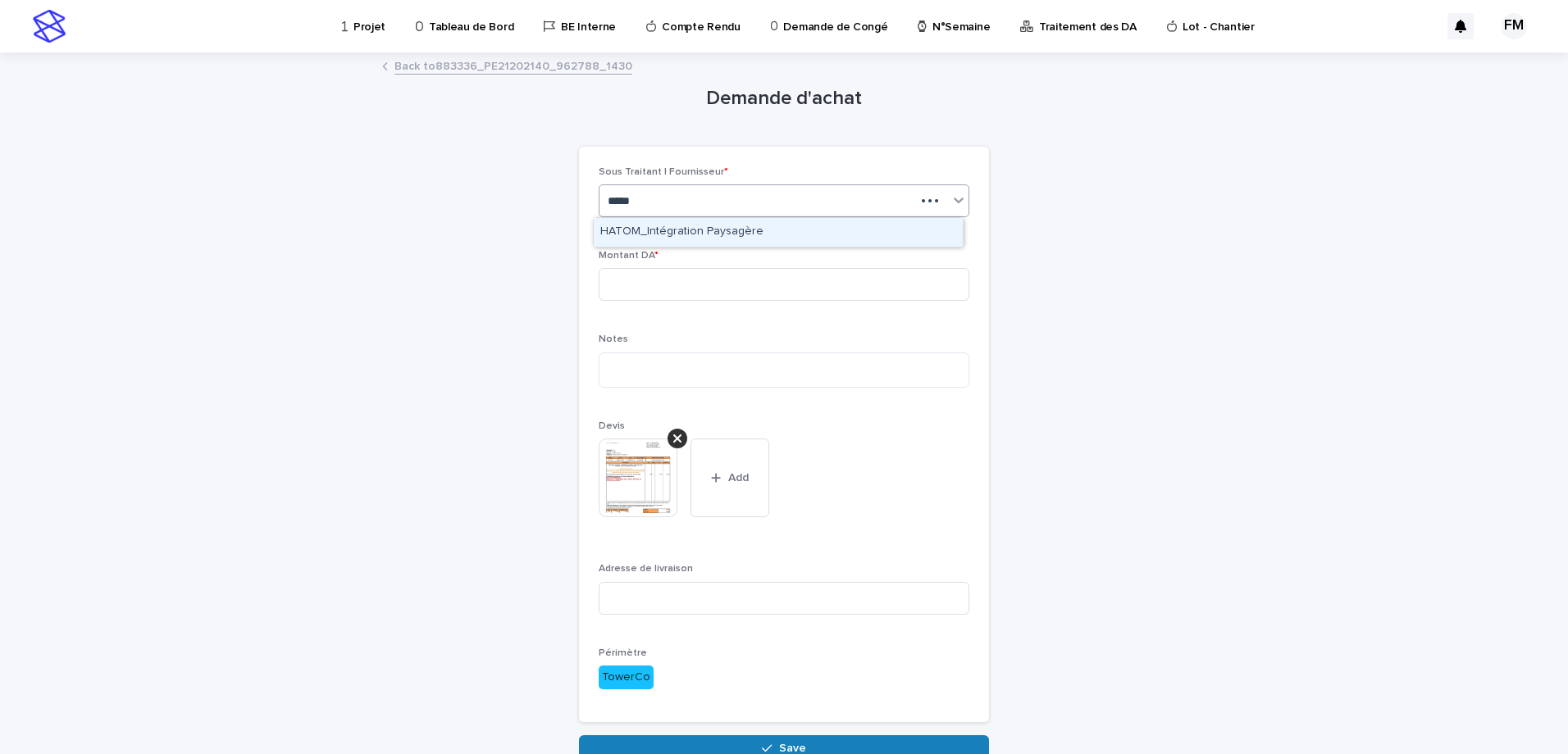 type 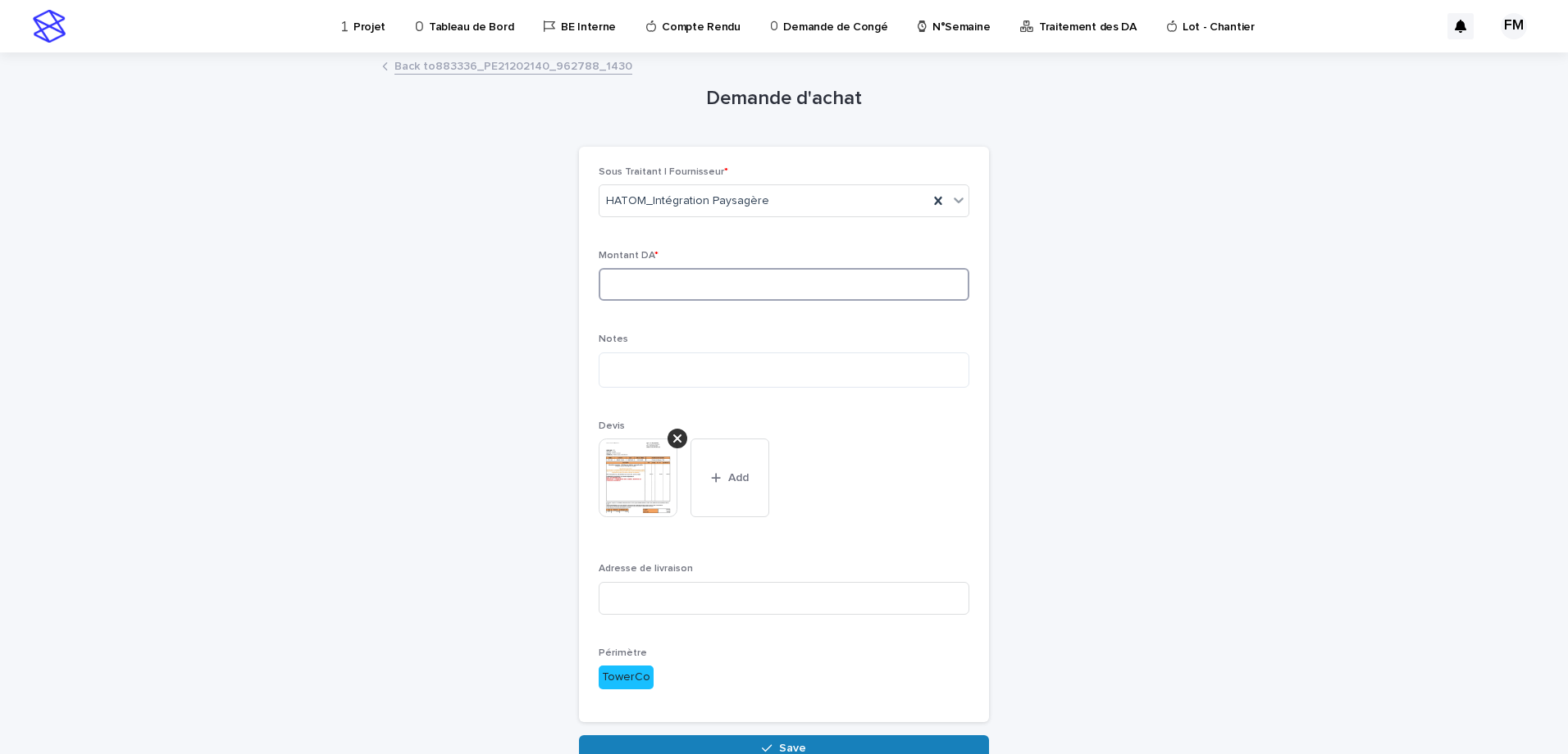 click at bounding box center (784, 284) 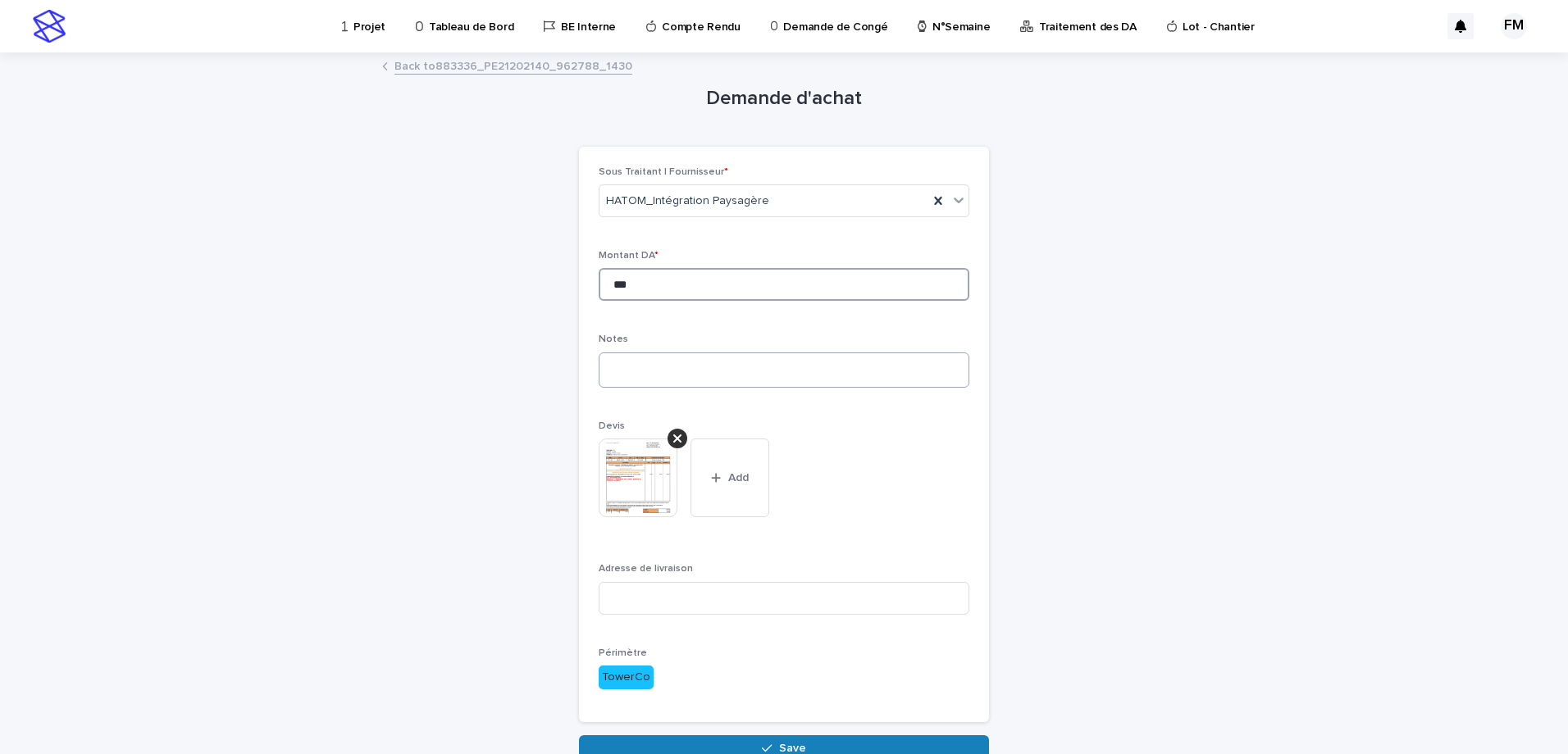 type on "***" 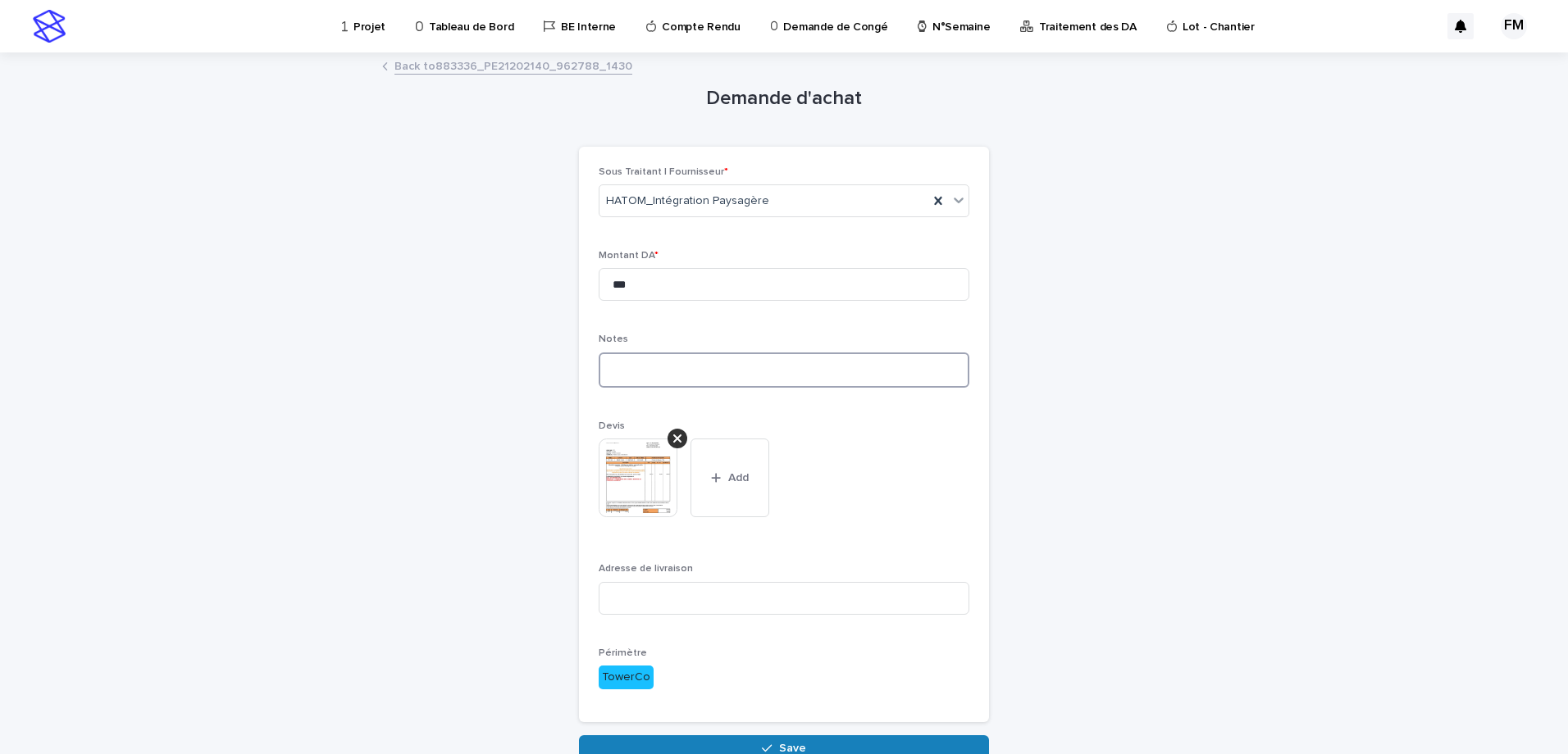 click at bounding box center (784, 370) 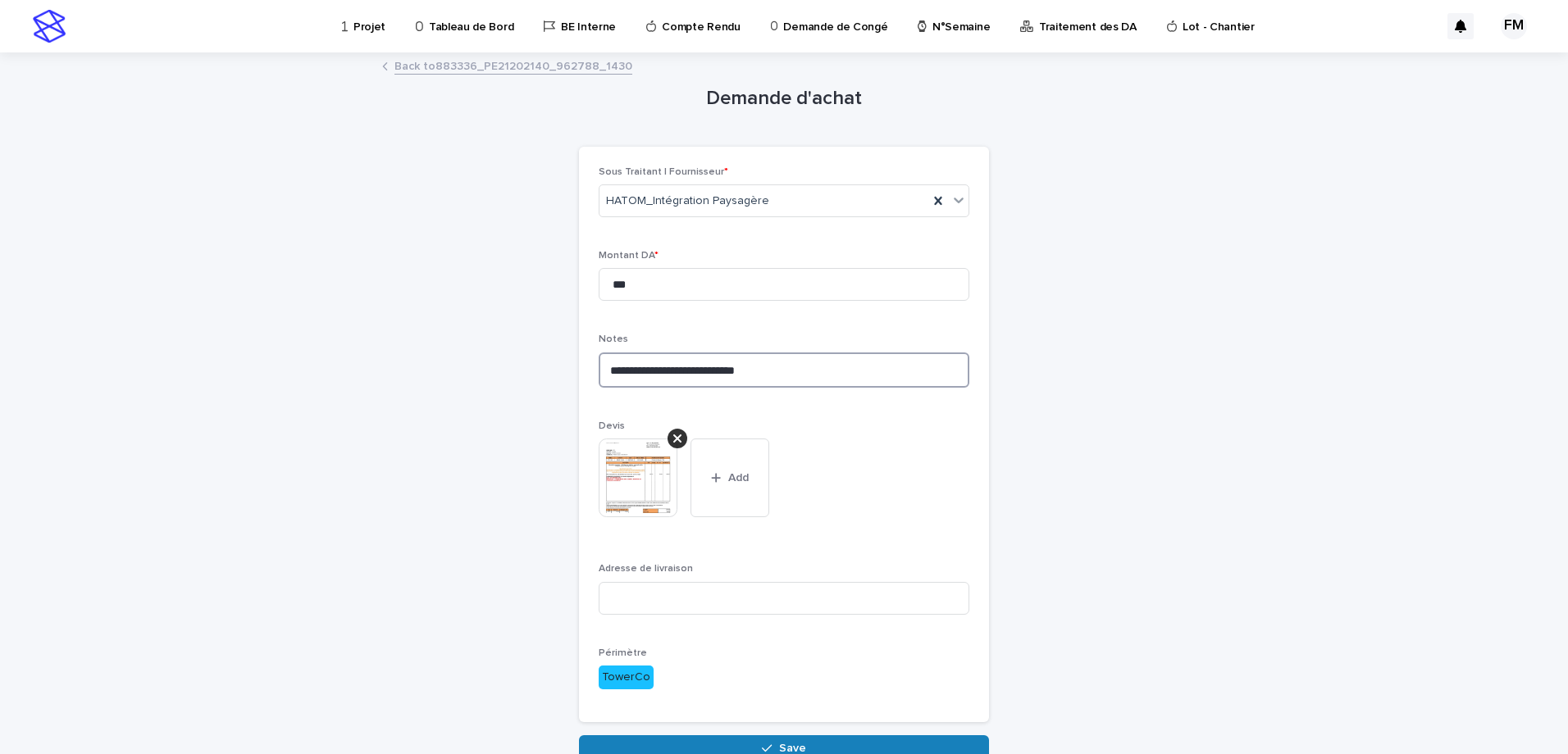 click on "**********" at bounding box center [784, 370] 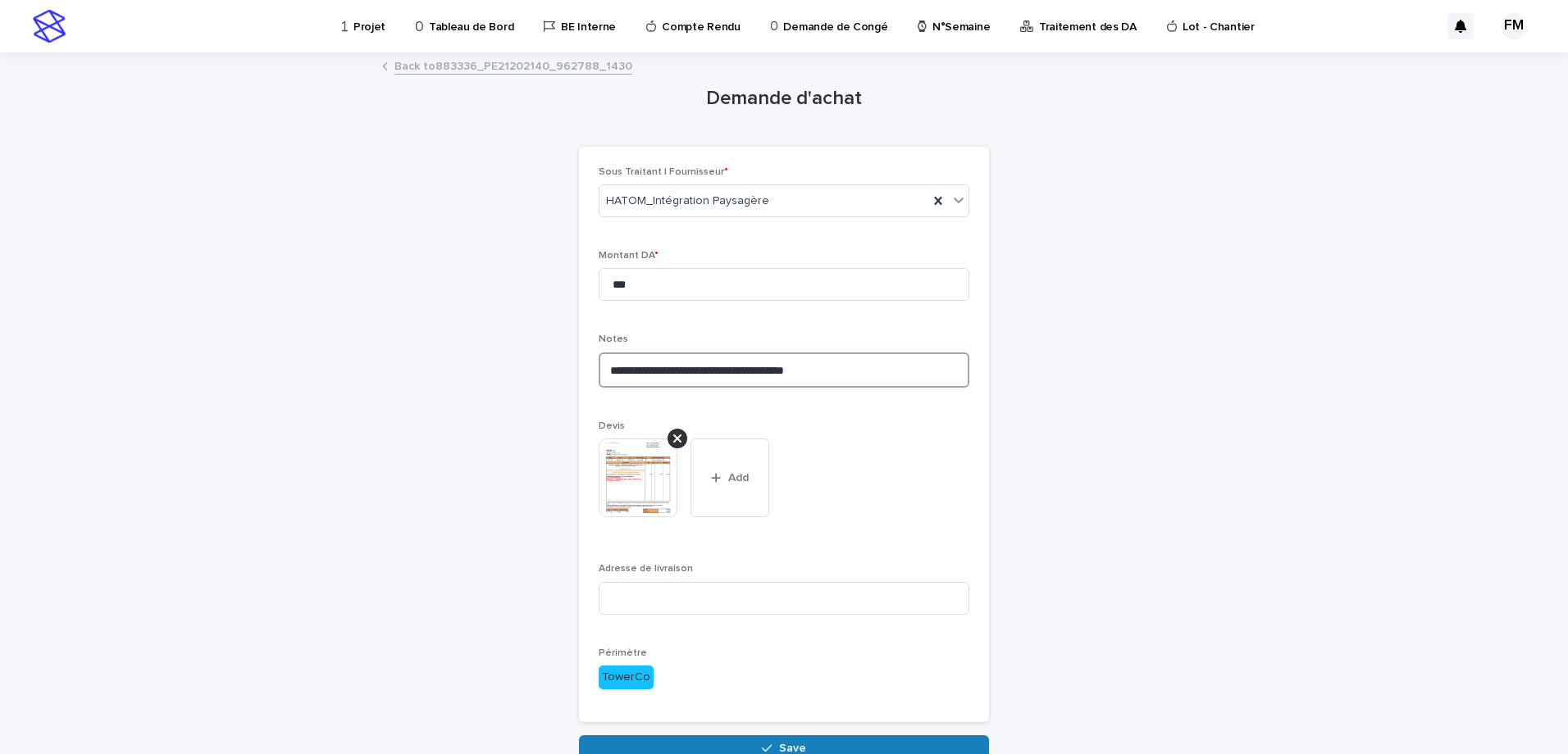 drag, startPoint x: 677, startPoint y: 365, endPoint x: 686, endPoint y: 368, distance: 9.486833 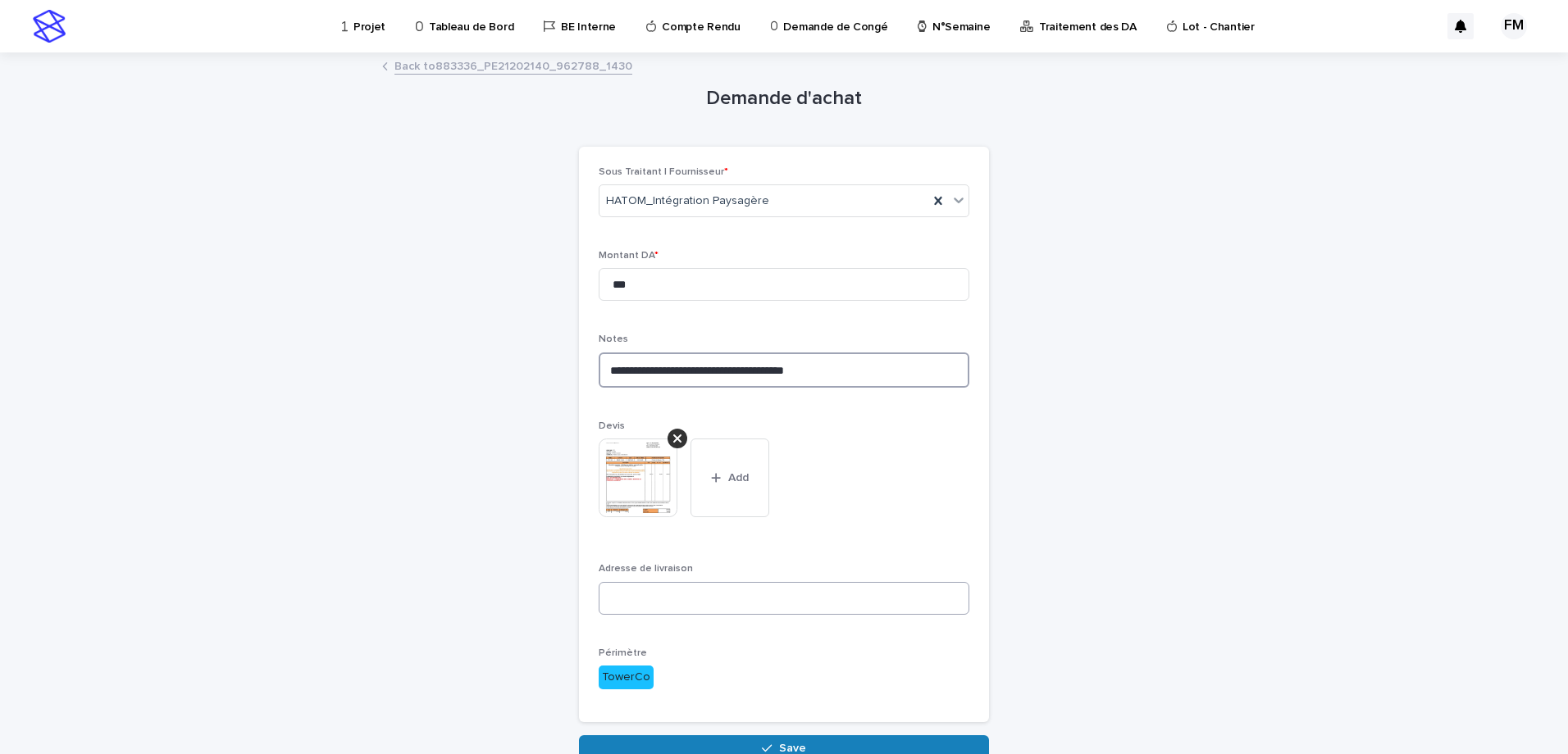 type on "**********" 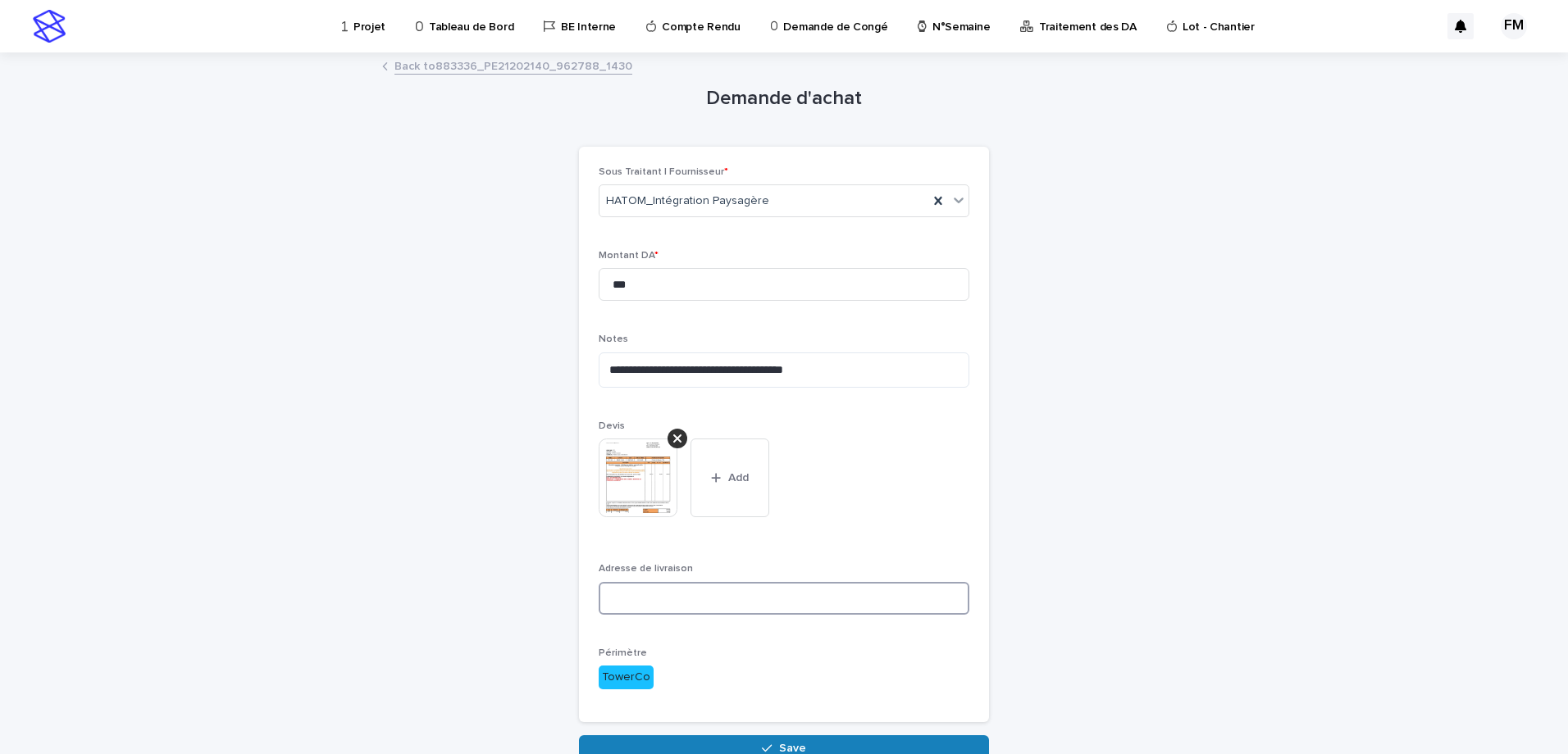 click at bounding box center [784, 598] 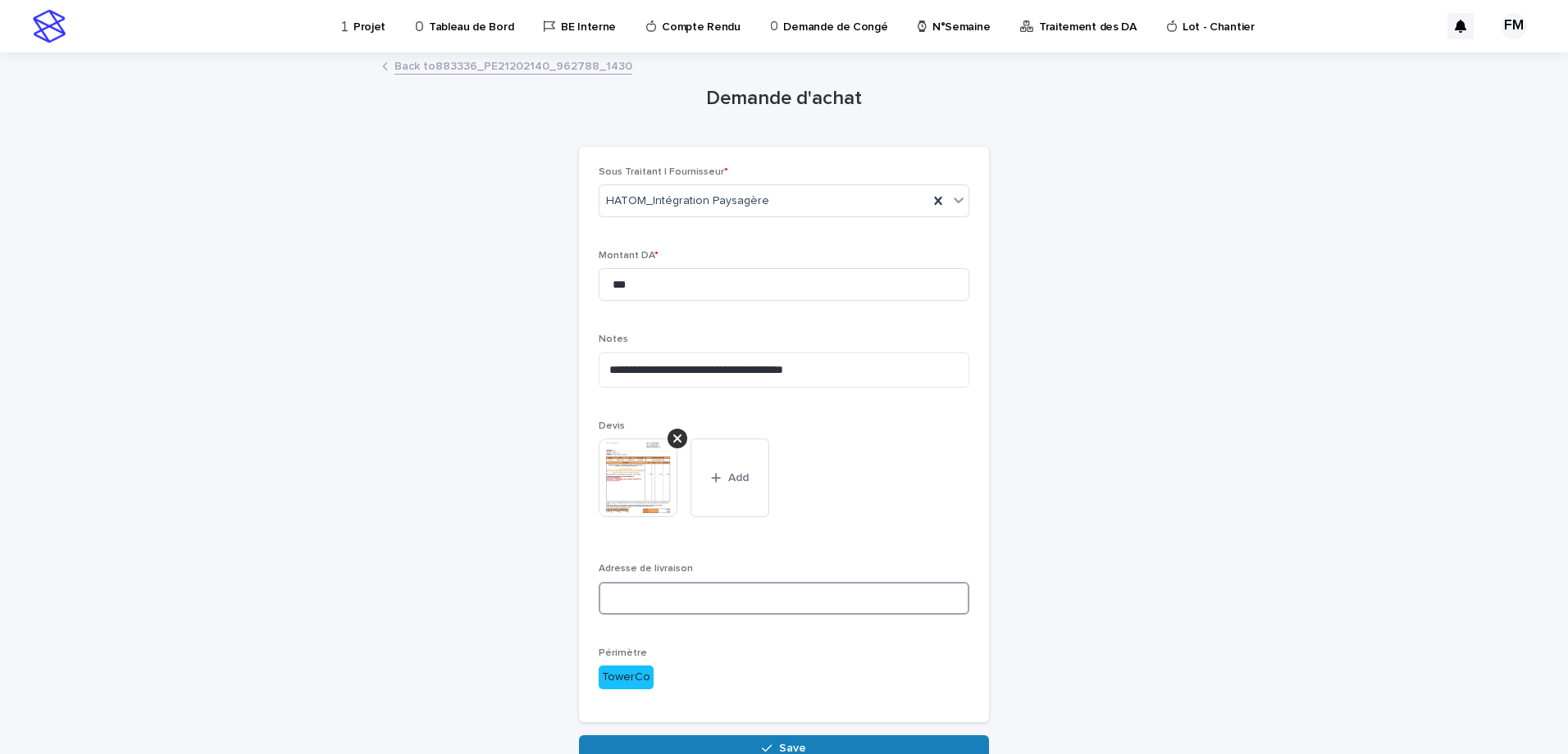 click at bounding box center (784, 598) 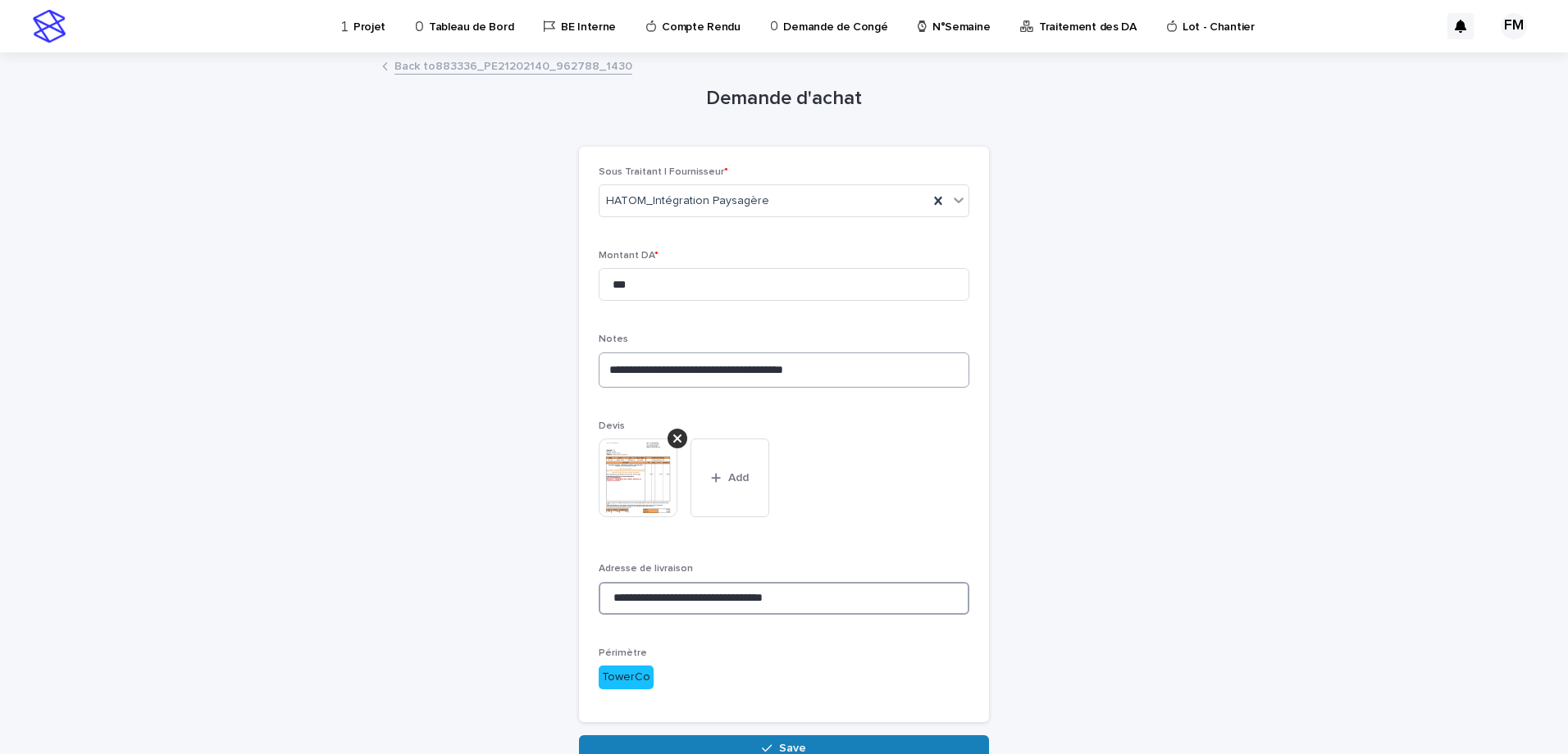 type on "**********" 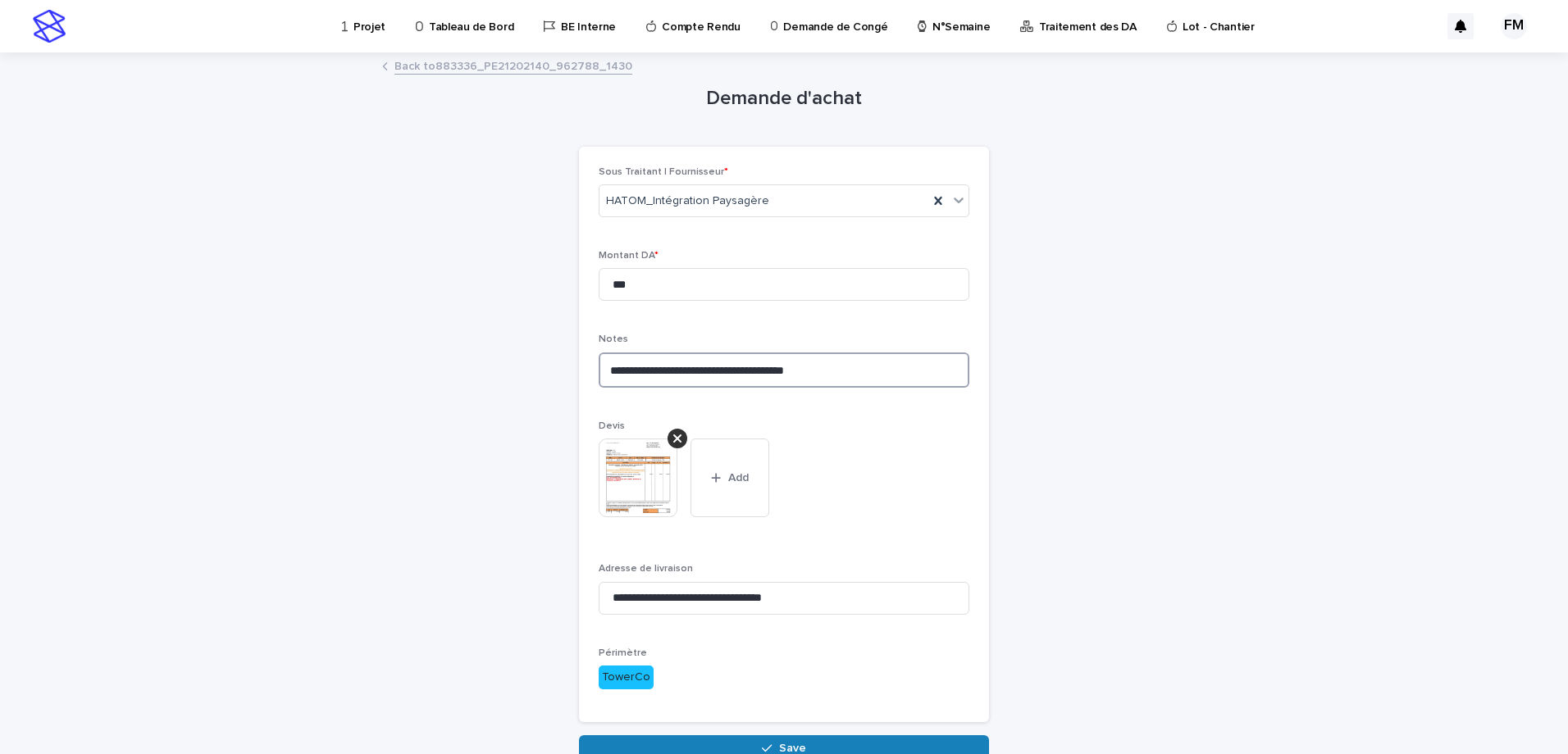 drag, startPoint x: 656, startPoint y: 367, endPoint x: 567, endPoint y: 371, distance: 89.08984 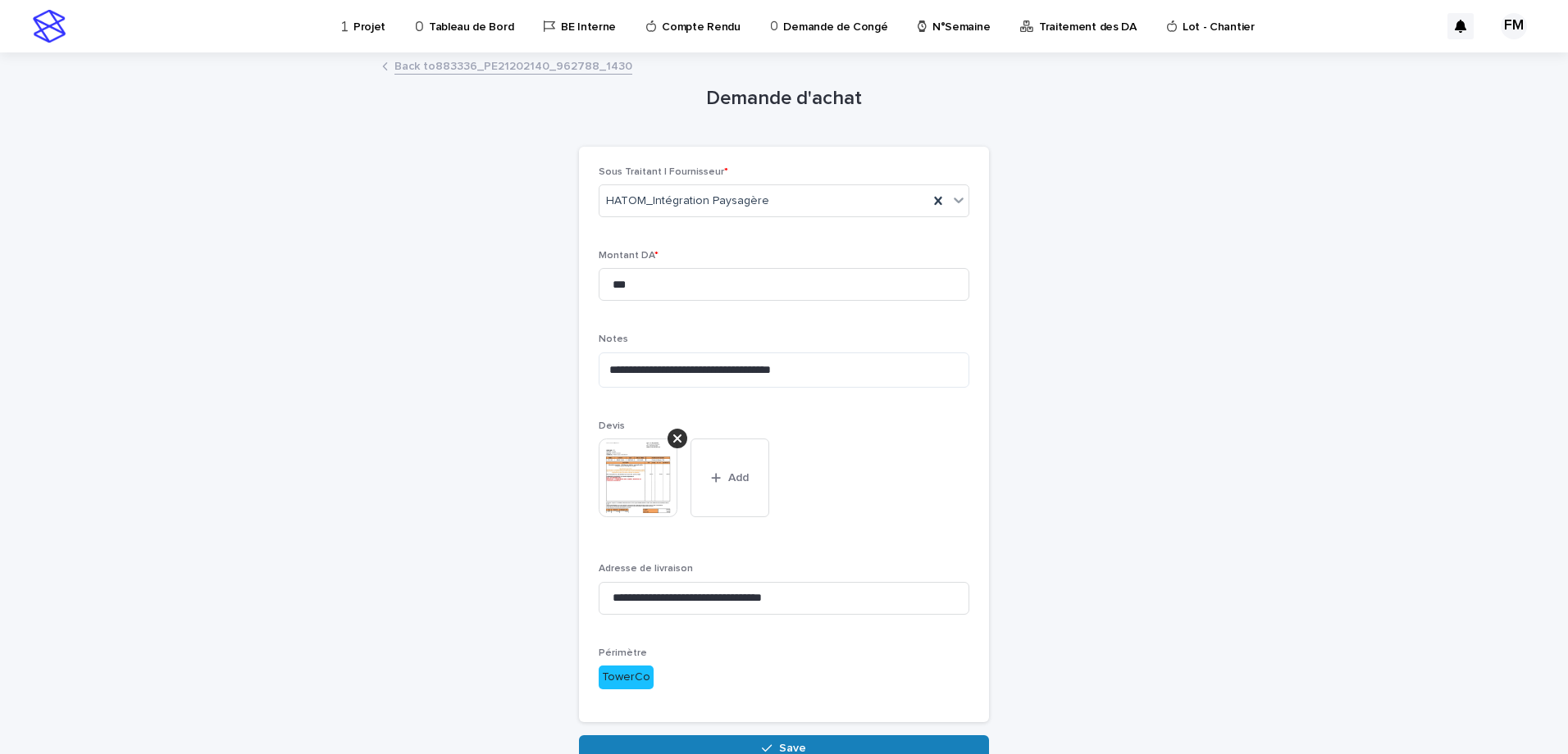 click on "**********" at bounding box center [784, 407] 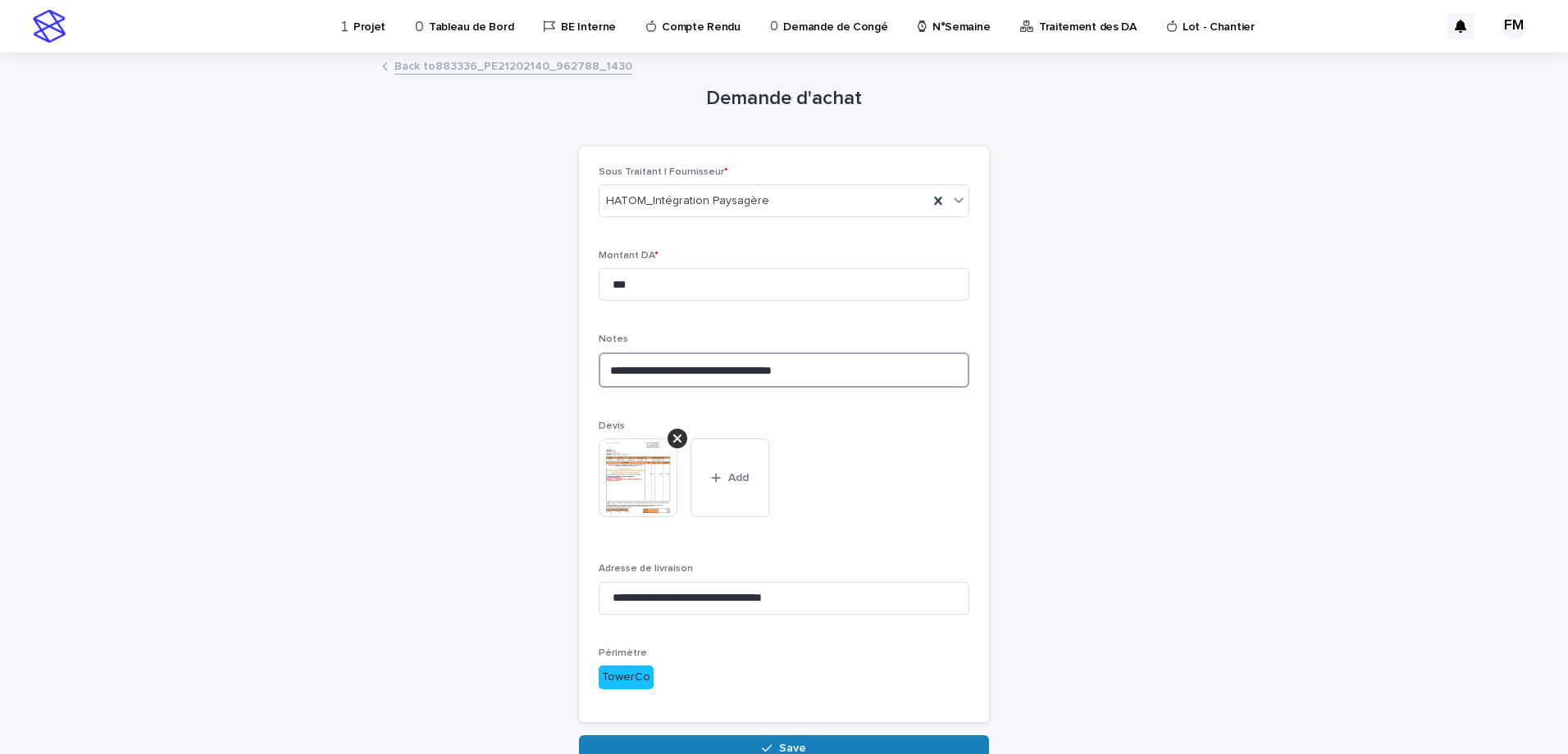 click on "**********" at bounding box center (784, 370) 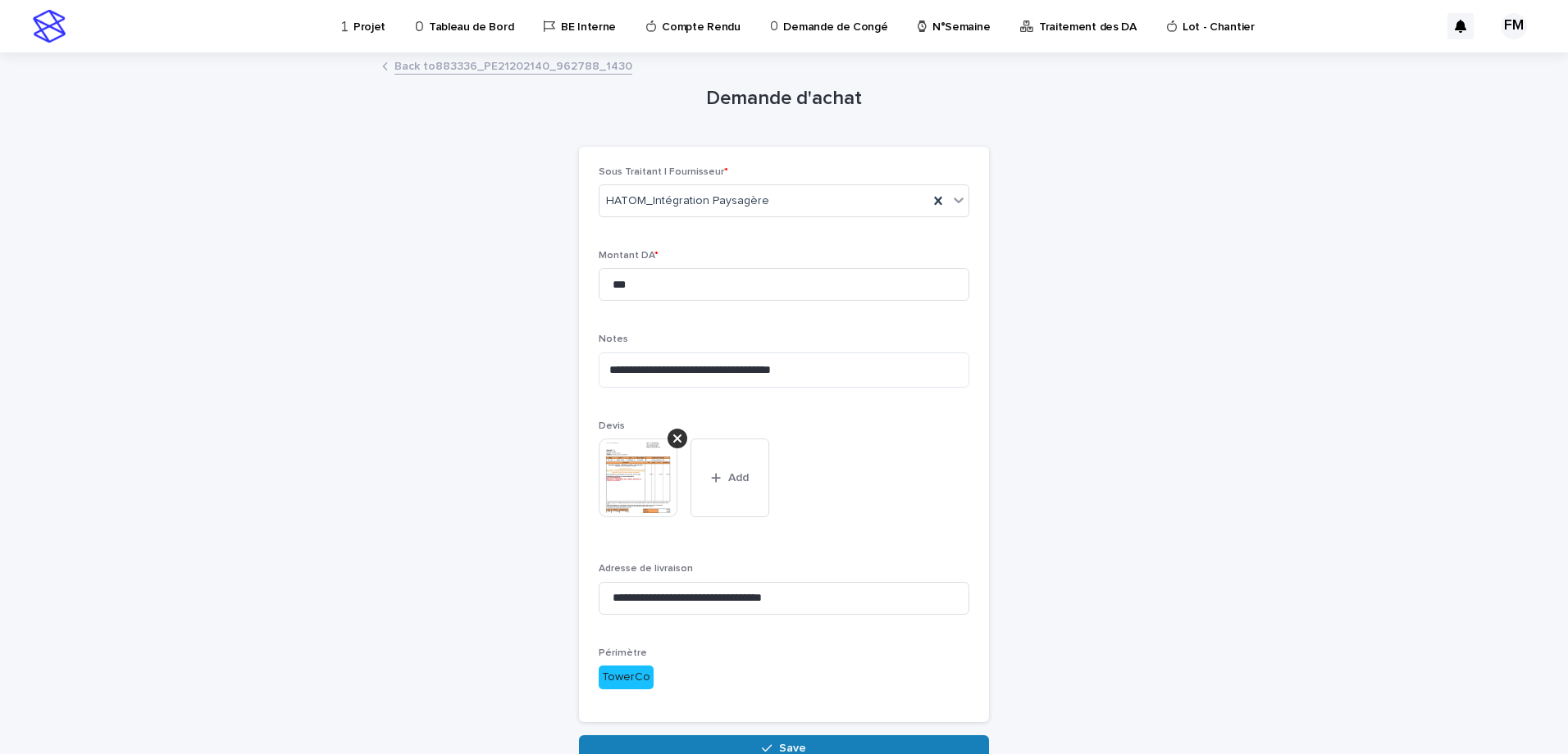 click on "**********" at bounding box center [784, 407] 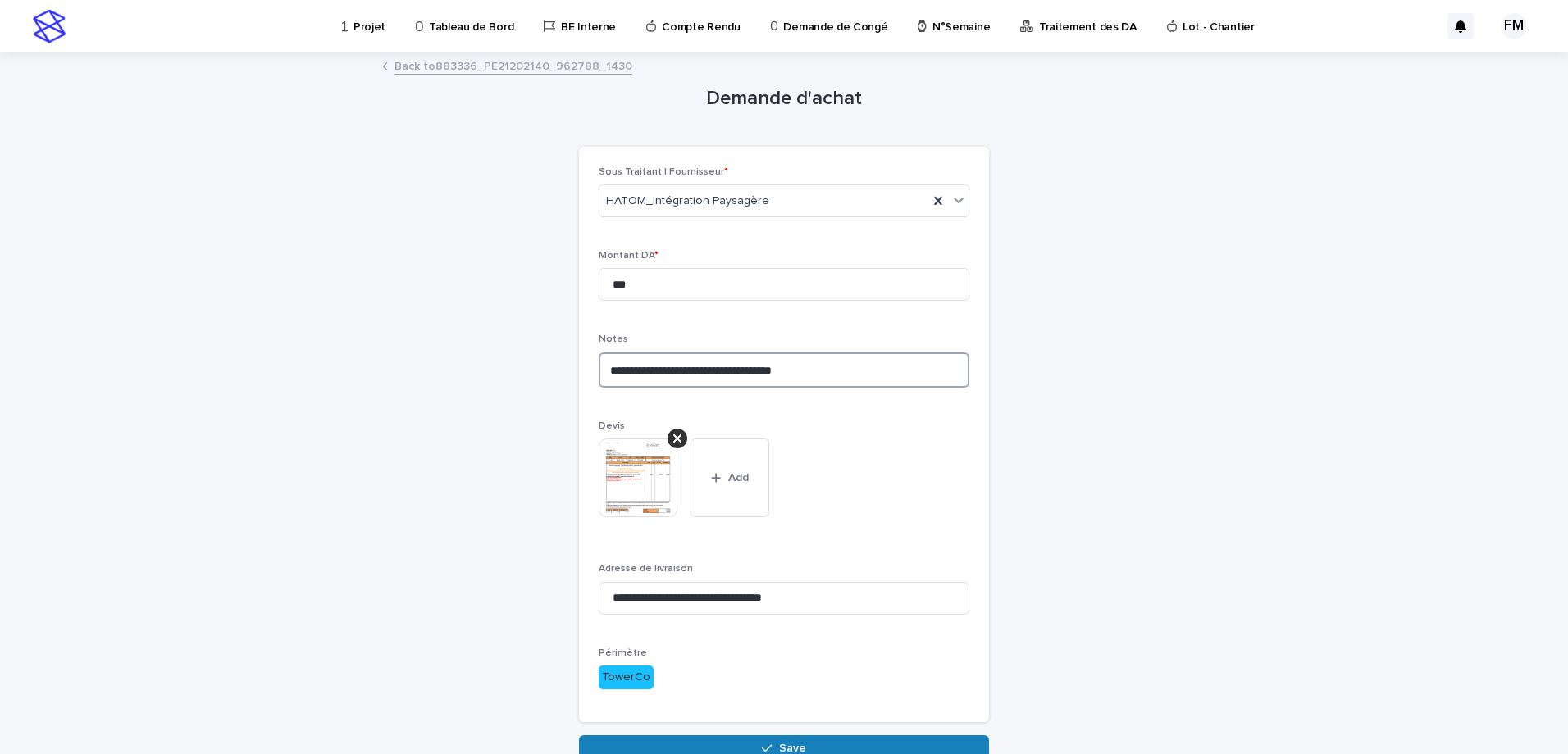 drag, startPoint x: 712, startPoint y: 375, endPoint x: 722, endPoint y: 375, distance: 10 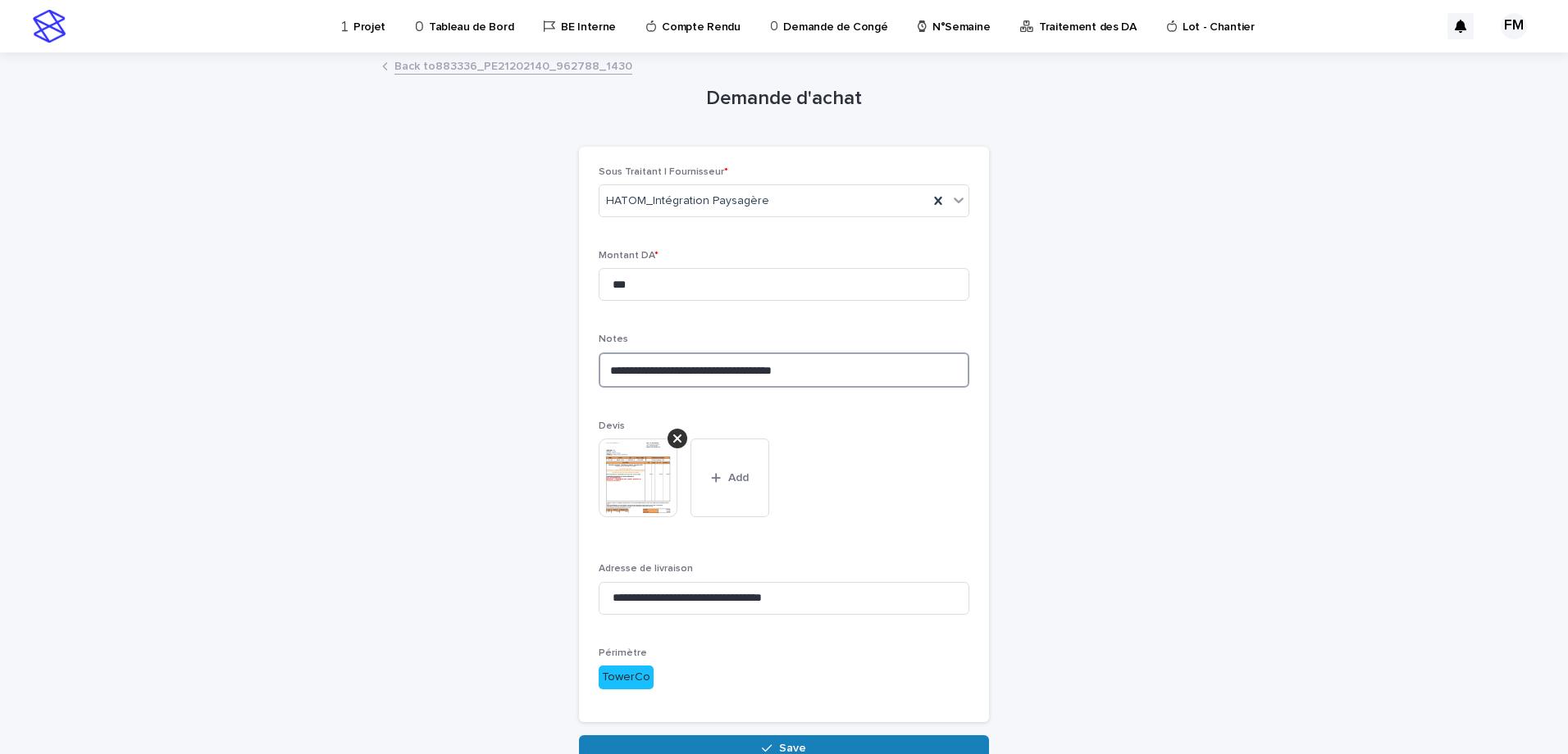 type on "**********" 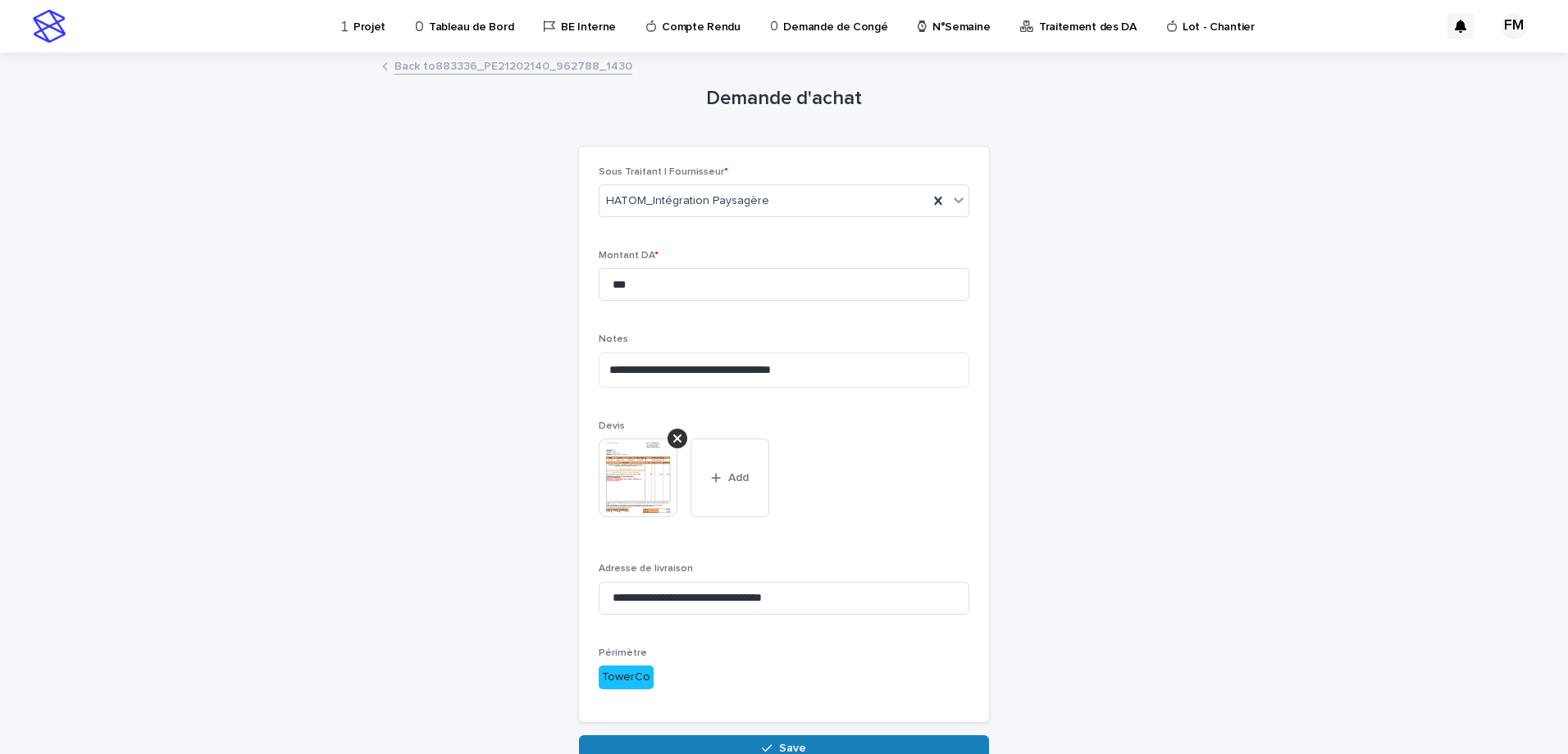 click on "**********" at bounding box center [784, 407] 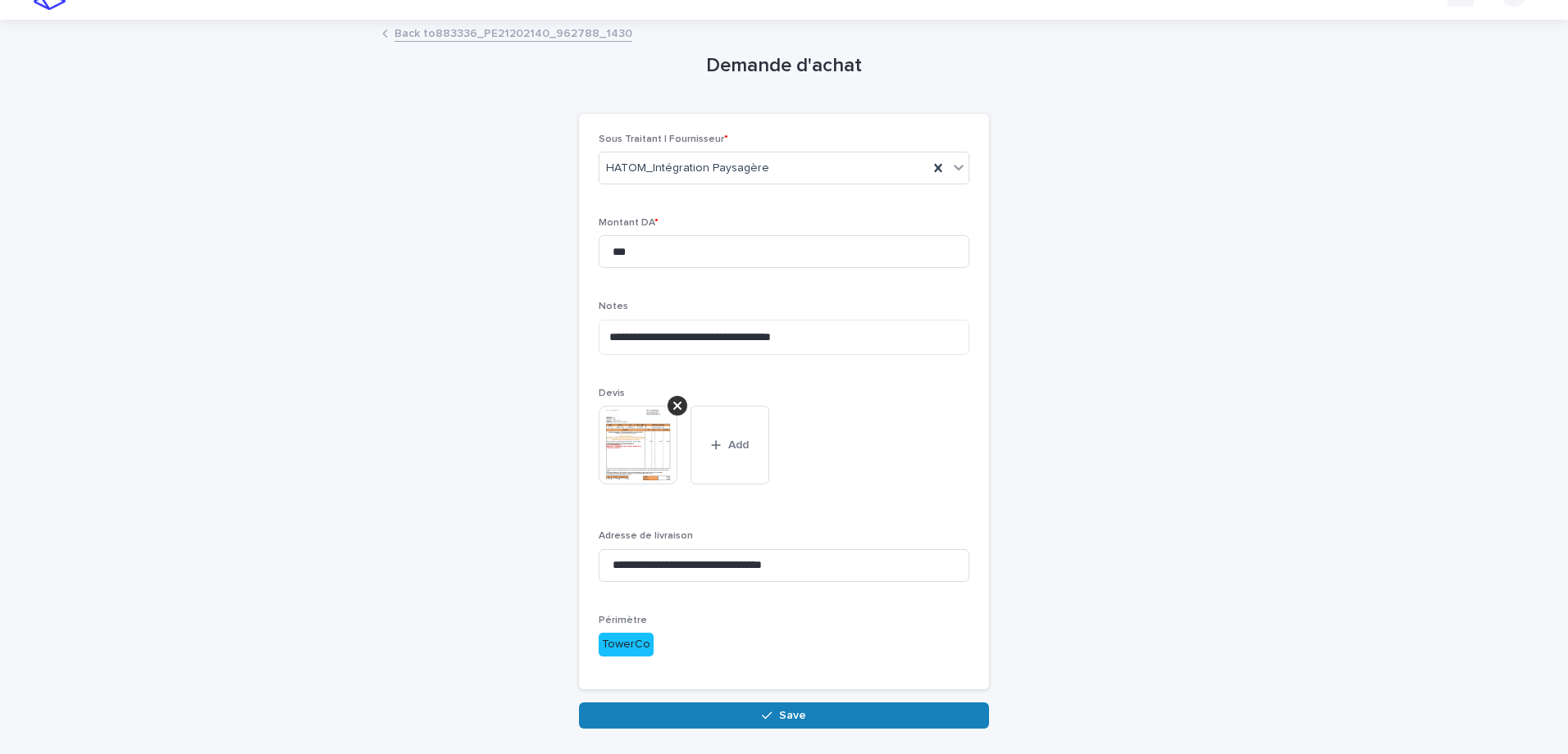 scroll, scrollTop: 82, scrollLeft: 0, axis: vertical 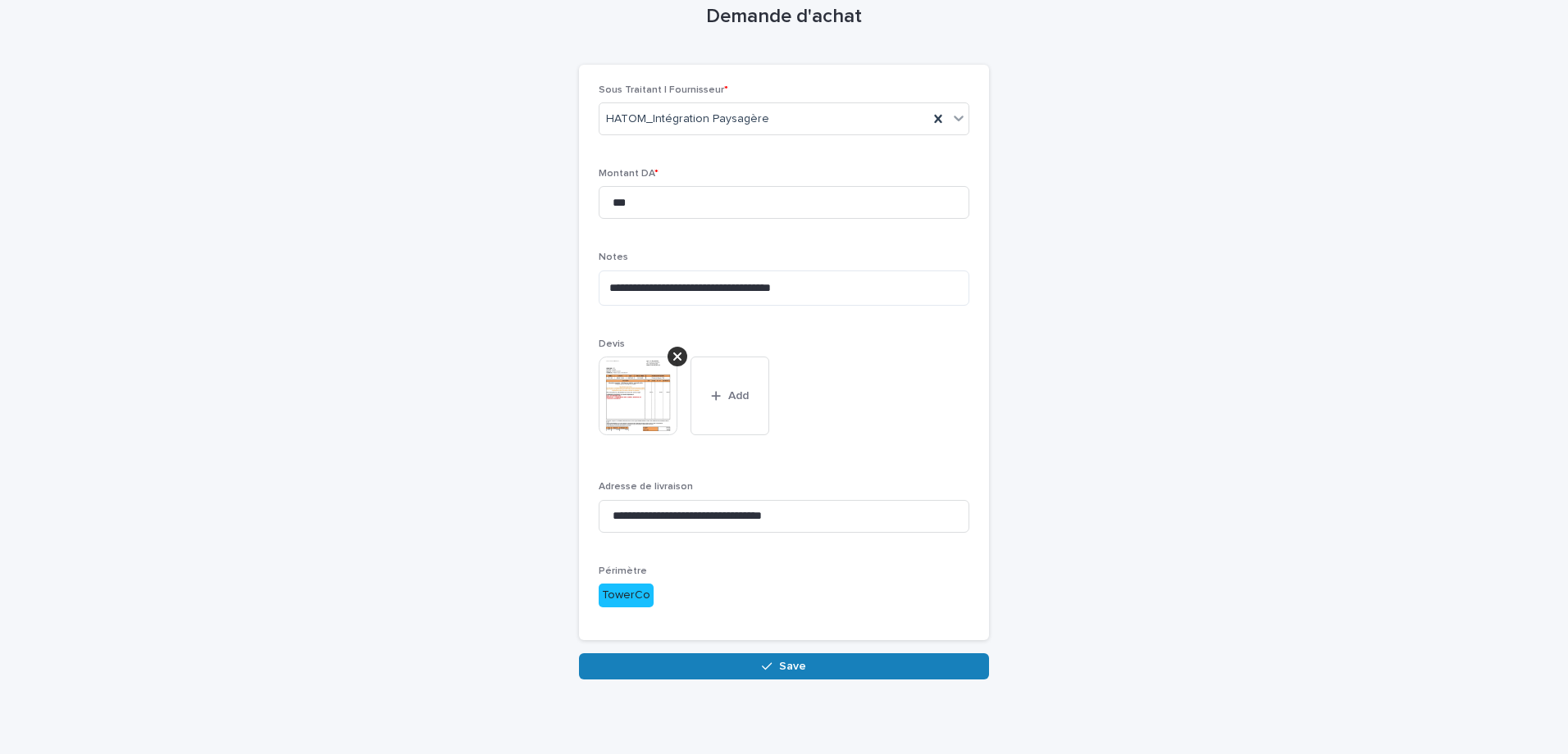 click on "**********" at bounding box center [784, 346] 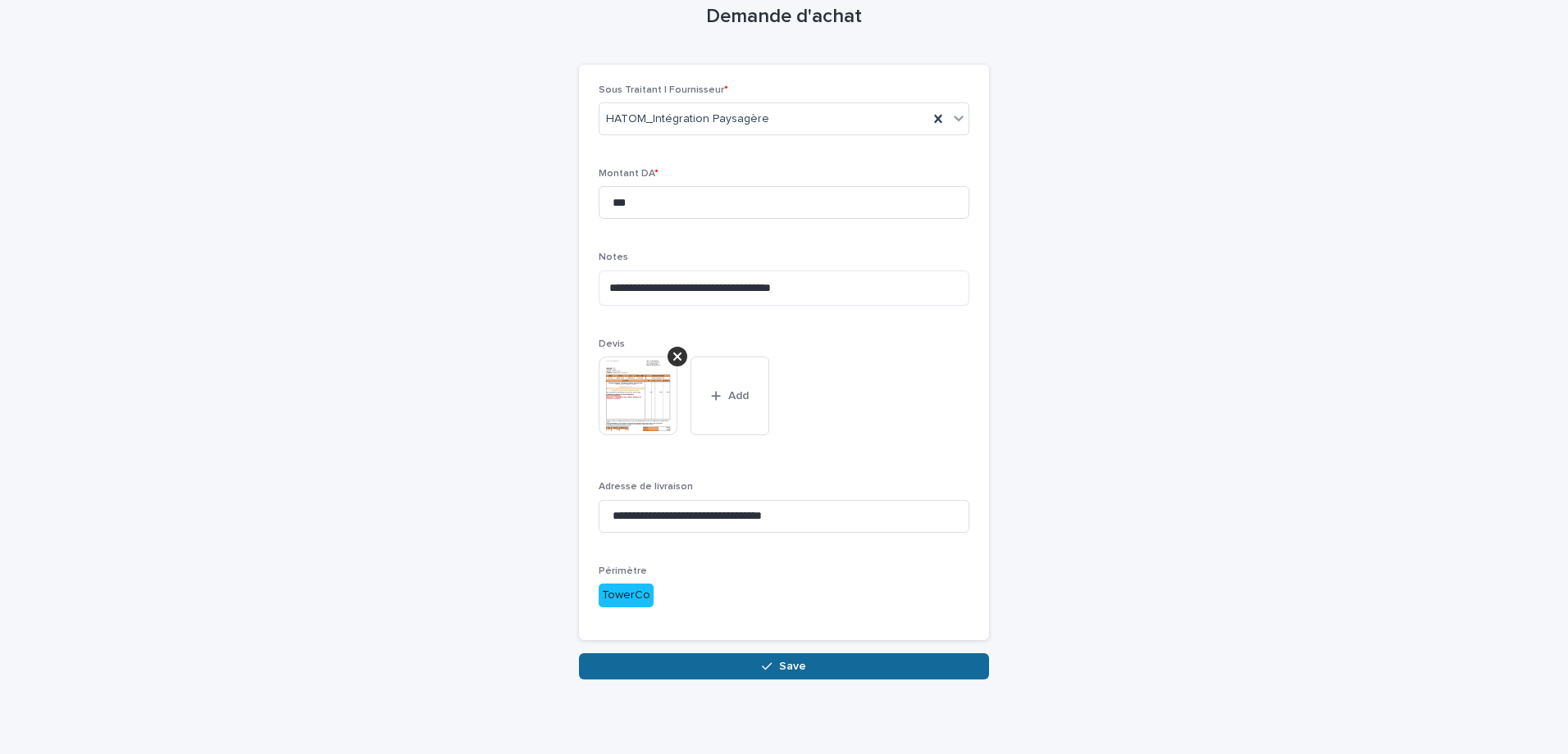 click on "Save" at bounding box center (784, 666) 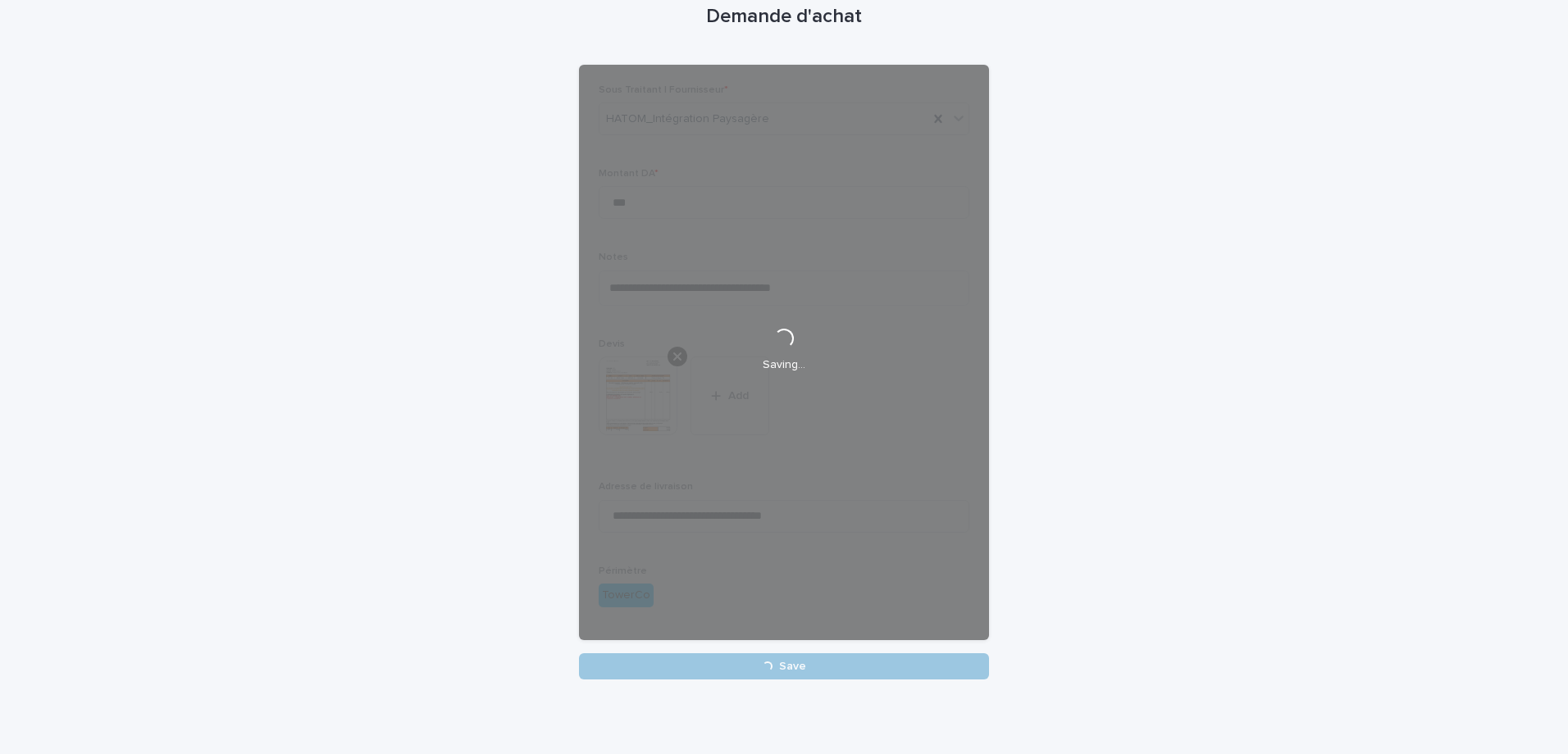 click on "**********" at bounding box center (784, 325) 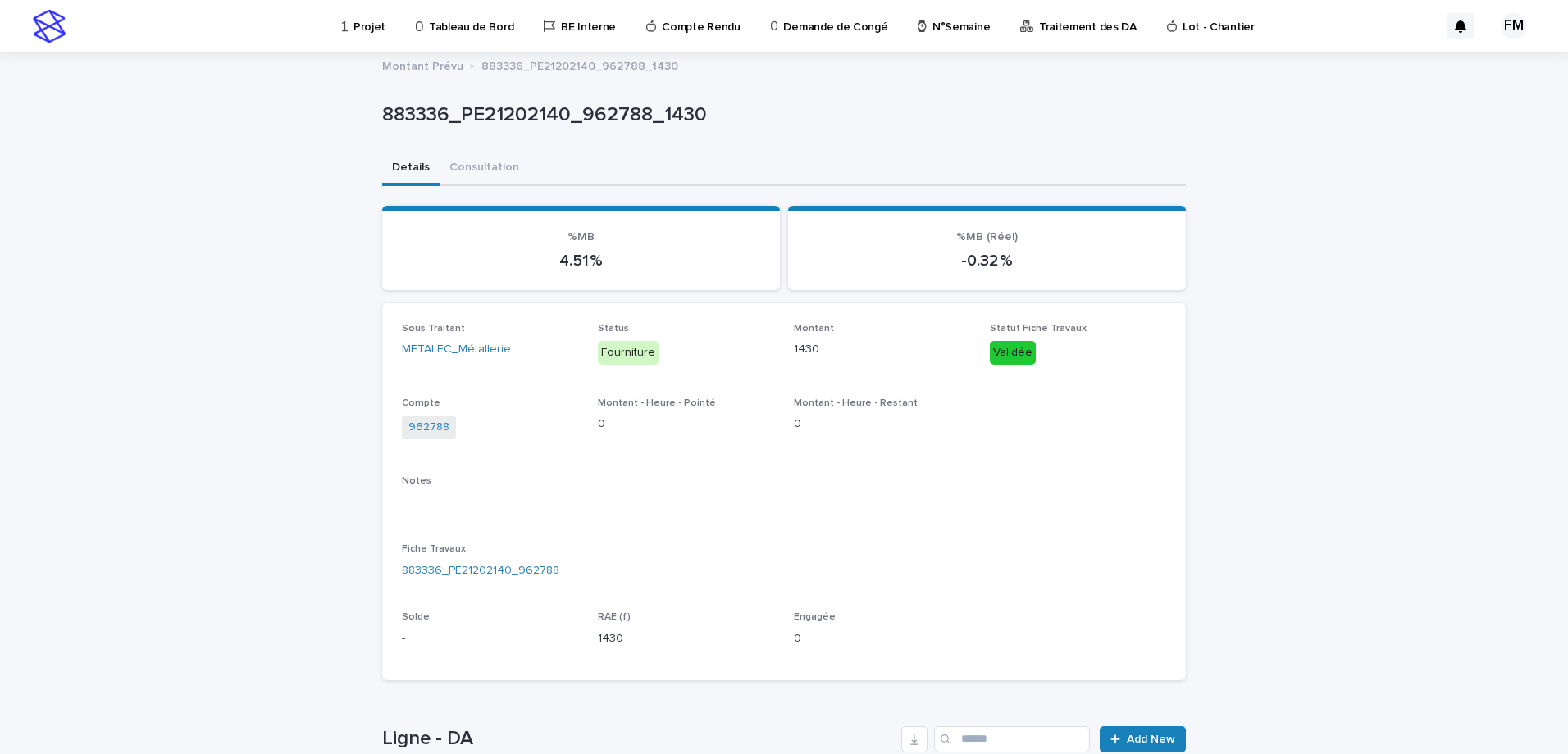 scroll, scrollTop: 233, scrollLeft: 0, axis: vertical 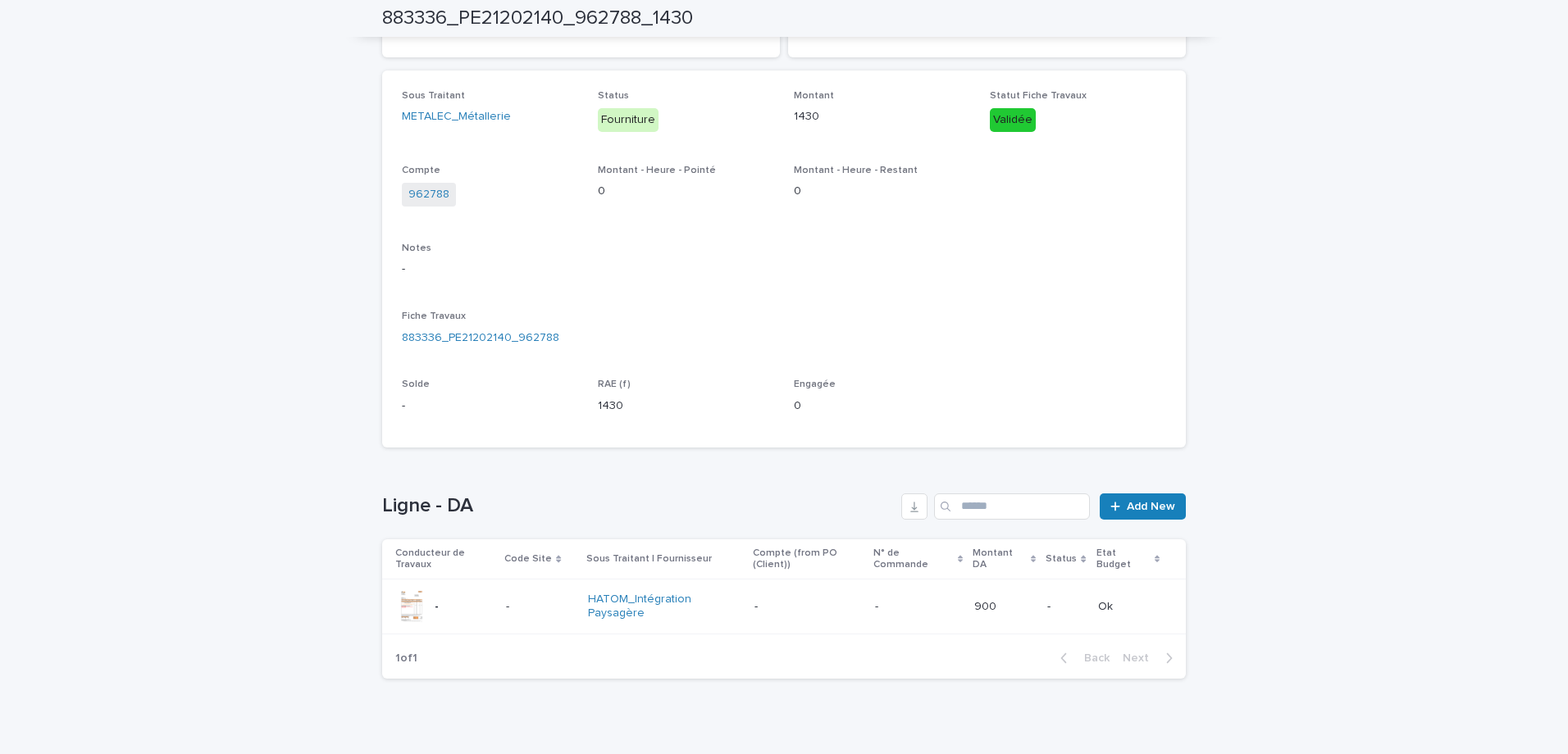 click on "-" at bounding box center [808, 606] 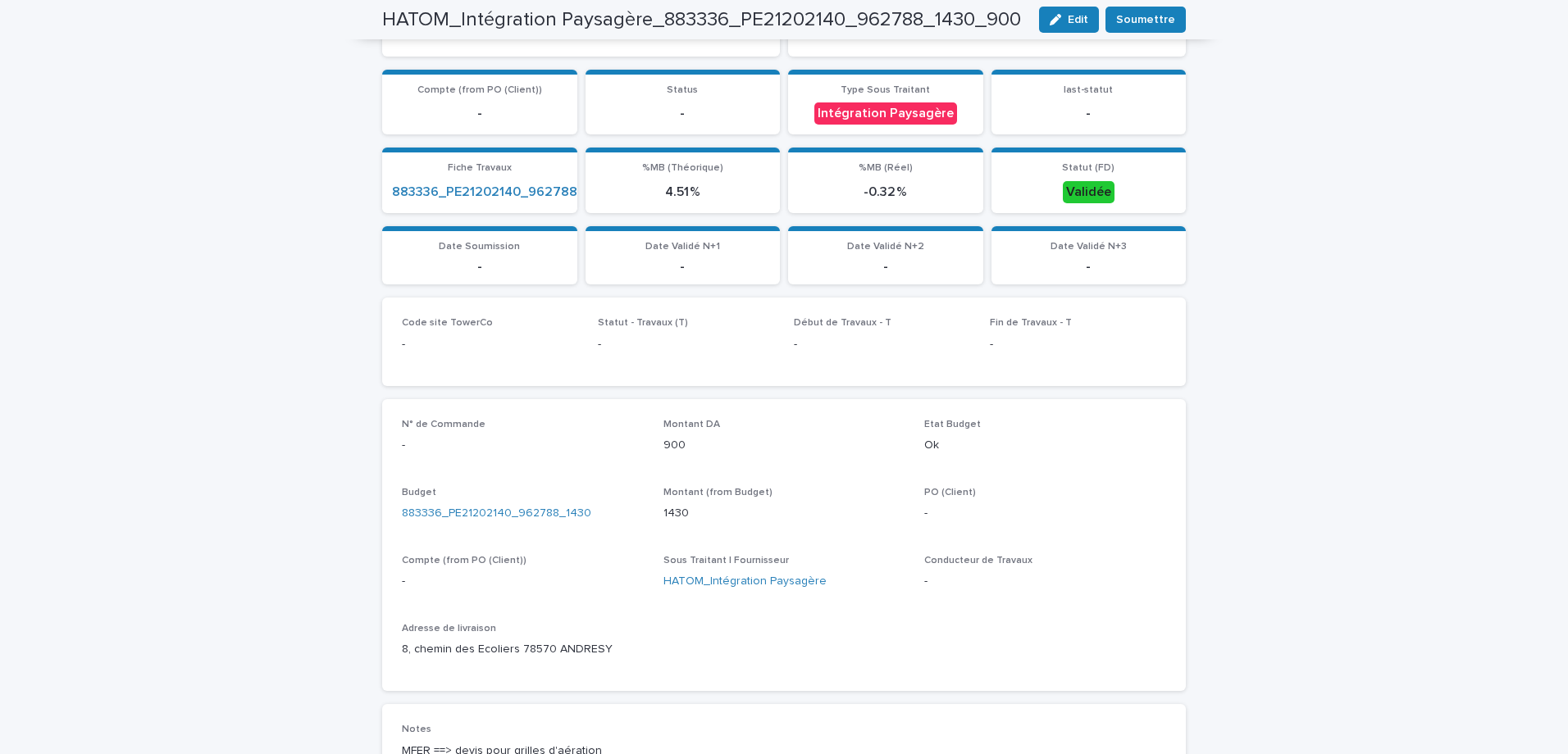 scroll, scrollTop: 562, scrollLeft: 0, axis: vertical 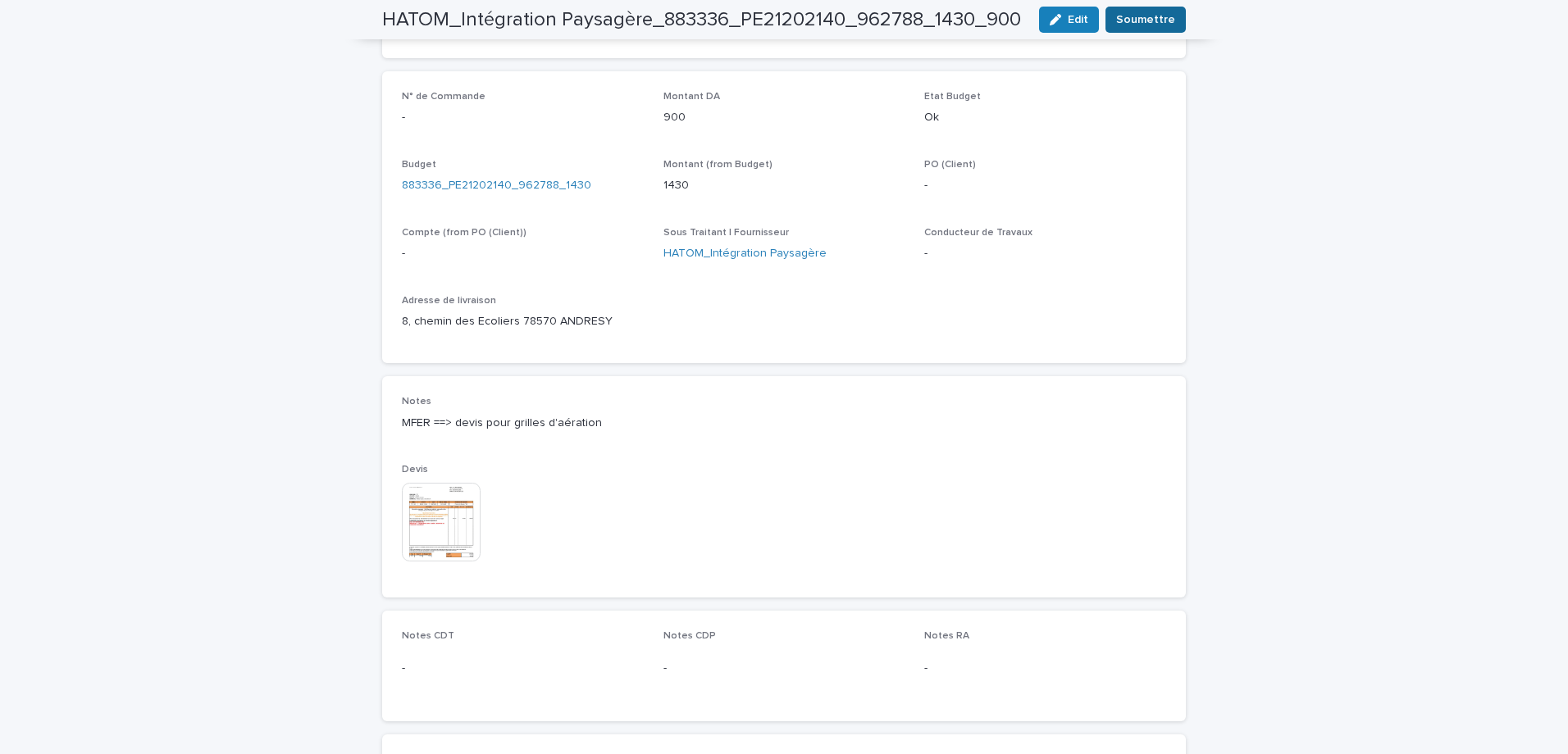 click on "Soumettre" at bounding box center (1146, 20) 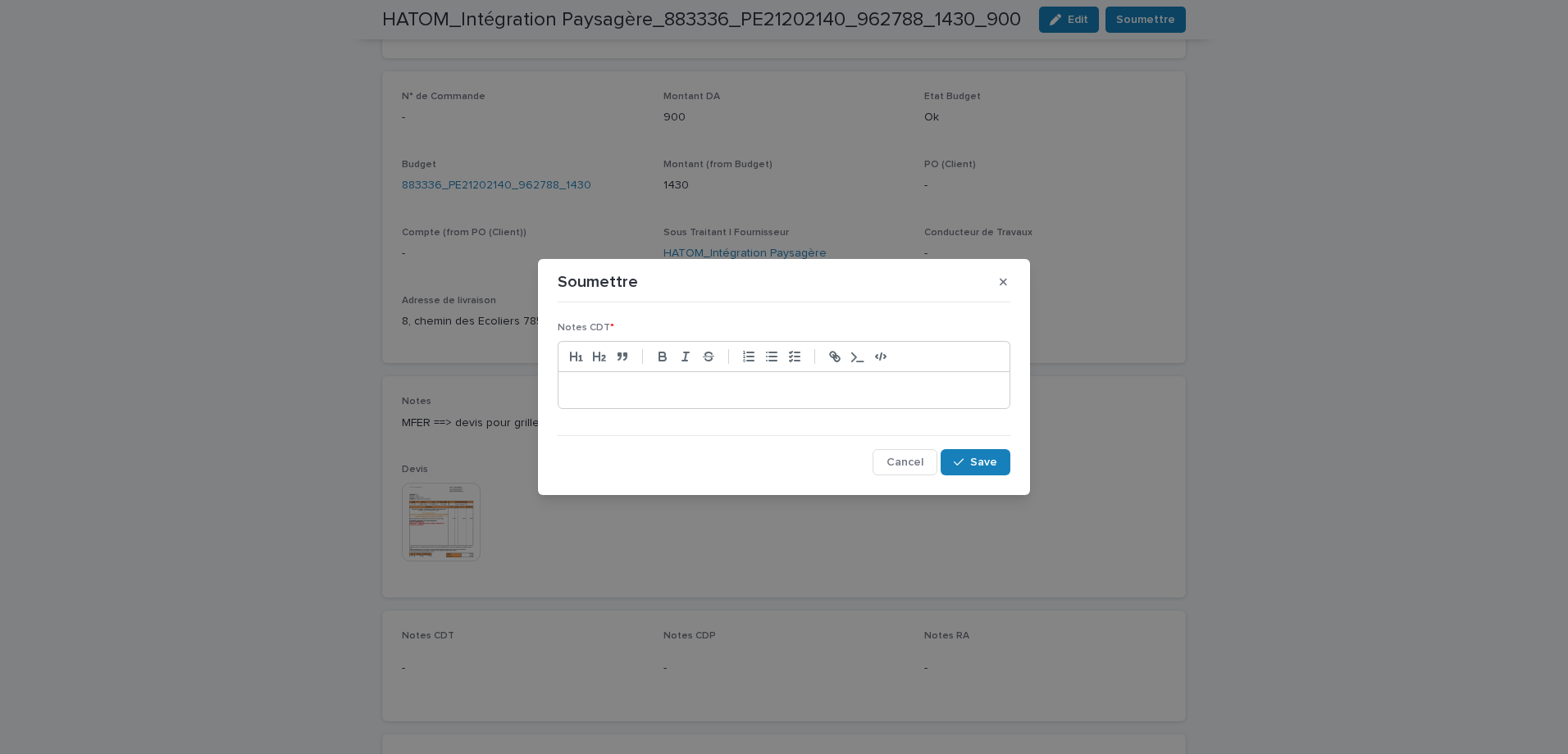 drag, startPoint x: 912, startPoint y: 379, endPoint x: 910, endPoint y: 389, distance: 10.198039 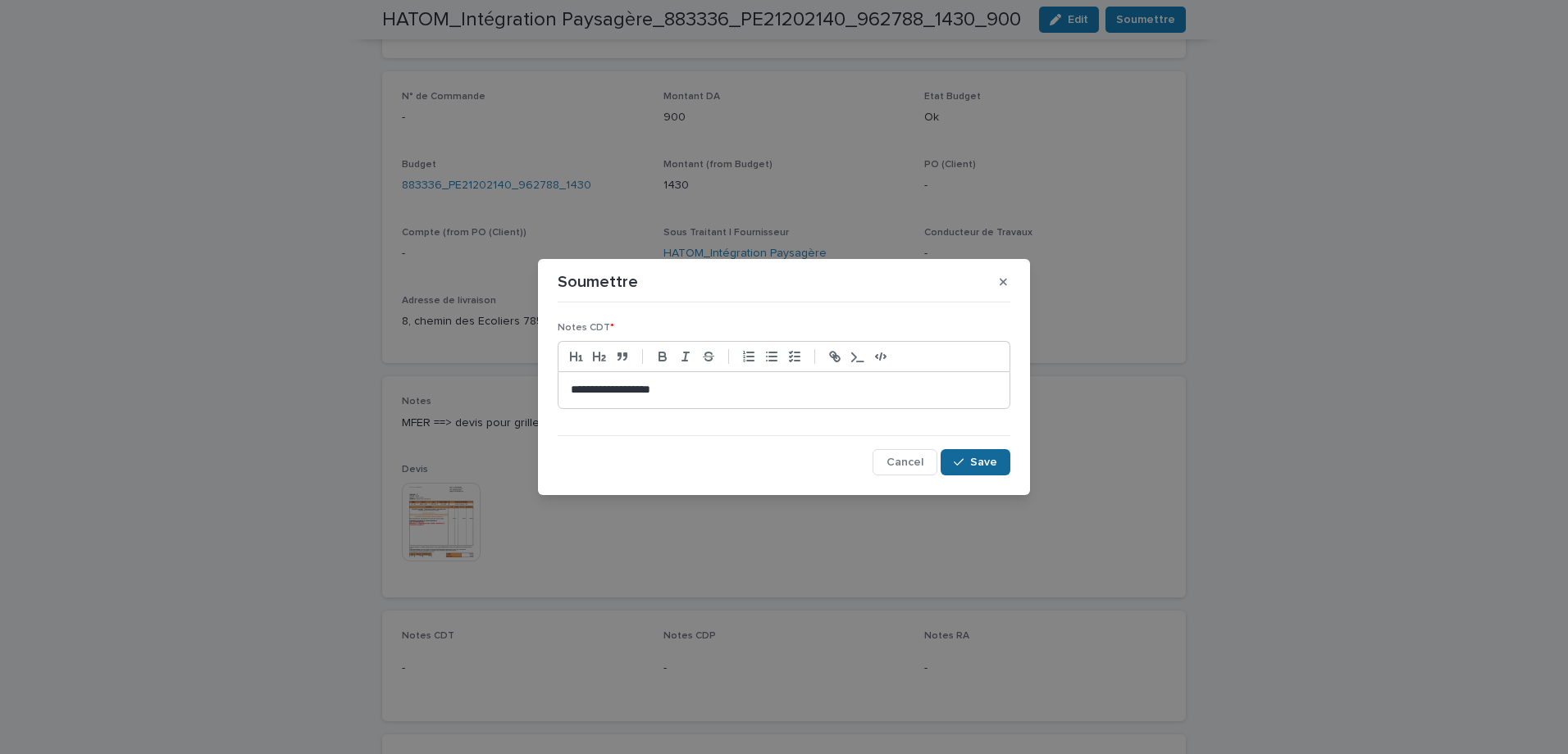 click on "Save" at bounding box center (983, 462) 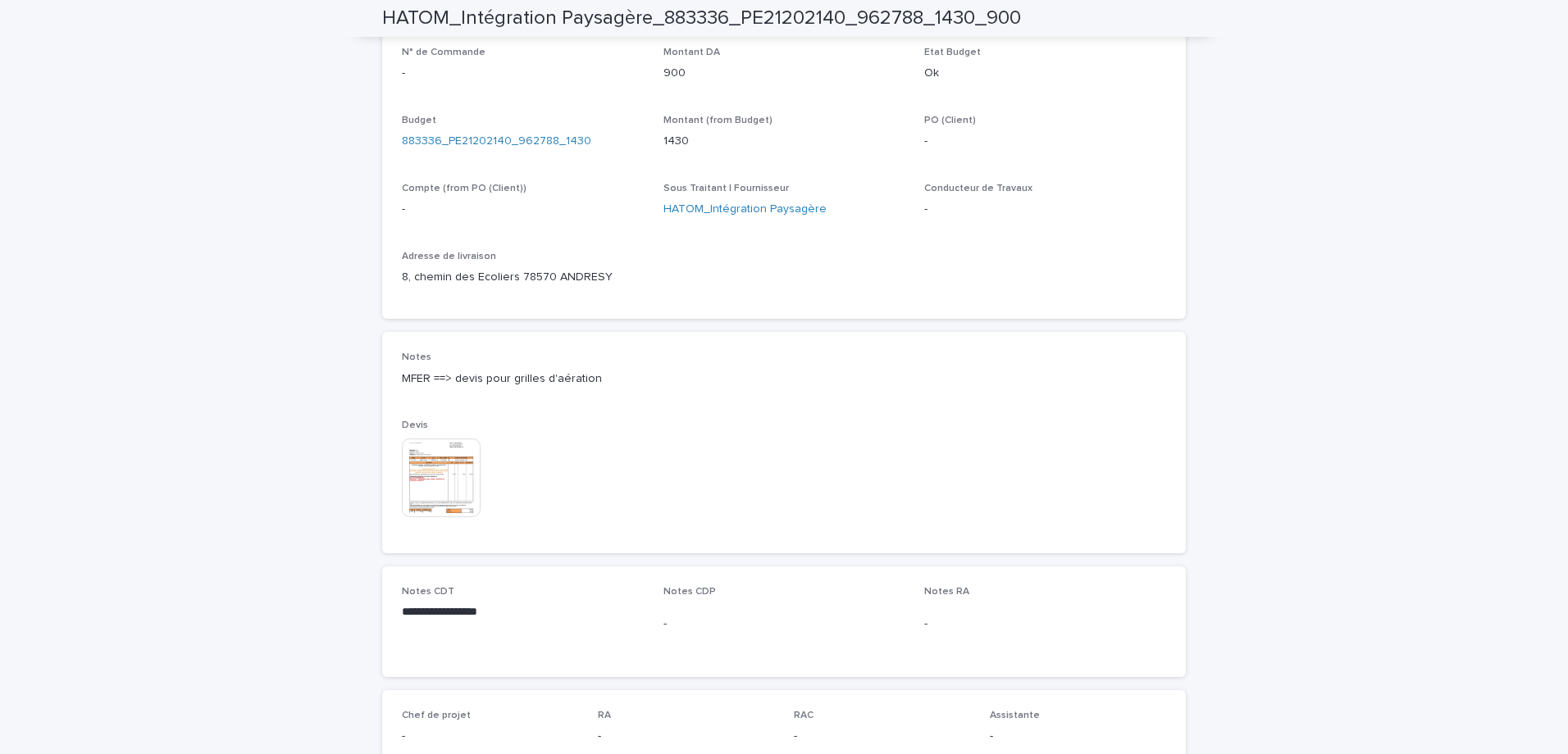 scroll, scrollTop: 644, scrollLeft: 0, axis: vertical 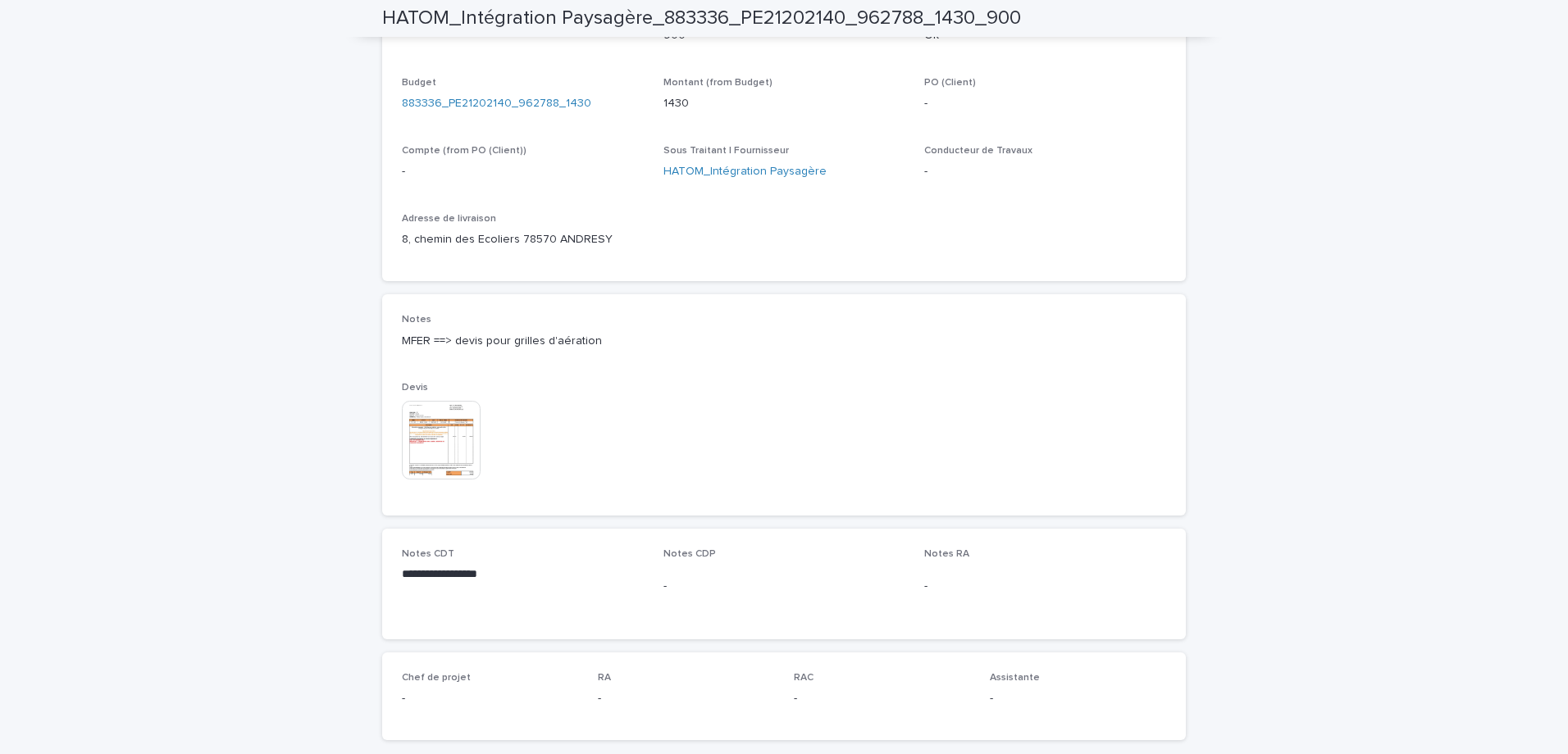 click on "Notes MFER ==> devis pour grilles d'aération  Devis This file cannot be opened Download File" at bounding box center (784, 405) 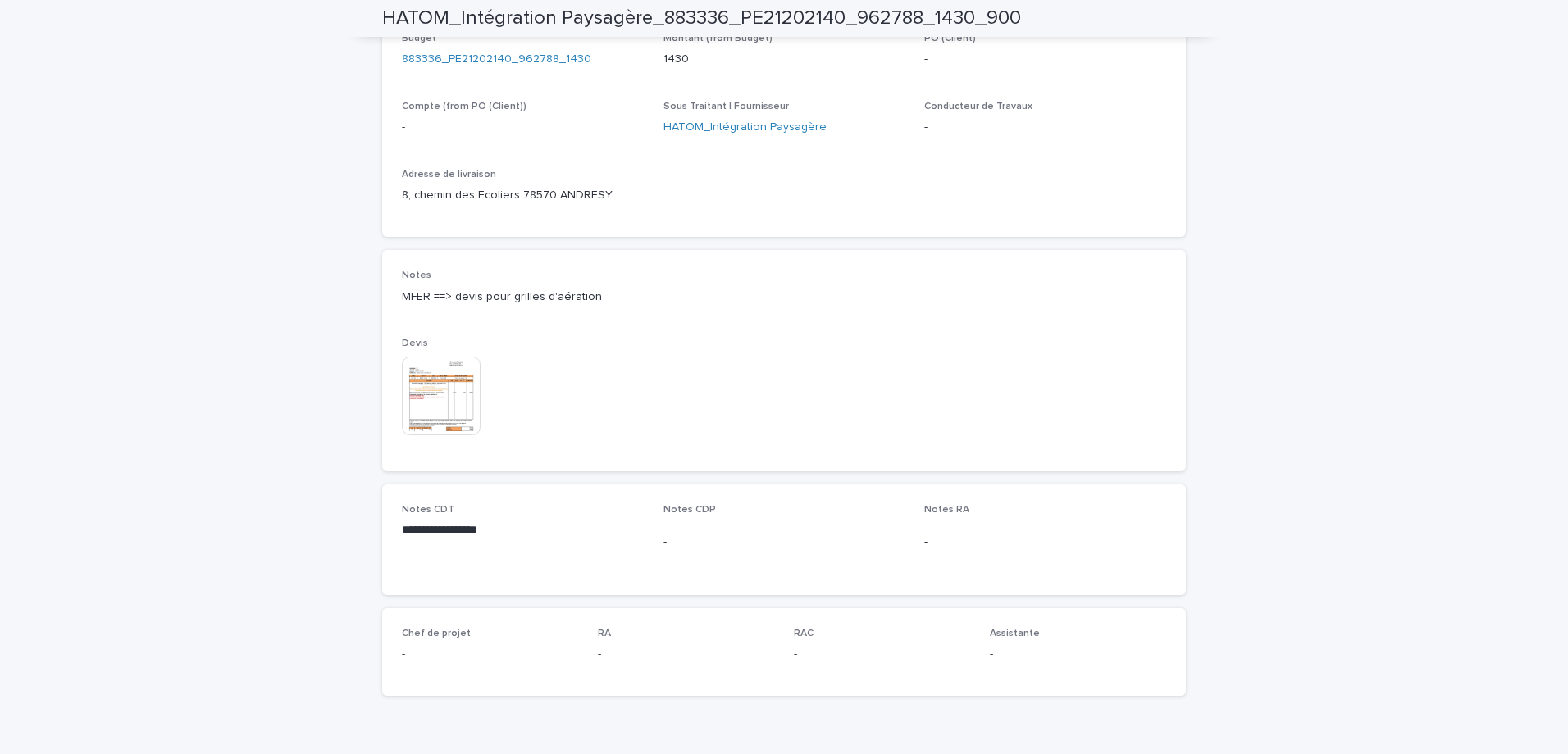 scroll, scrollTop: 725, scrollLeft: 0, axis: vertical 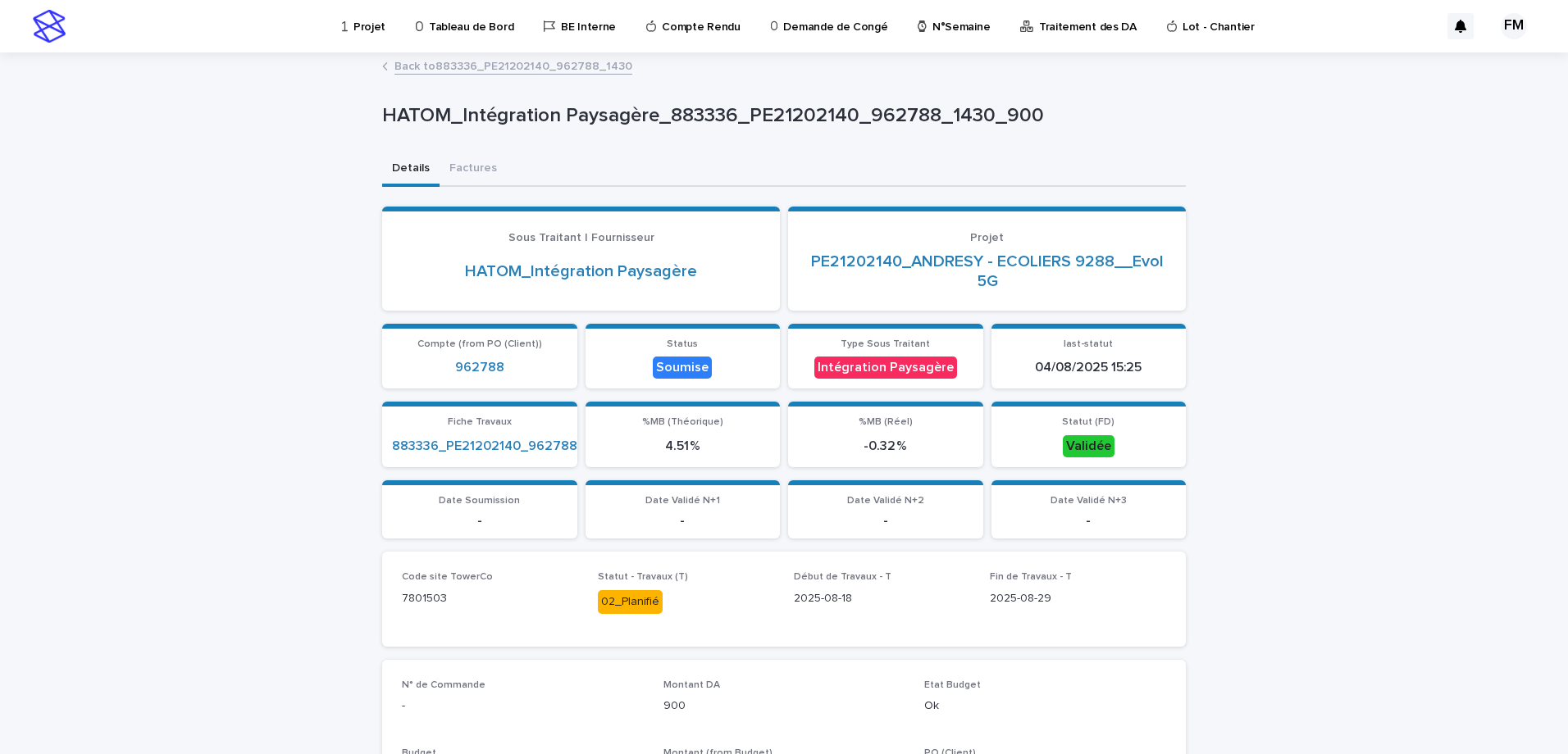 click on "Back to  883336_PE21202140_962788_1430" at bounding box center [784, 67] 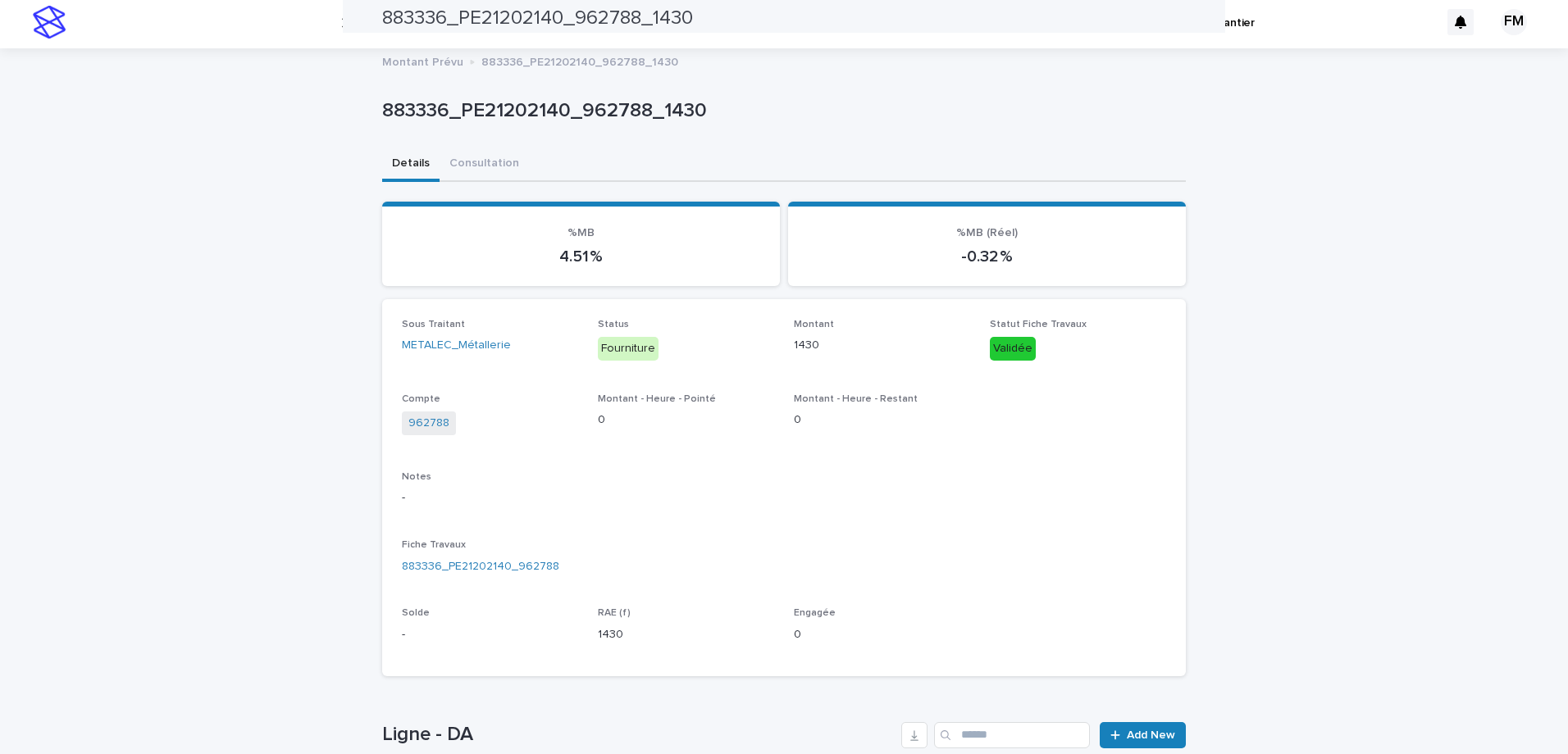 scroll, scrollTop: 0, scrollLeft: 0, axis: both 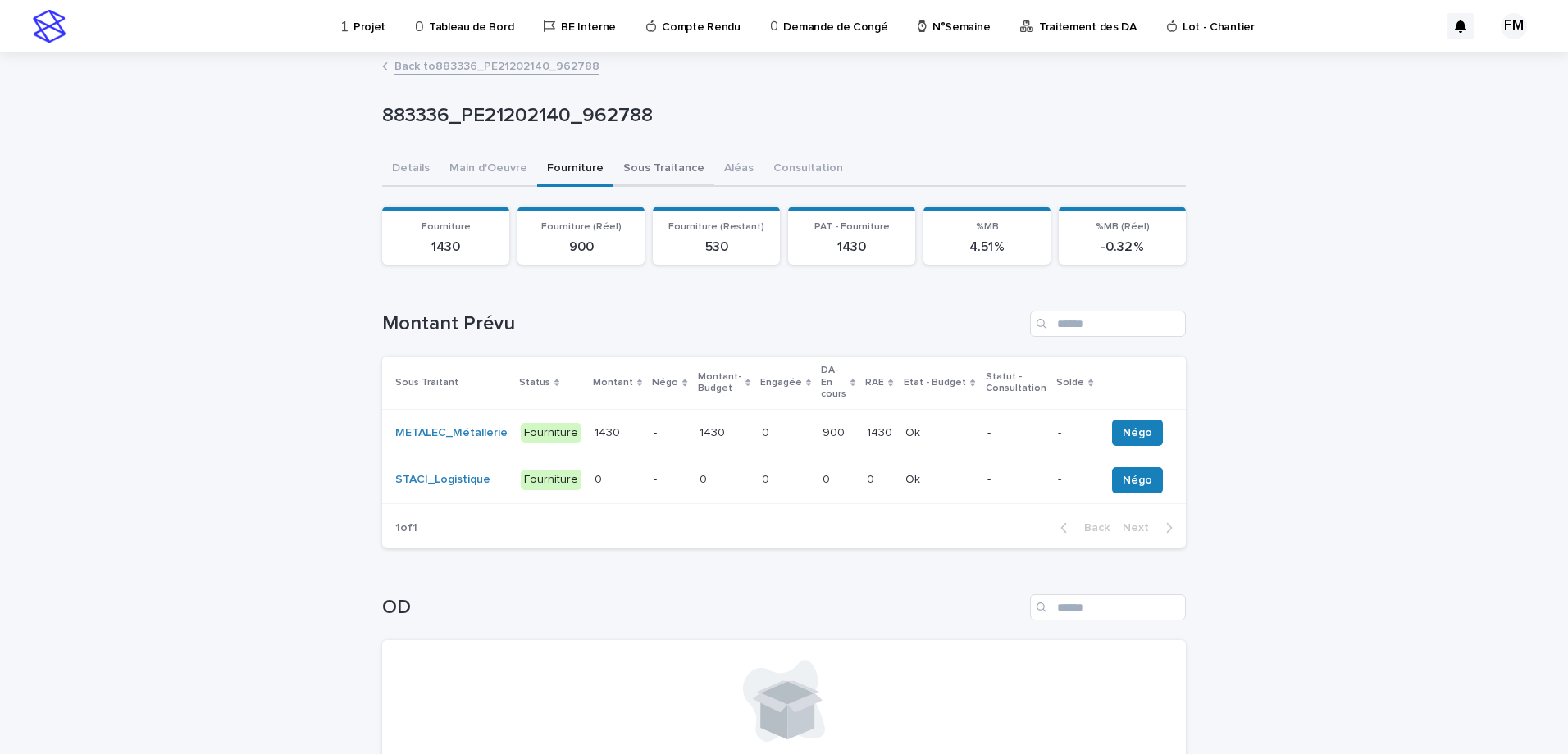 click on "Sous Traitance" at bounding box center (663, 170) 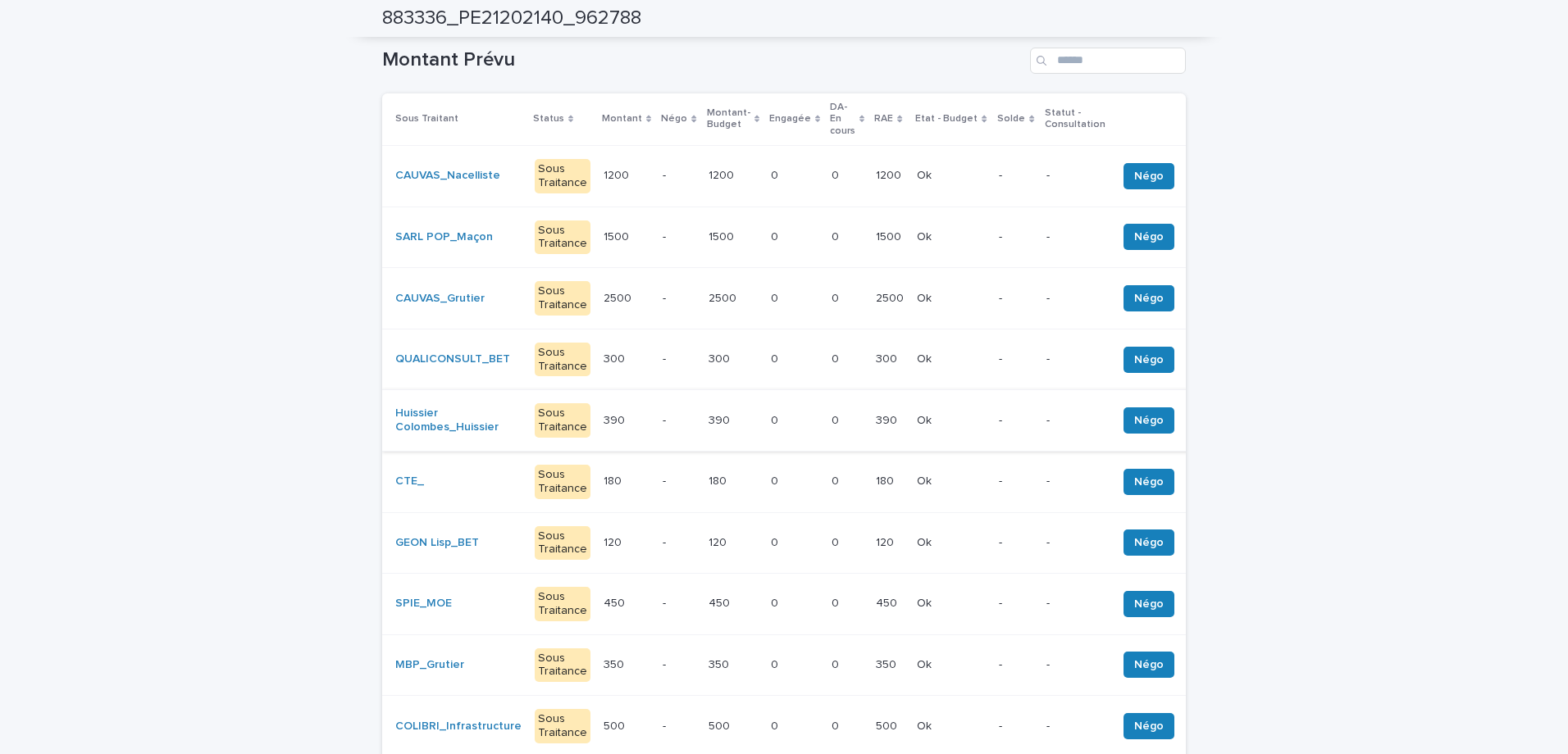 scroll, scrollTop: 246, scrollLeft: 0, axis: vertical 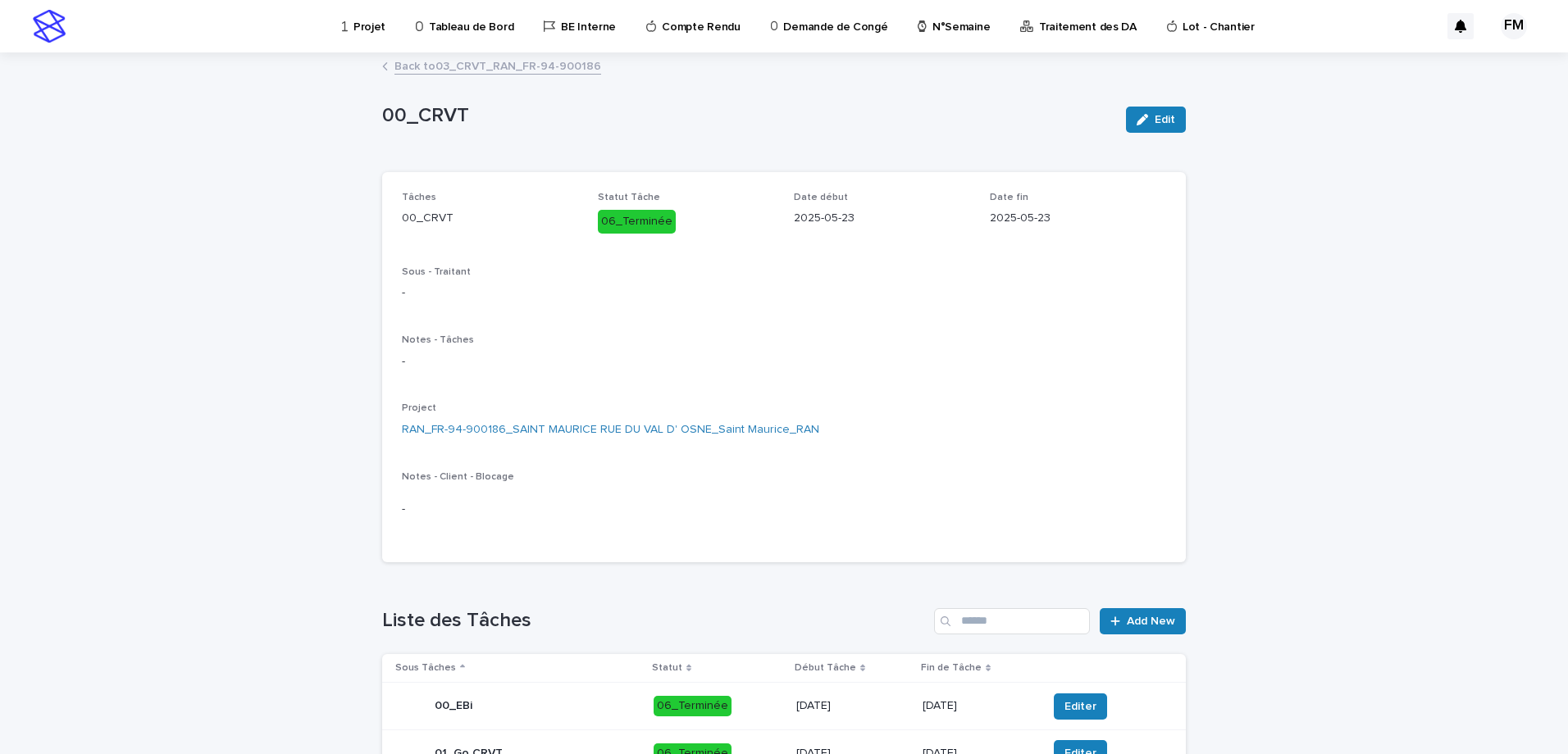 click on "Back to  03_CRVT_RAN_FR-94-900186" at bounding box center (498, 65) 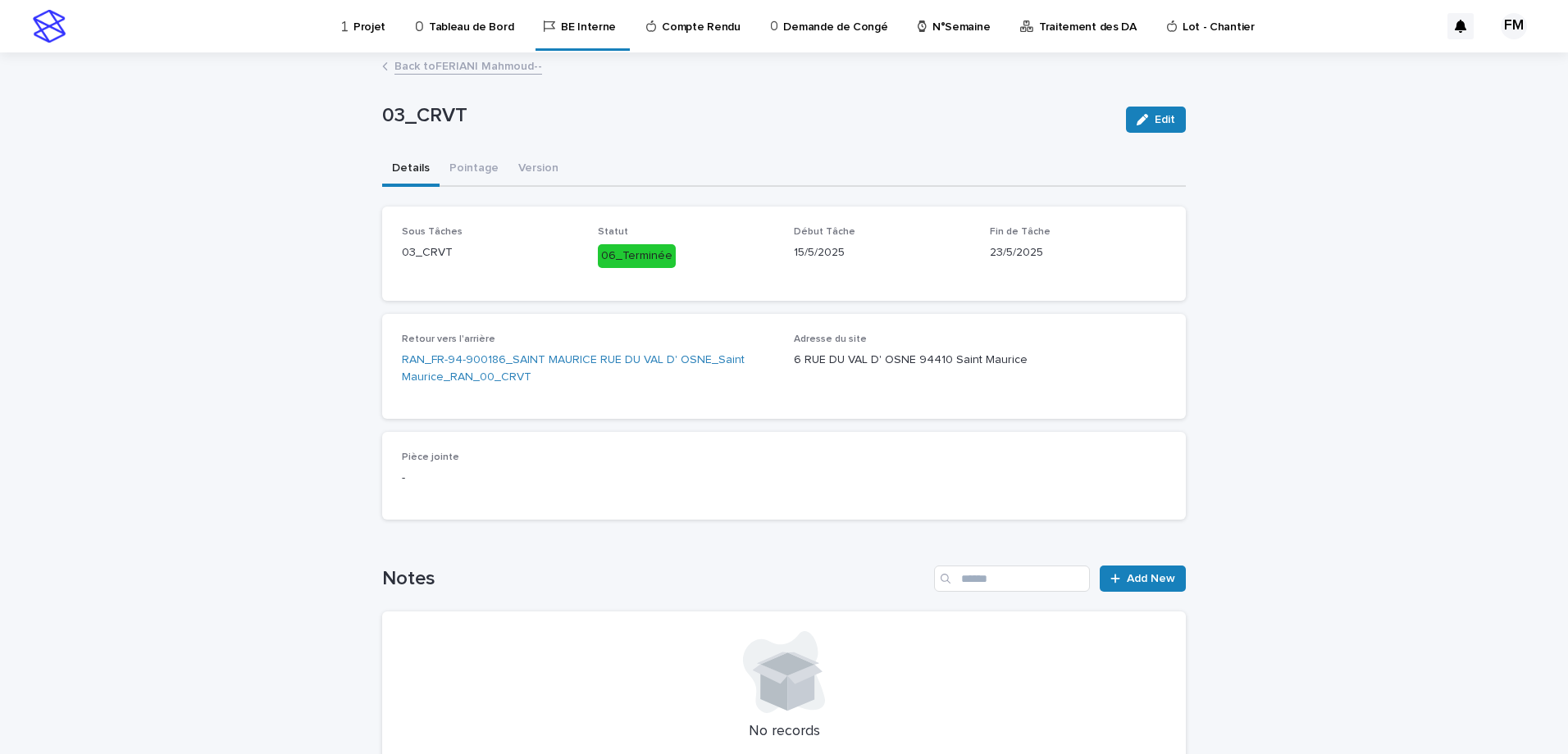 click on "Back to  [FIRST] [LAST]--" at bounding box center [468, 65] 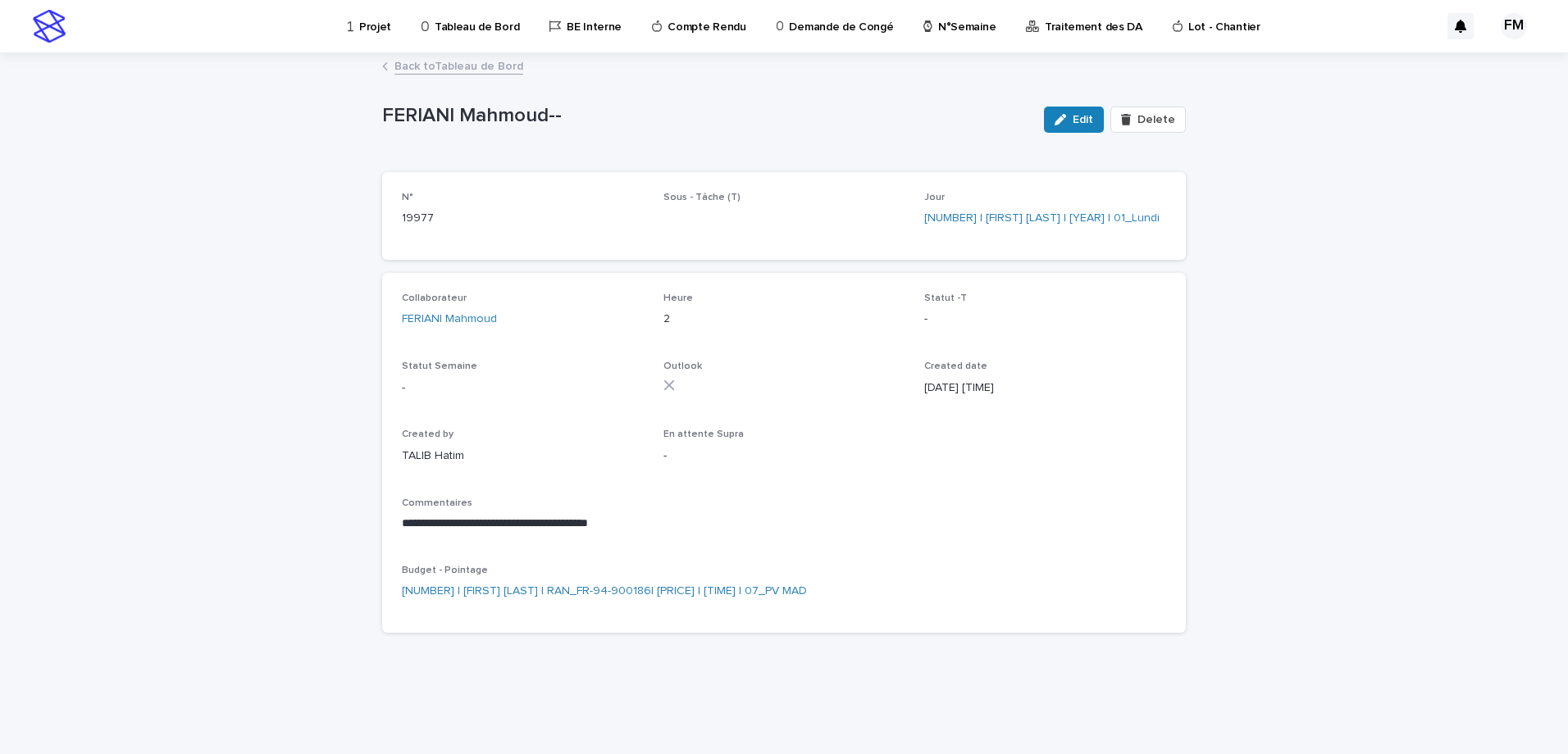 click on "Projet" at bounding box center (372, 25) 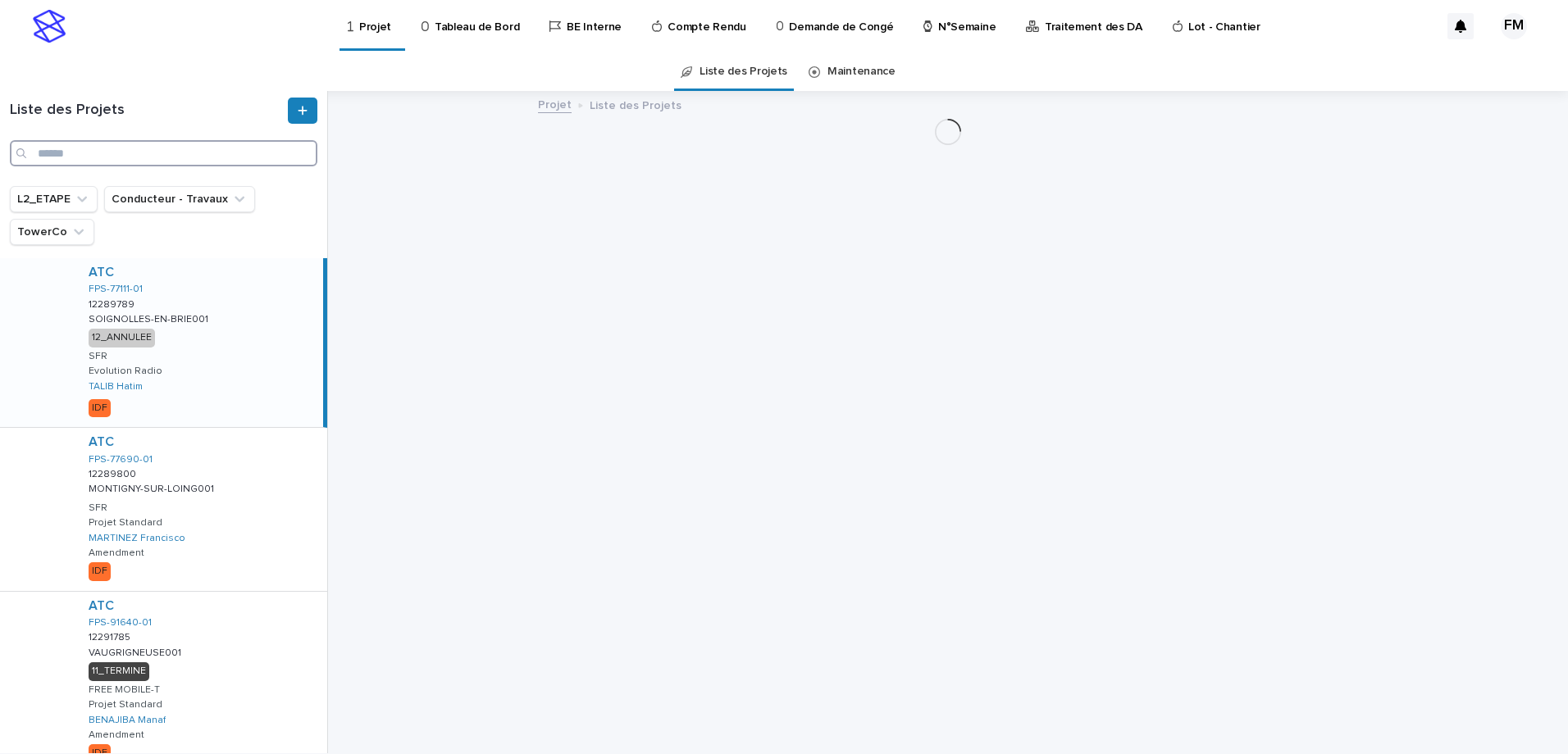click at bounding box center [163, 153] 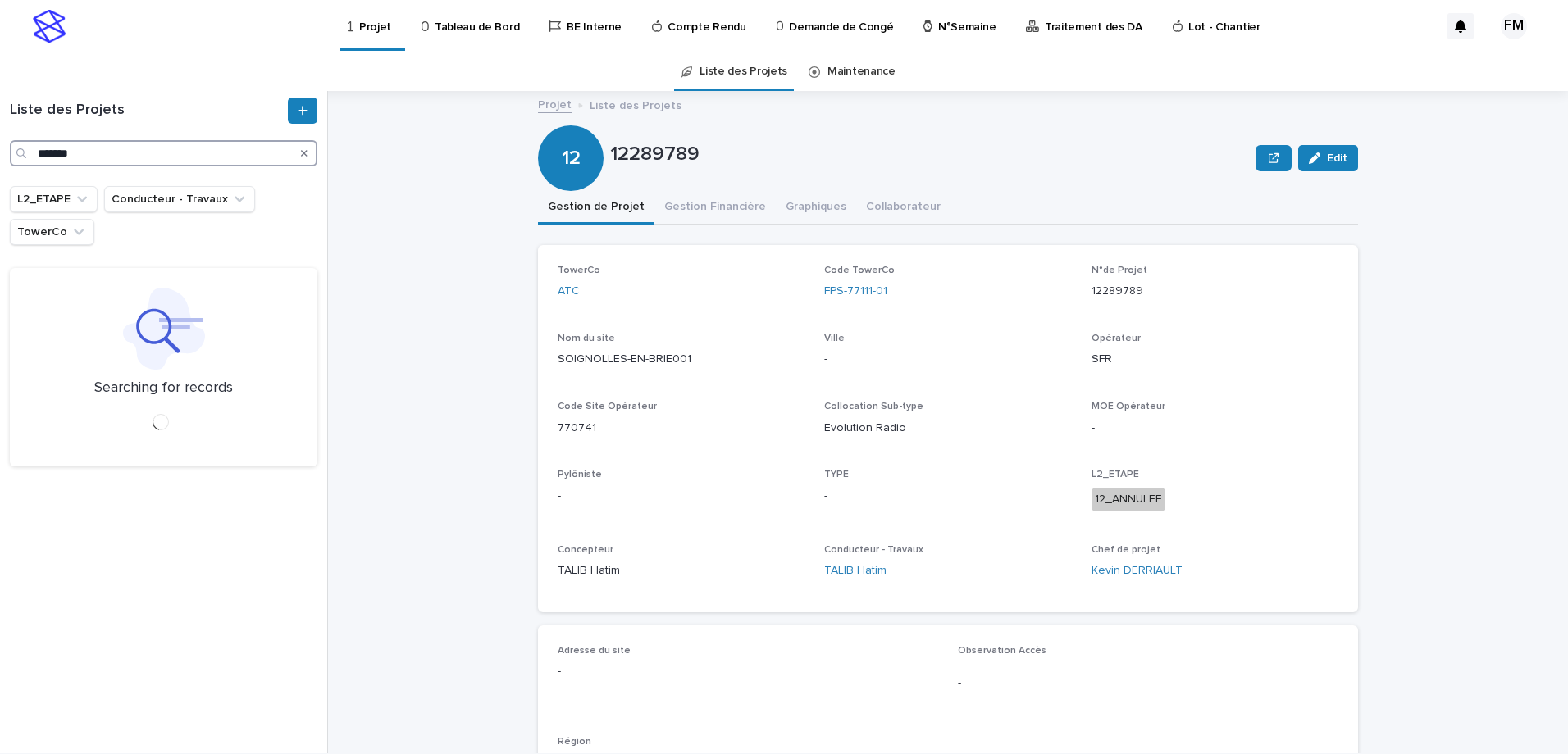 type on "*******" 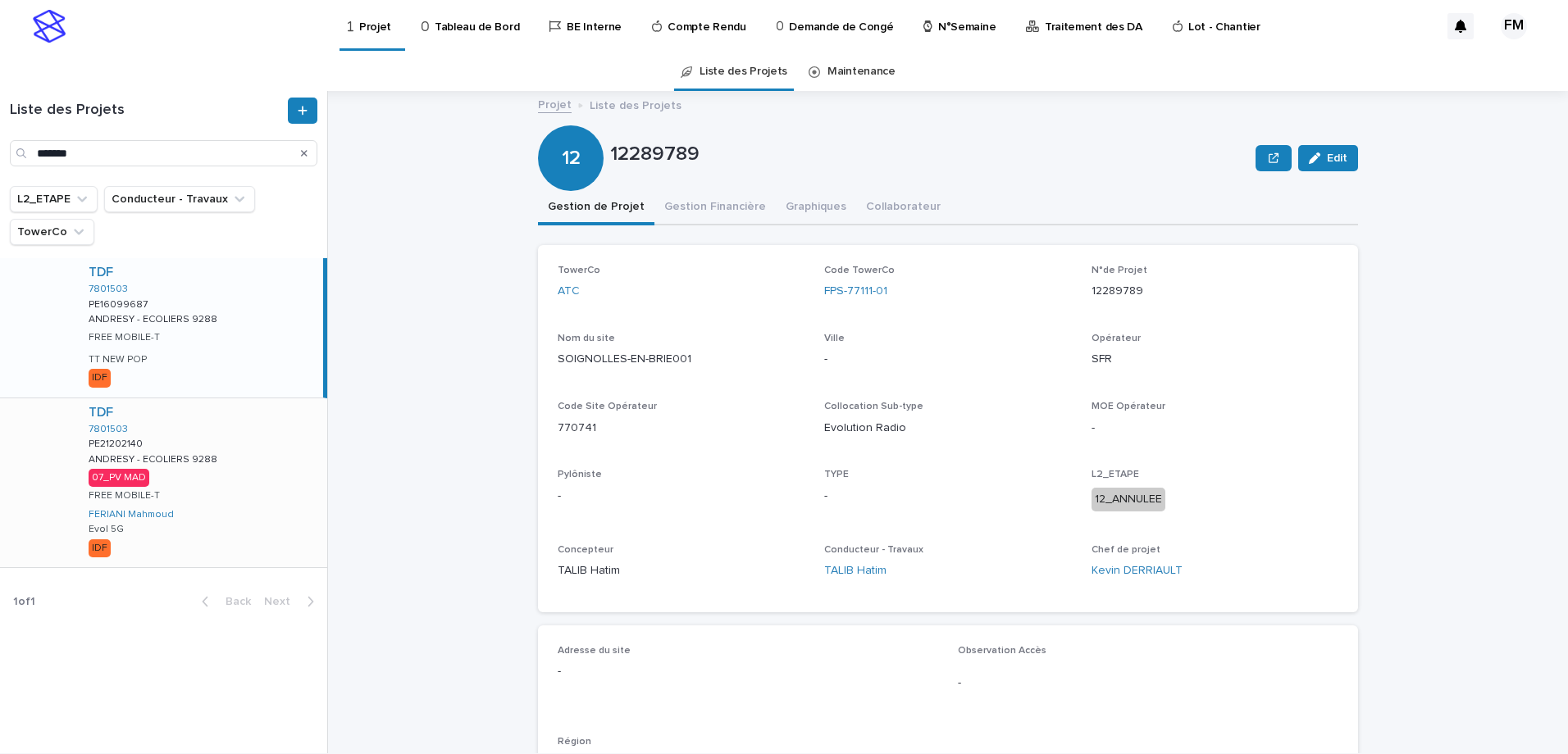 click on "TDF   7801503   PE21202140 PE21202140   ANDRESY - ECOLIERS 9288 ANDRESY - ECOLIERS 9288   07_PV MAD FREE MOBILE-T FERIANI Mahmoud   Evol 5G  IDF" at bounding box center (201, 483) 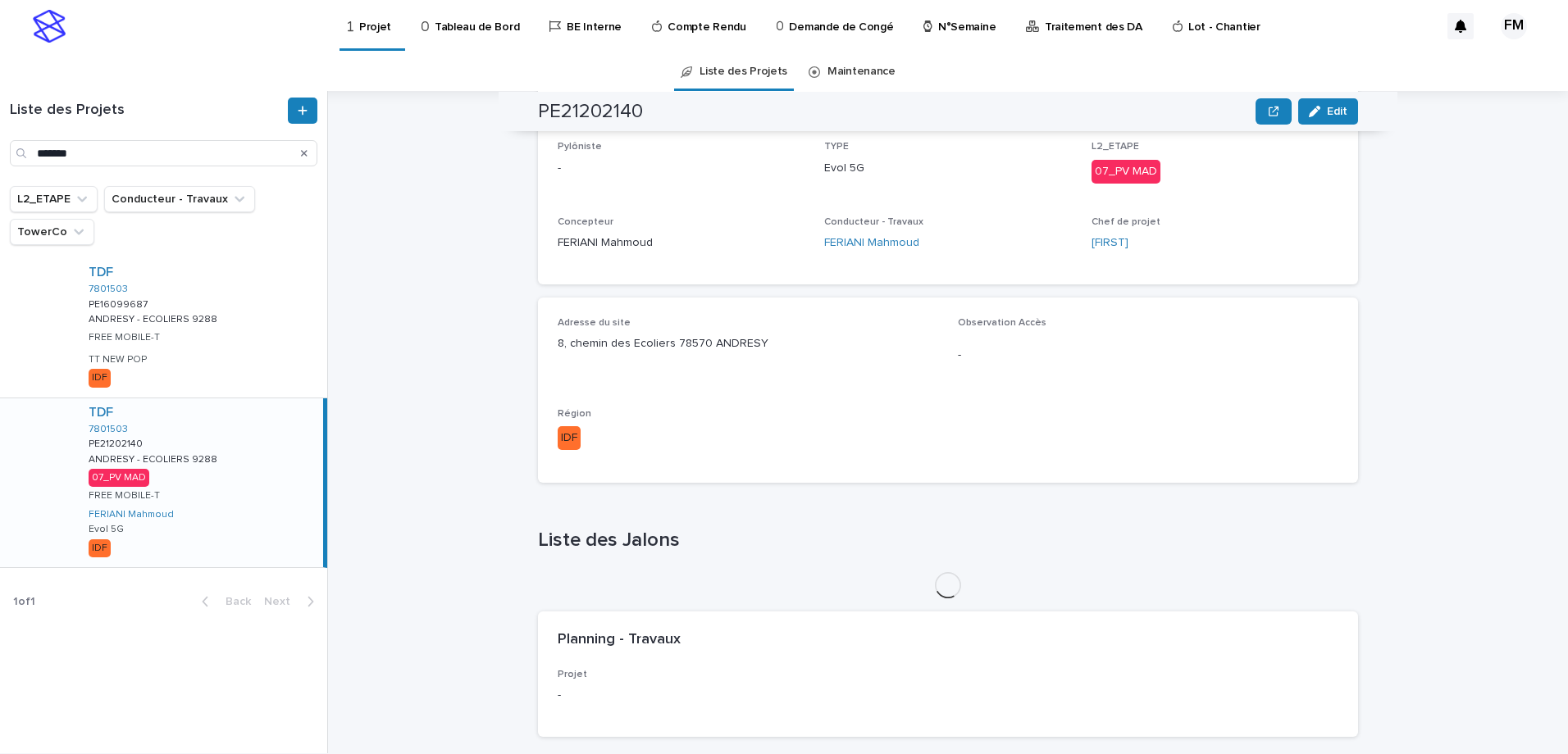 click on "Adresse du site" at bounding box center [748, 323] 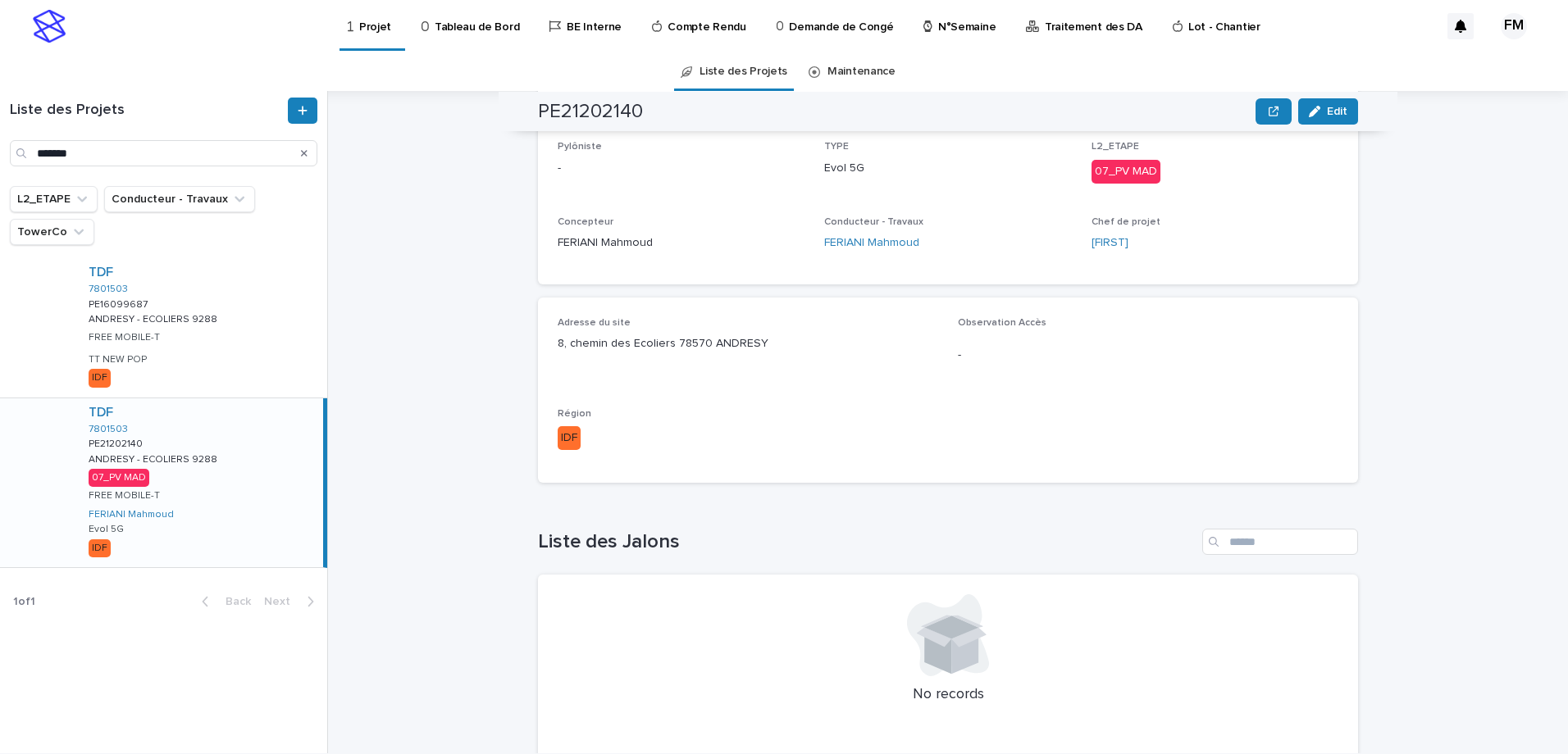 scroll, scrollTop: 411, scrollLeft: 0, axis: vertical 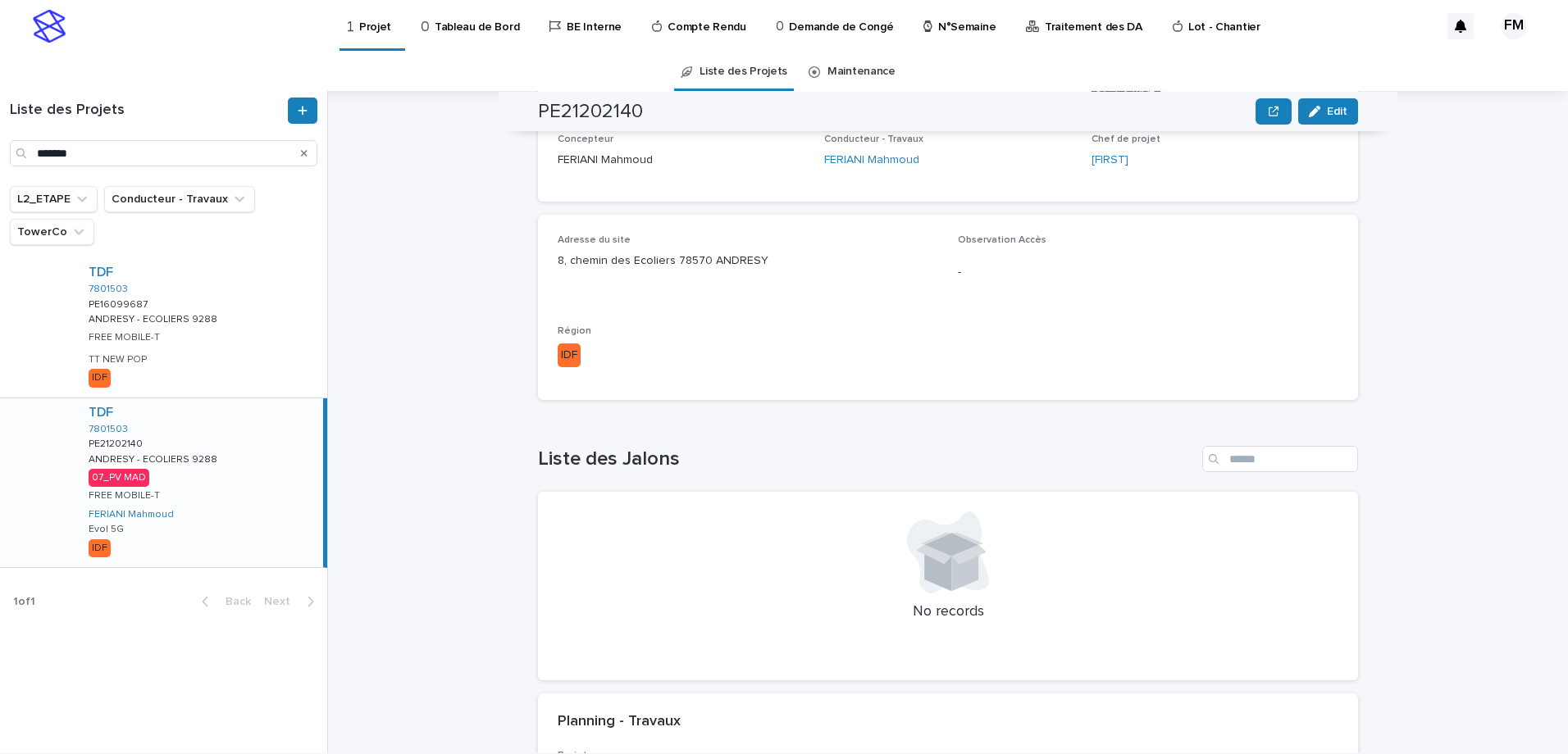 click on "Région" at bounding box center [748, 331] 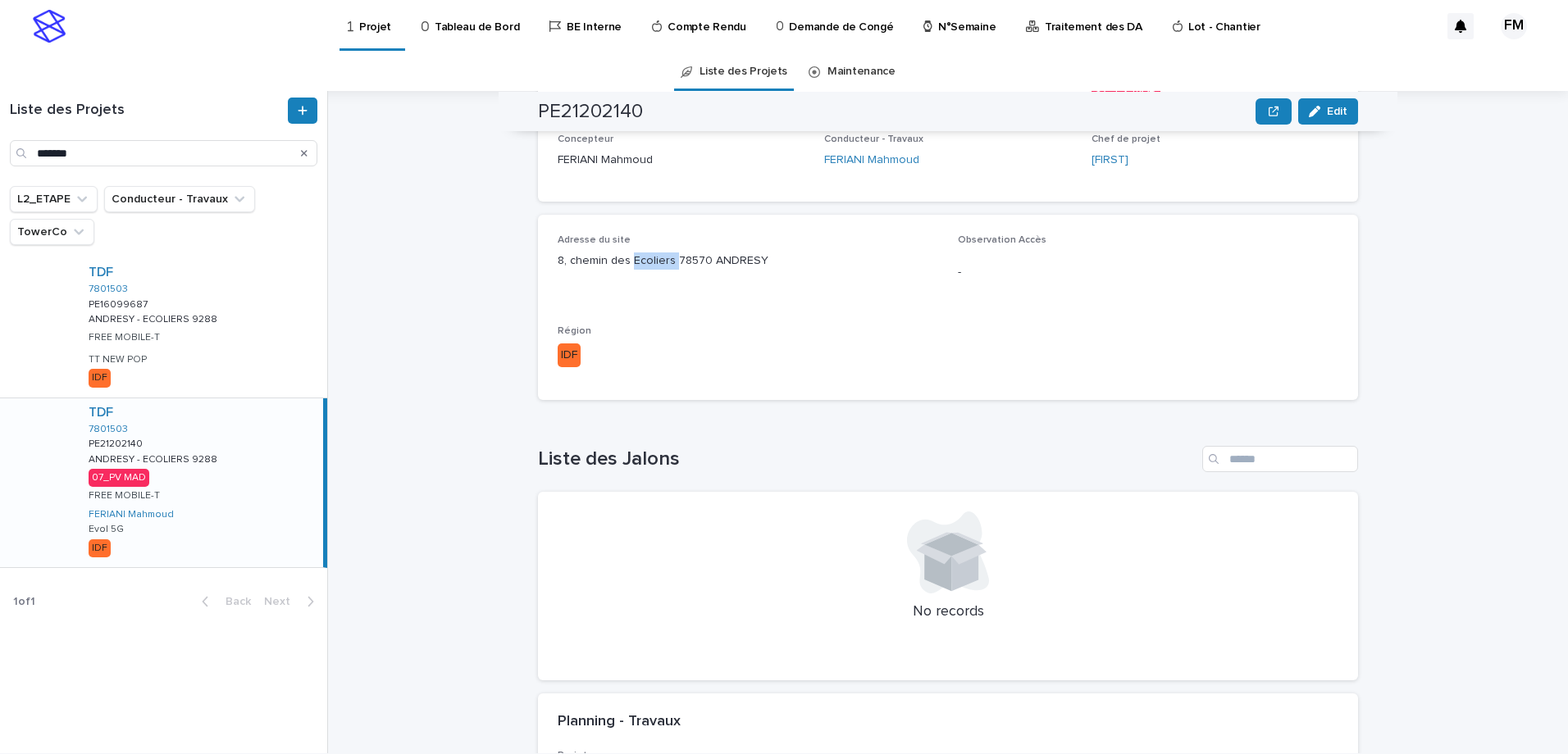 click on "8, chemin des Ecoliers 78570 ANDRESY" at bounding box center [748, 261] 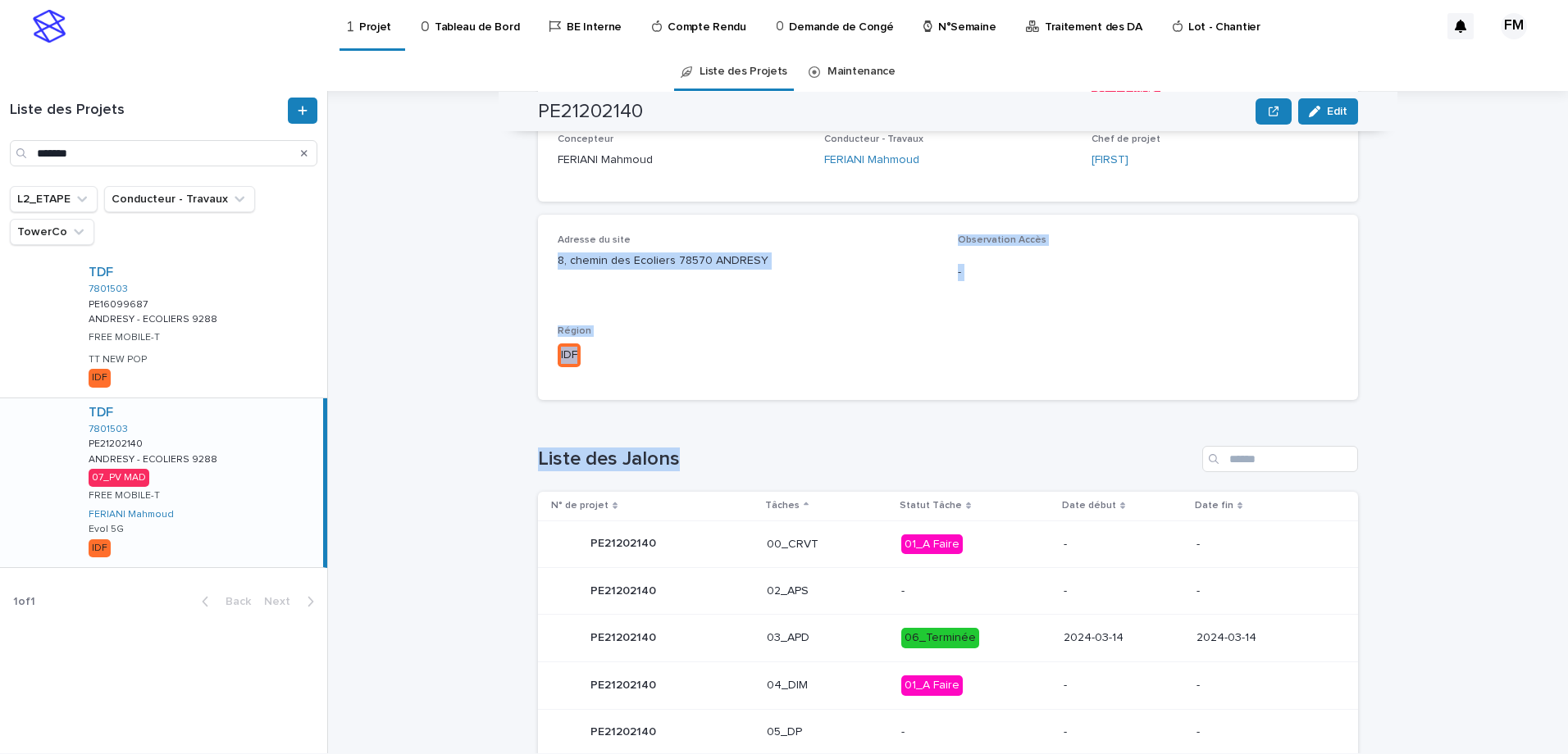 click on "Loading... Saving… TowerCo TDF   Code TowerCo 7801503   N°de Projet PE21202140 Nom du site ANDRESY - ECOLIERS 9288 Ville - Opérateur FREE MOBILE-T Code Site Opérateur 78015_003_01 Collocation Sub-type - MOE Opérateur - Pylôniste - TYPE Evol 5G  L2_ETAPE 07_PV MAD Concepteur FERIANI Mahmoud Conducteur - Travaux FERIANI Mahmoud   Chef de projet Patrice   Adresse du site 8, chemin des Ecoliers 78570 ANDRESY Observation Accès - Région IDF Loading... Saving… Loading... Saving… Liste des Jalons N° de projet Tâches Statut Tâche Date début Date fin PE21202140 PE21202140   00_CRVT 01_A Faire - - PE21202140 PE21202140   02_APS - - - PE21202140 PE21202140   03_APD 06_Terminée 2024-03-14 2024-03-14 PE21202140 PE21202140   04_DIM 01_A Faire - - PE21202140 PE21202140   05_DP - - - PE21202140 PE21202140   06_ENEDIS 01_A Faire - - PE21202140 PE21202140   08_PV MAD 02_Planifié 2025-08-29 2025-08-29 PE21202140 PE21202140   09_PVCI 01_A Faire - - PE21202140 PE21202140   10_DOE - - - 1  of  1 Back -" at bounding box center [948, 488] 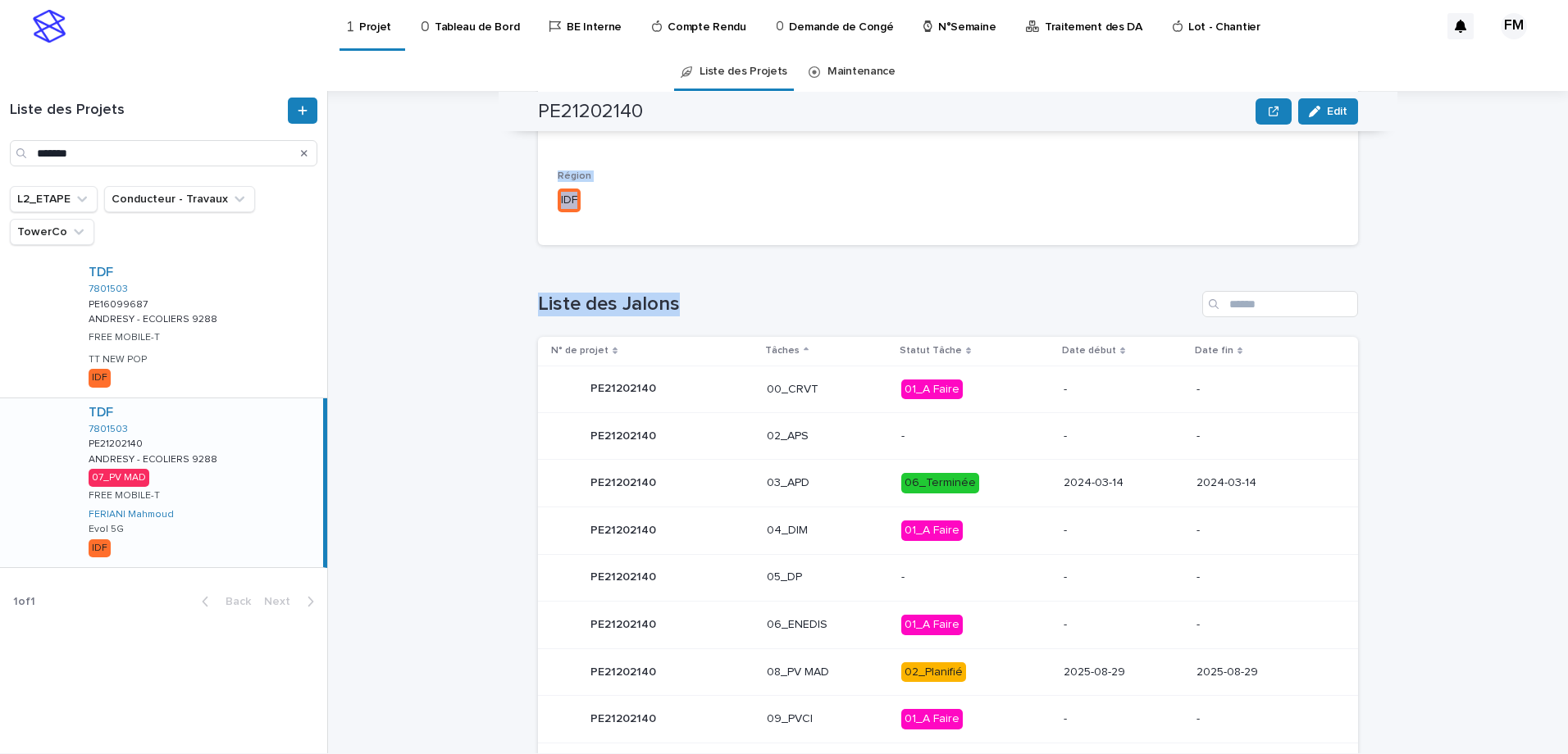 copy on "8, chemin des Ecoliers 78570 ANDRESY Observation Accès - Région IDF Loading... Saving… Loading... Saving… Liste des Jalons" 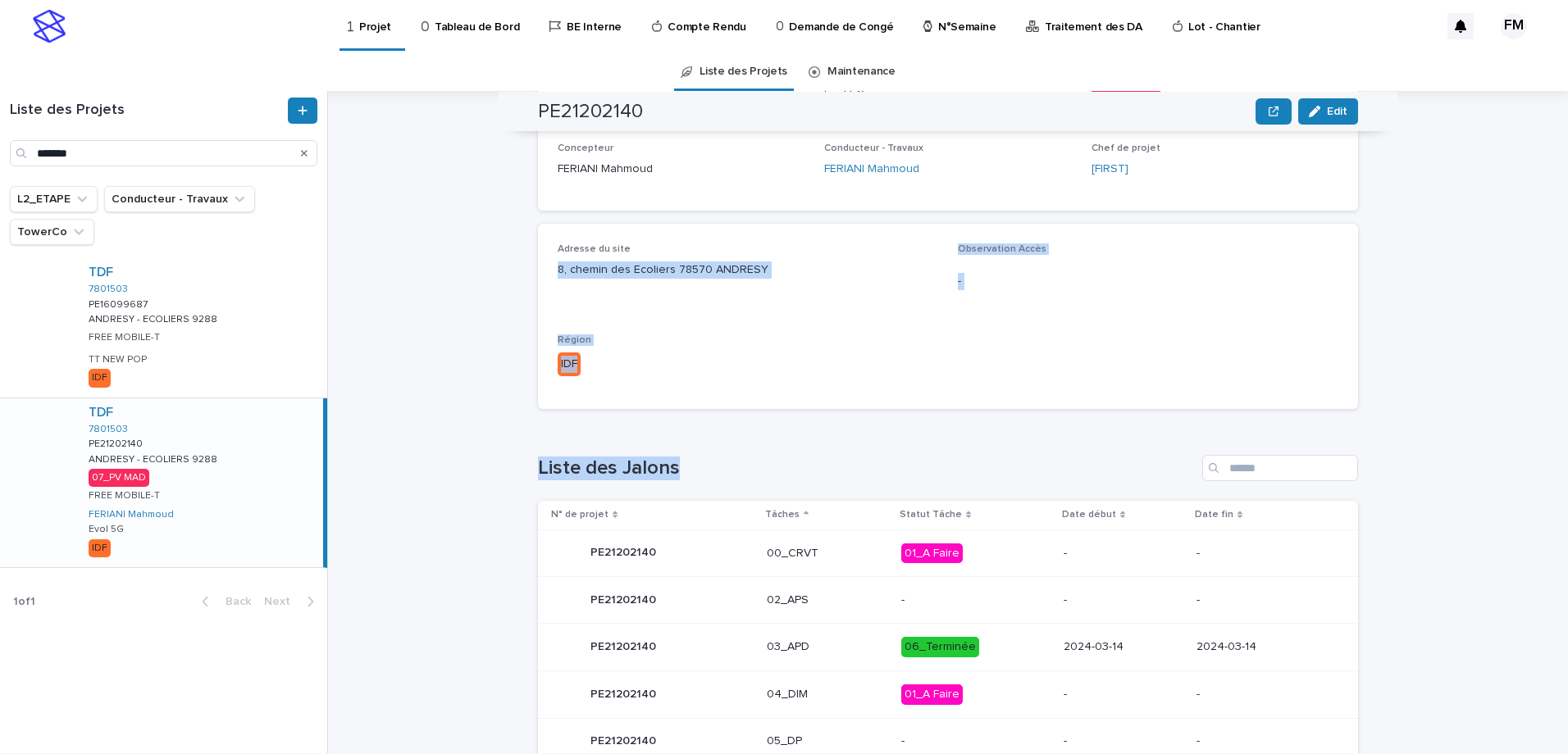 click on "8, chemin des Ecoliers 78570 ANDRESY" at bounding box center [748, 270] 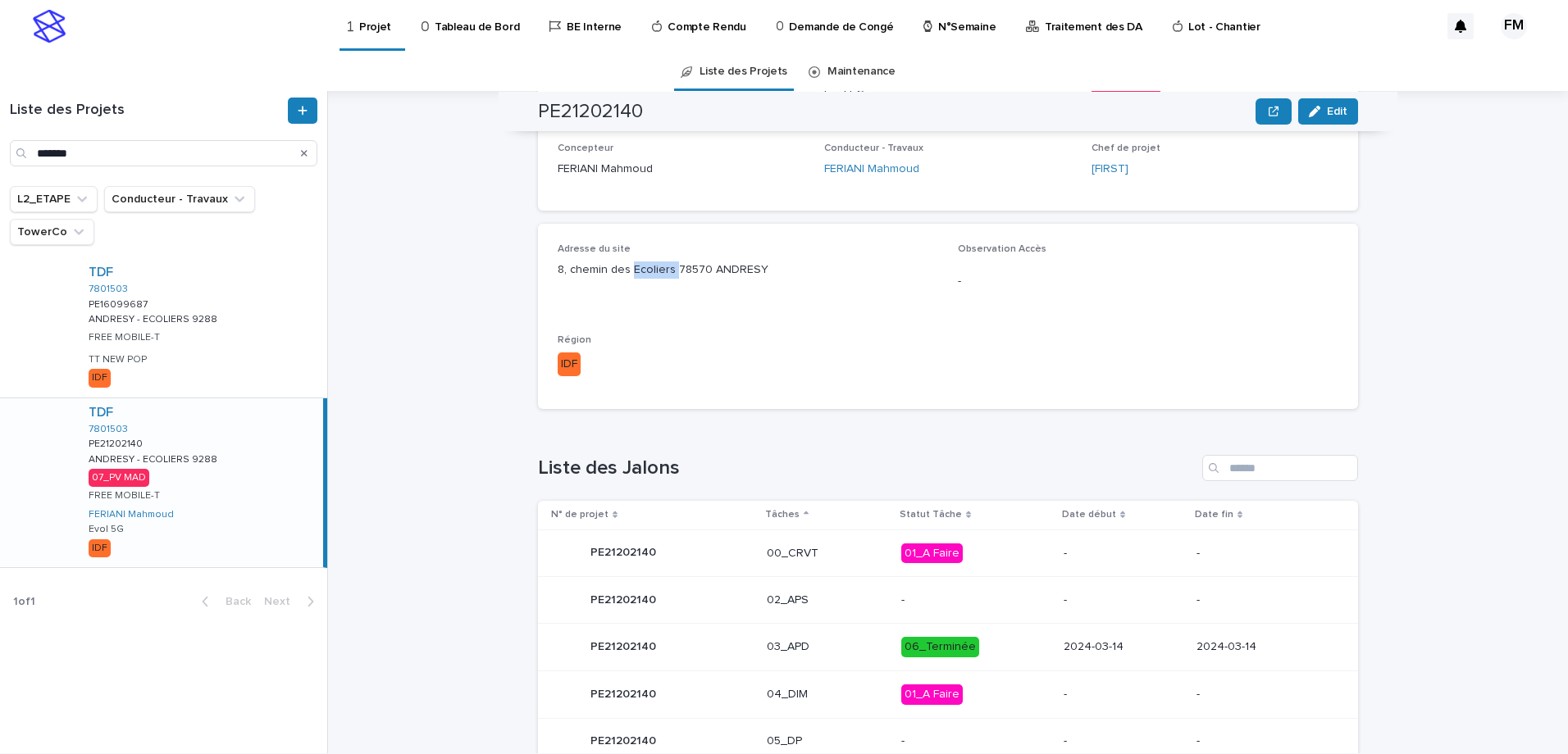 click on "8, chemin des Ecoliers 78570 ANDRESY" at bounding box center [748, 270] 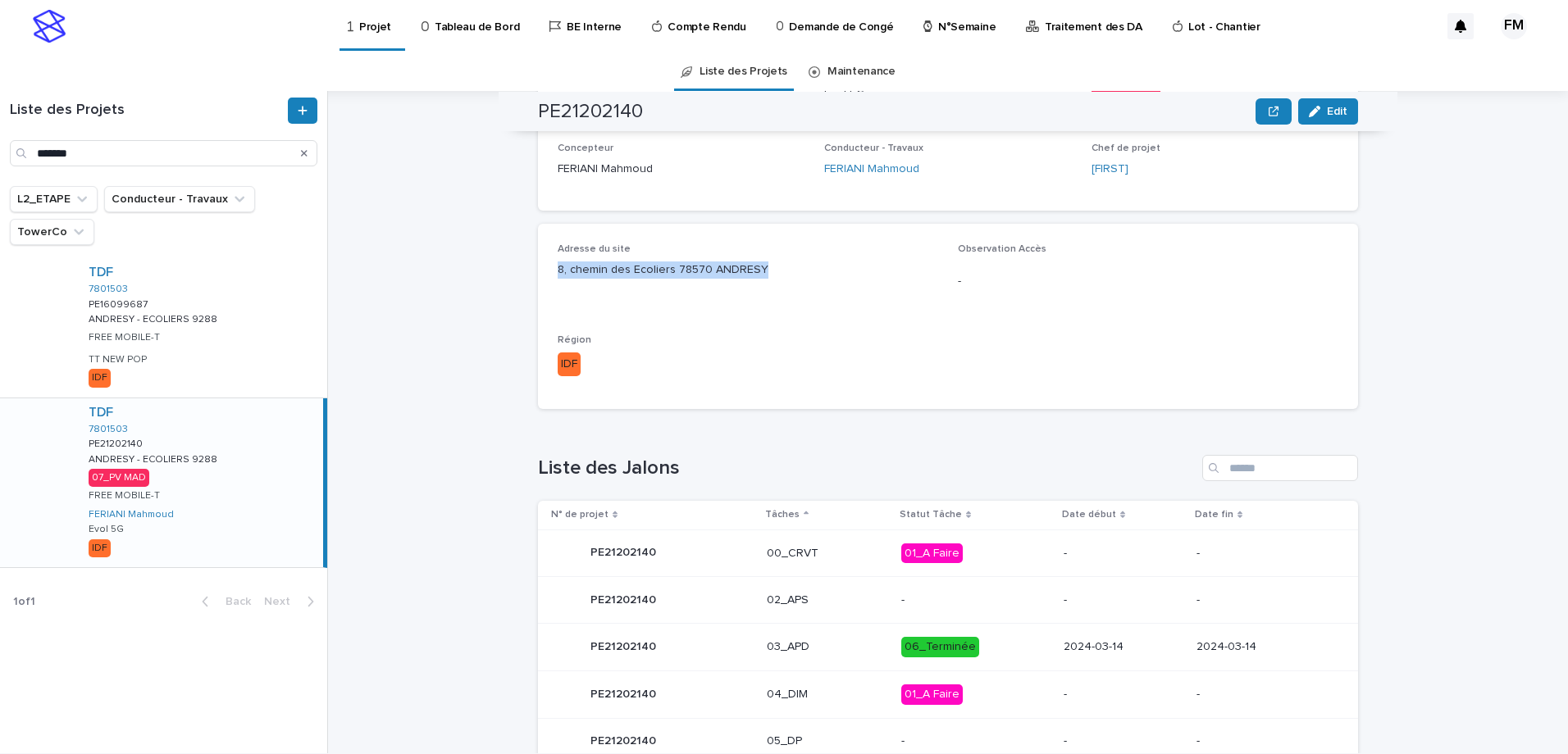 click on "8, chemin des Ecoliers 78570 ANDRESY" at bounding box center [748, 270] 